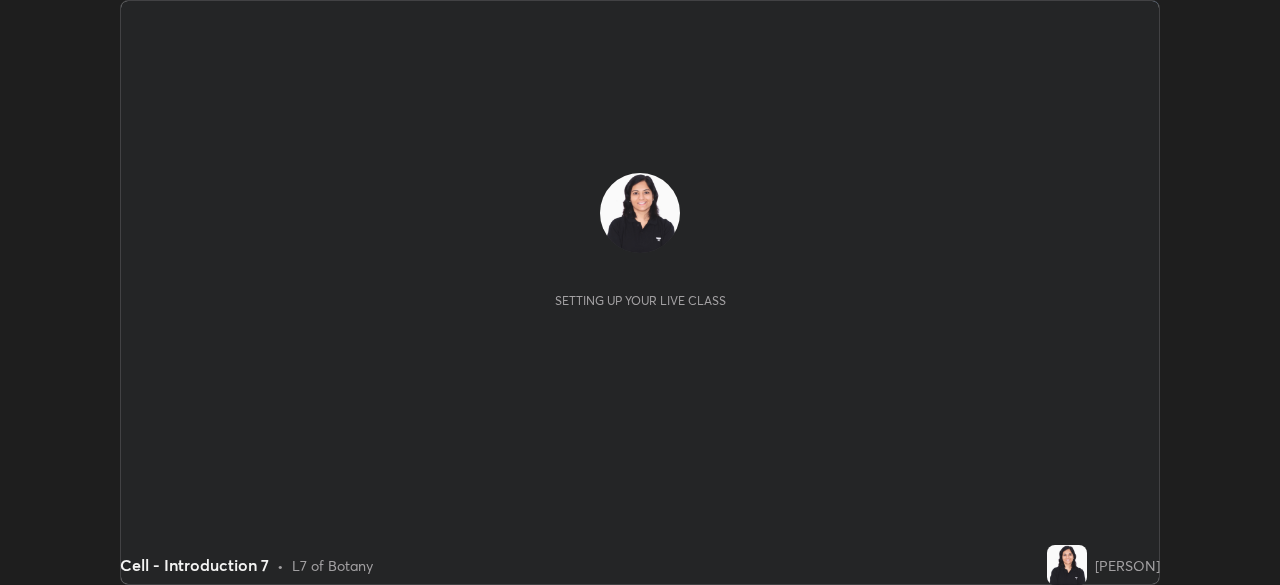 scroll, scrollTop: 0, scrollLeft: 0, axis: both 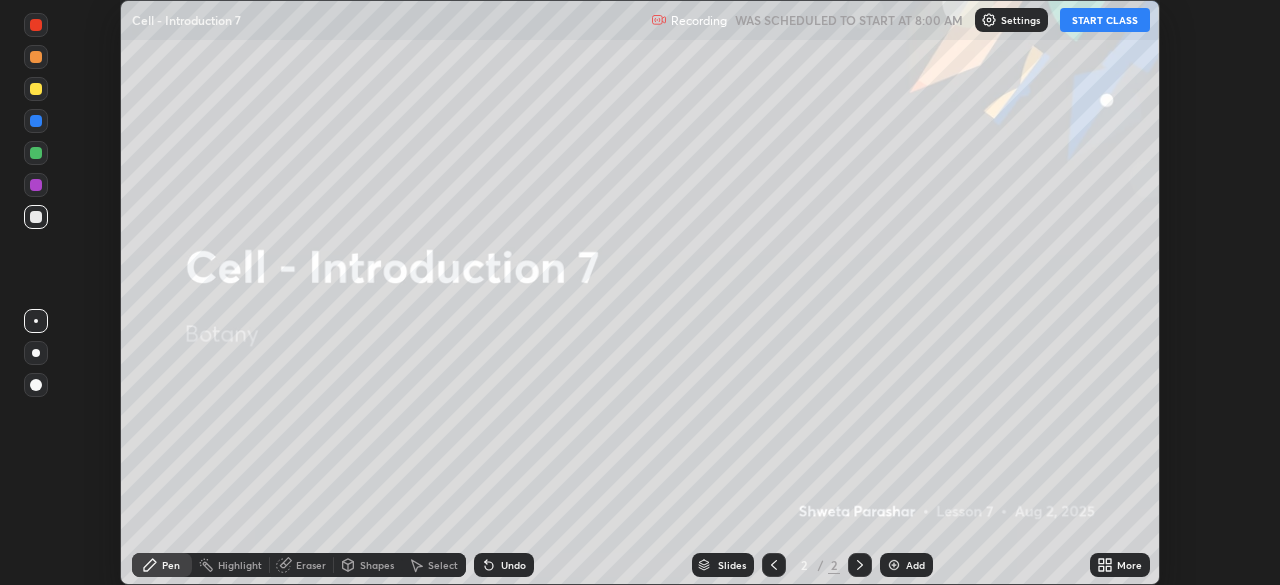 click on "START CLASS" at bounding box center [1105, 20] 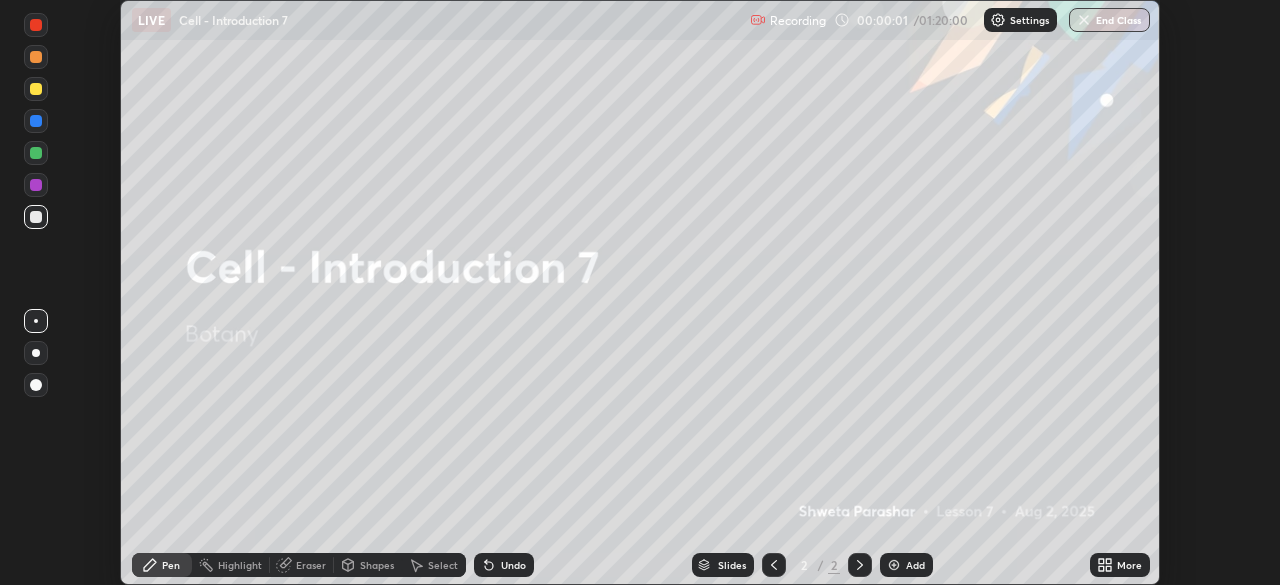 click on "Settings" at bounding box center (1029, 20) 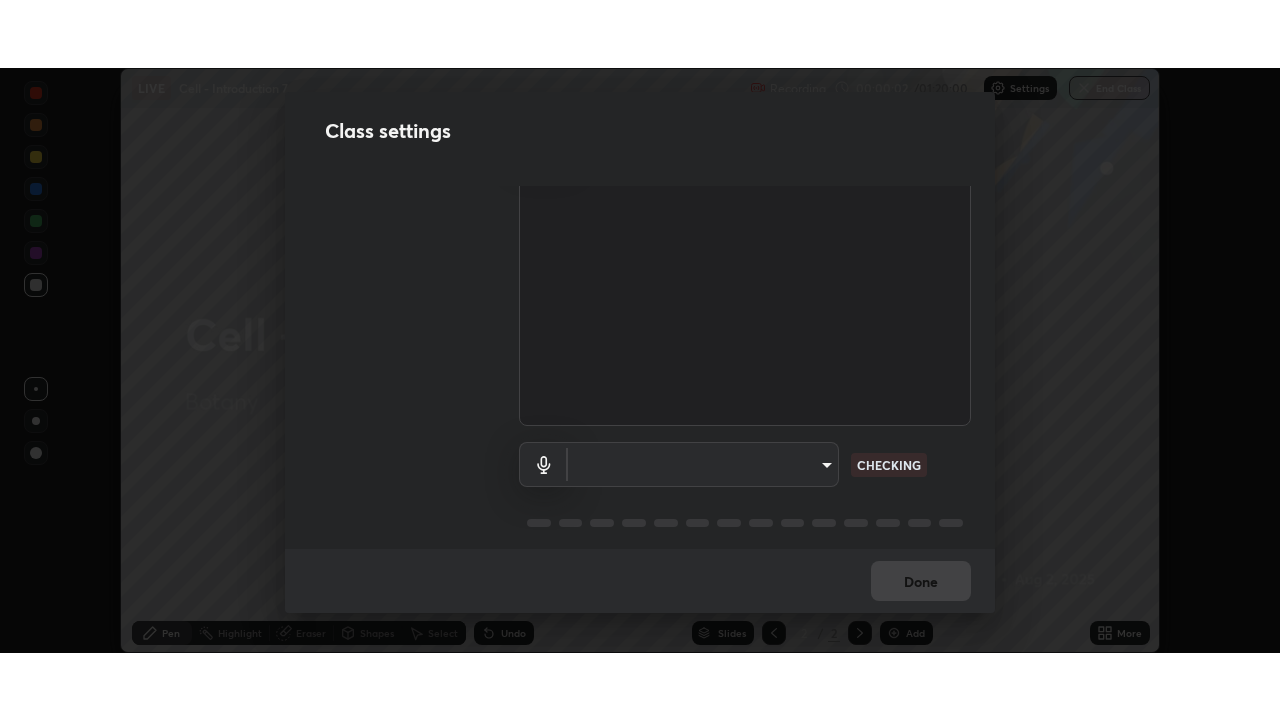 scroll, scrollTop: 91, scrollLeft: 0, axis: vertical 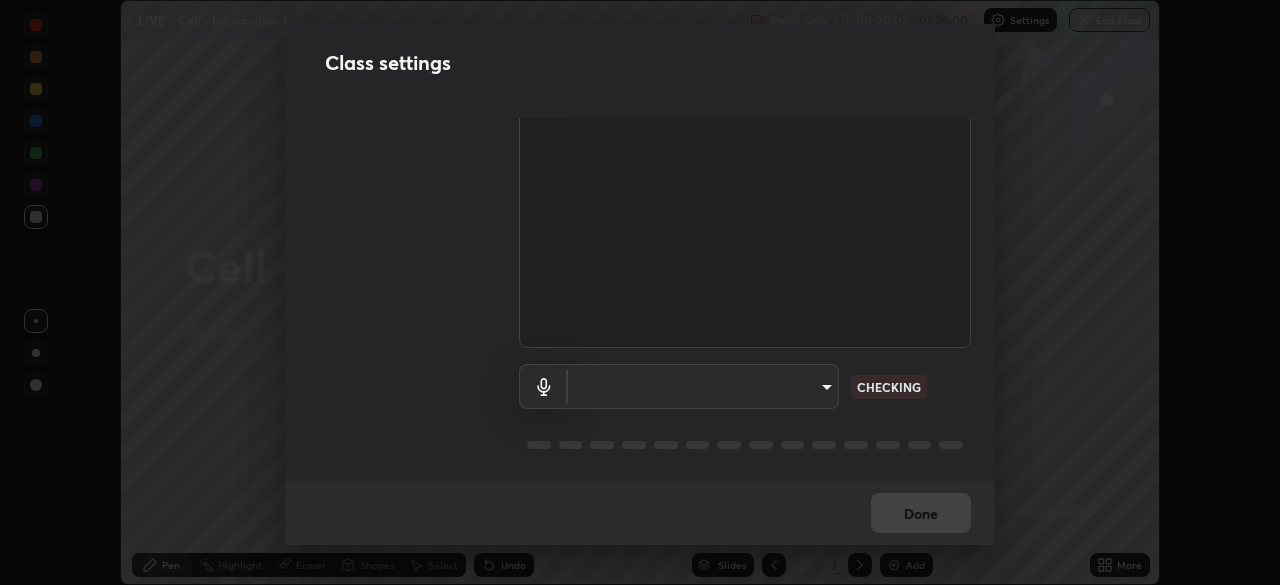type on "[HASH]" 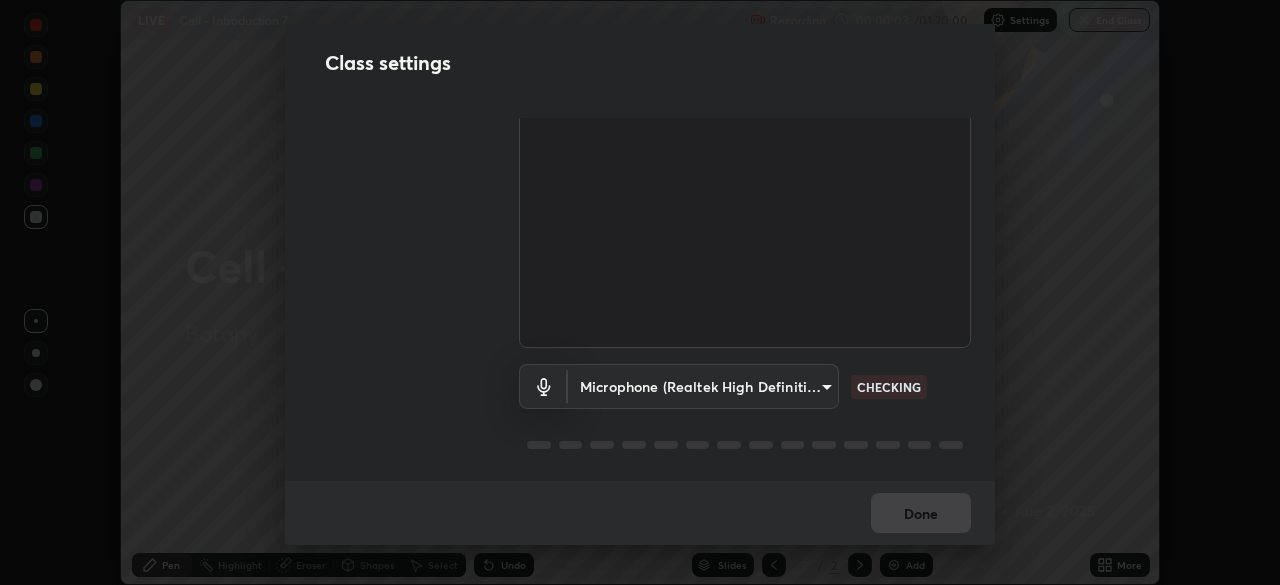 click on "Erase all LIVE Cell - Introduction 7 Recording 00:00:03 /  01:20:00 Settings End Class Setting up your live class Cell - Introduction 7 • L7 of Botany Shweta Parashar Pen Highlight Eraser Shapes Select Undo Slides 2 / 2 Add More No doubts shared Encourage your learners to ask a doubt for better clarity Report an issue Reason for reporting Buffering Chat not working Audio - Video sync issue Educator video quality low ​ Attach an image Report Class settings Audio & Video OBS Virtual Camera 0a1d79d661a64fddf9c7d5b4cd35eaf601090247fd107eb5253fa8bc11dd5ba6 CHECKING Microphone (Realtek High Definition Audio) b11e8253c99327995062b71bf9088ec74b91ea21365304b596c4ee86a11f8b57 CHECKING Done" at bounding box center (640, 292) 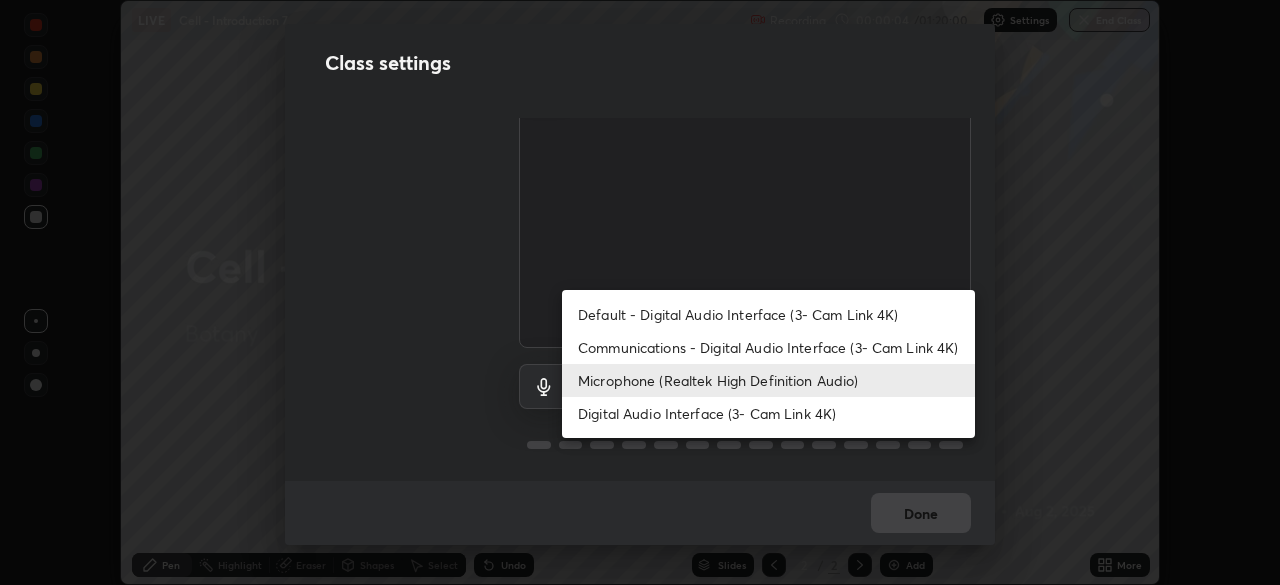 click on "Default - Digital Audio Interface (3- Cam Link 4K)" at bounding box center [768, 314] 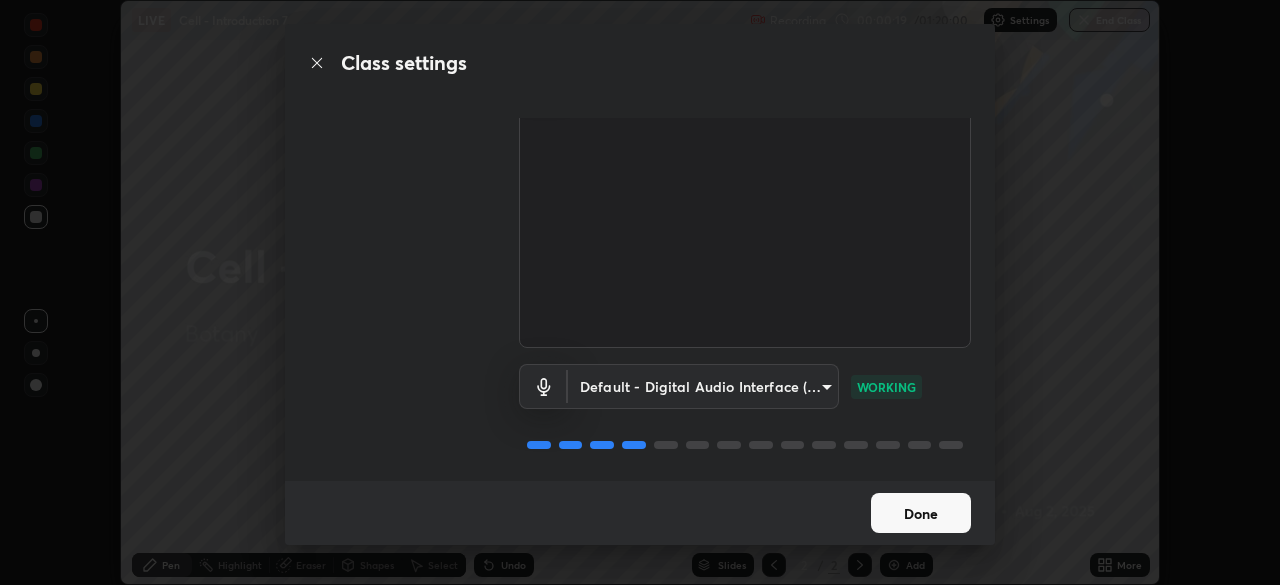 click on "Done" at bounding box center [921, 513] 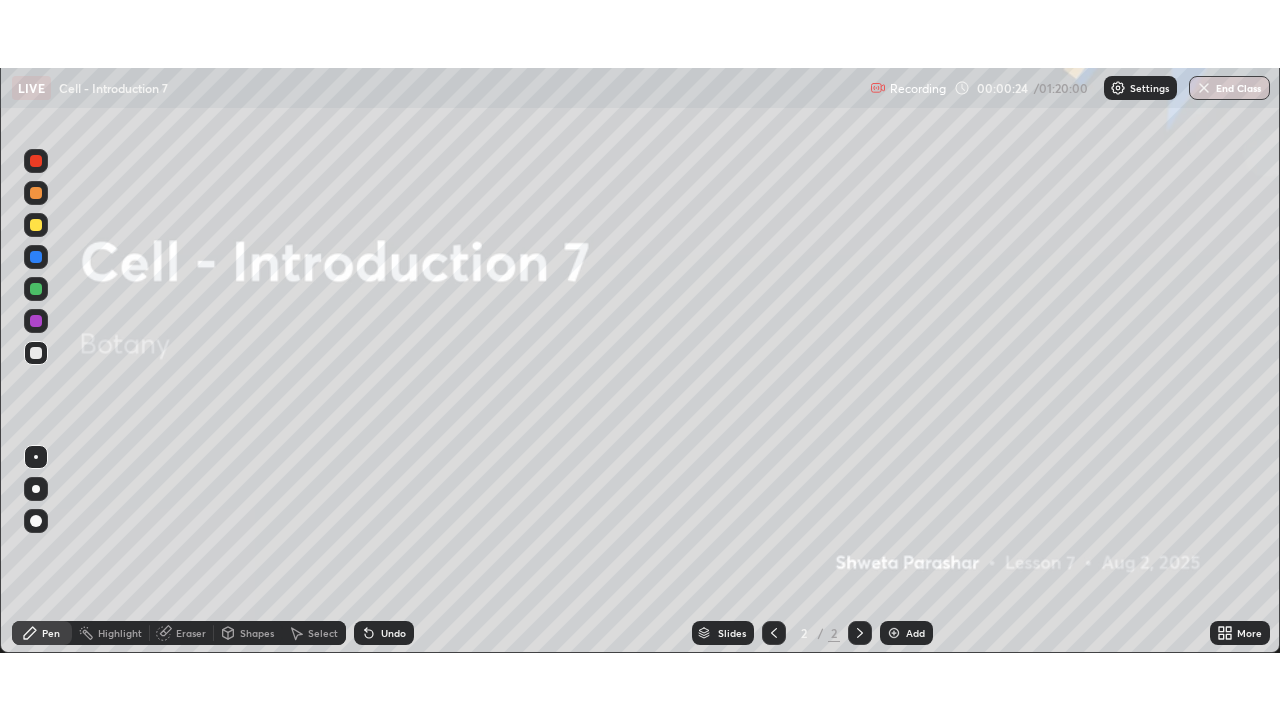 scroll, scrollTop: 99280, scrollLeft: 98720, axis: both 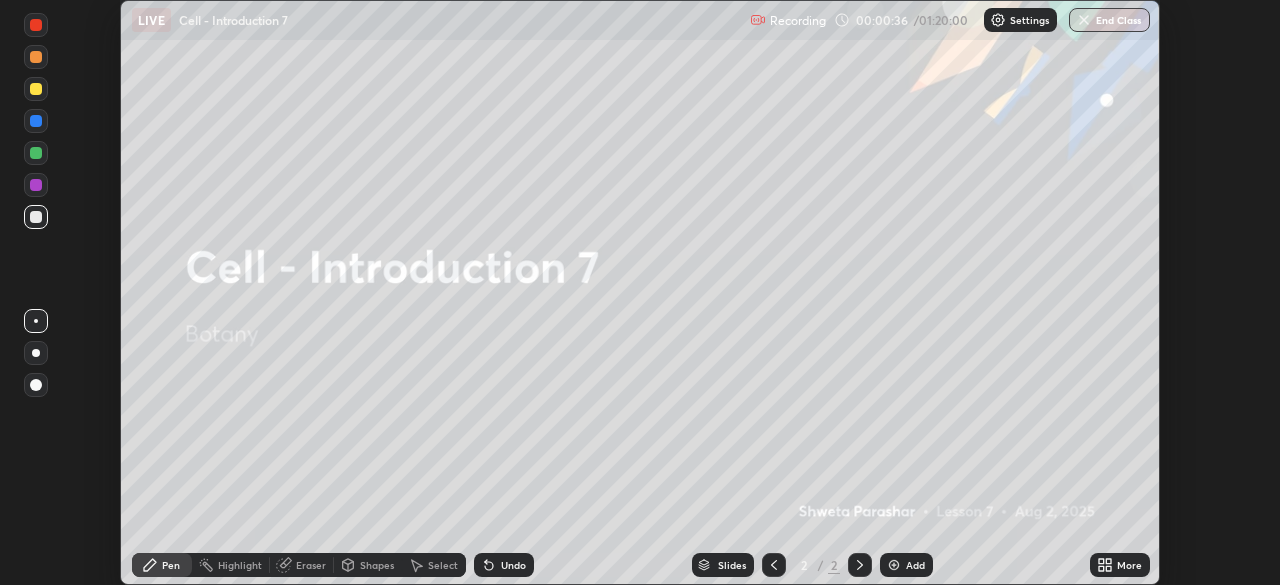 click on "Add" at bounding box center [915, 565] 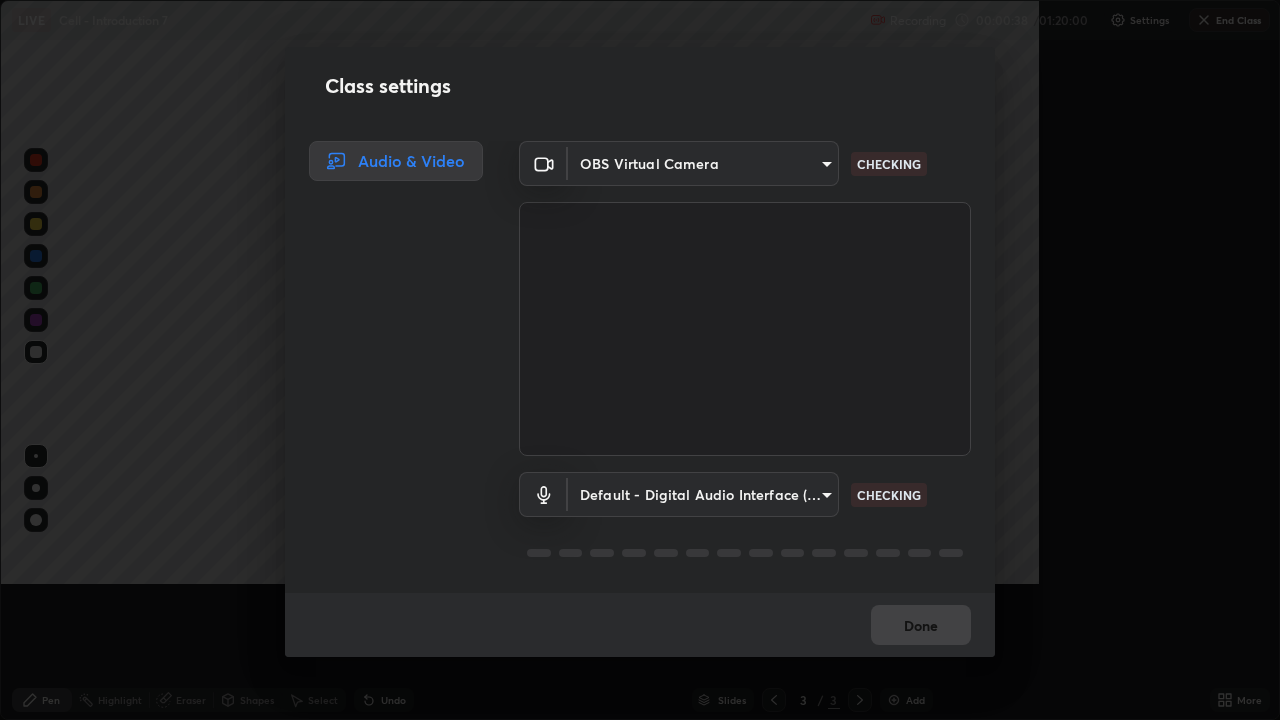 scroll, scrollTop: 99280, scrollLeft: 98720, axis: both 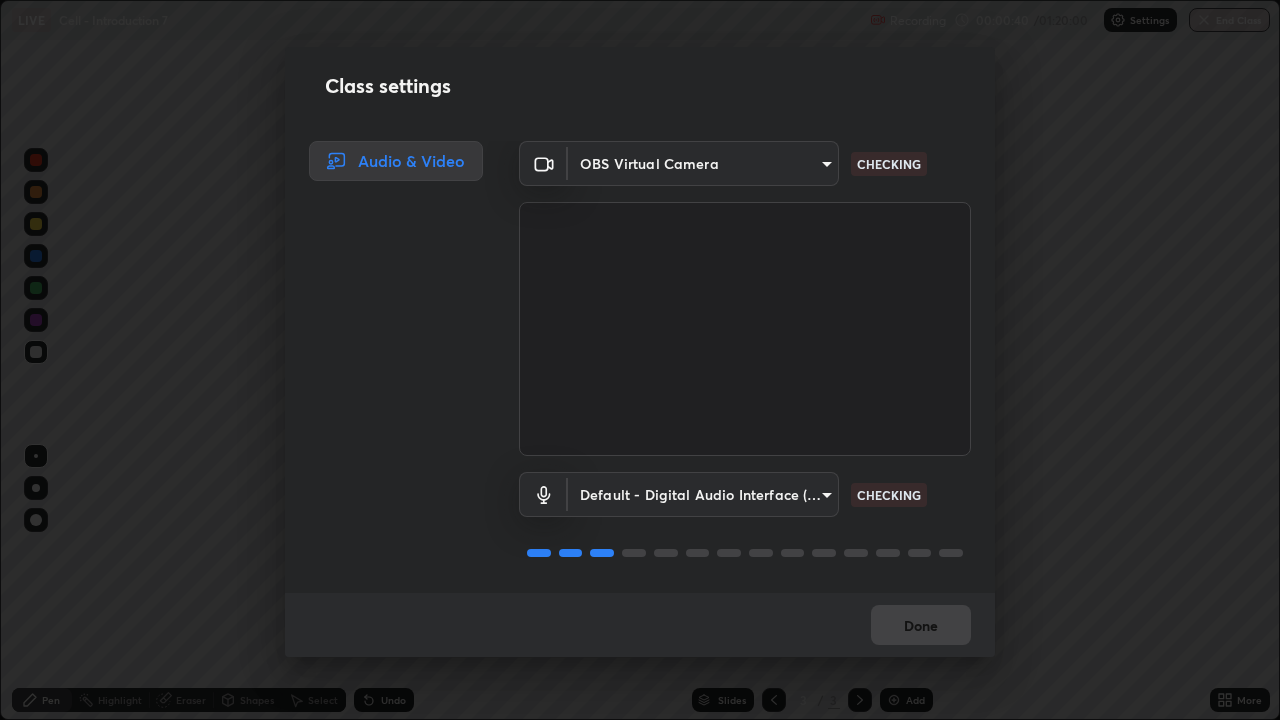 click on "Erase all LIVE Cell - Introduction 7 Recording 00:00:40 /  01:20:00 Settings End Class Setting up your live class Cell - Introduction 7 • L7 of Botany [FIRST] [LAST] Pen Highlight Eraser Shapes Select Undo Slides 3 / 3 Add More No doubts shared Encourage your learners to ask a doubt for better clarity Report an issue Reason for reporting Buffering Chat not working Audio - Video sync issue Educator video quality low ​ Attach an image Report Class settings Audio & Video OBS Virtual Camera [HASH] CHECKING Default - Digital Audio Interface (3- Cam Link 4K) default CHECKING Done" at bounding box center (640, 360) 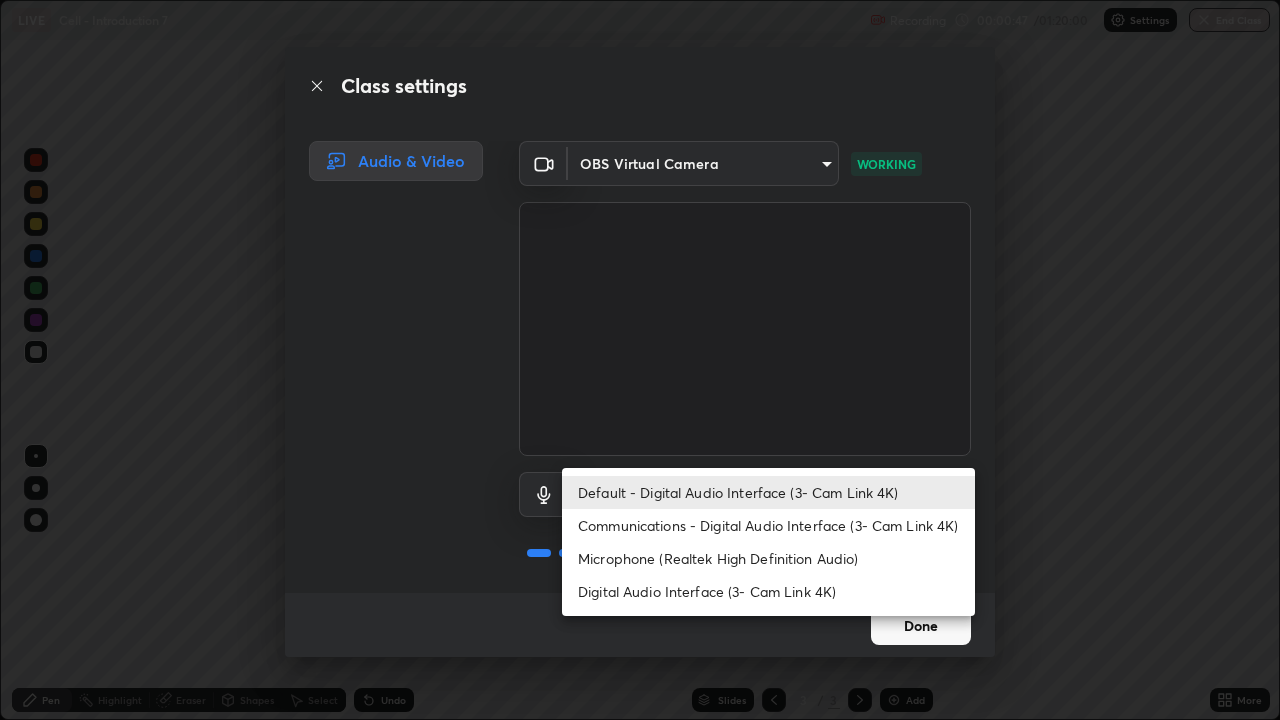 click on "Digital Audio Interface (3- Cam Link 4K)" at bounding box center (768, 591) 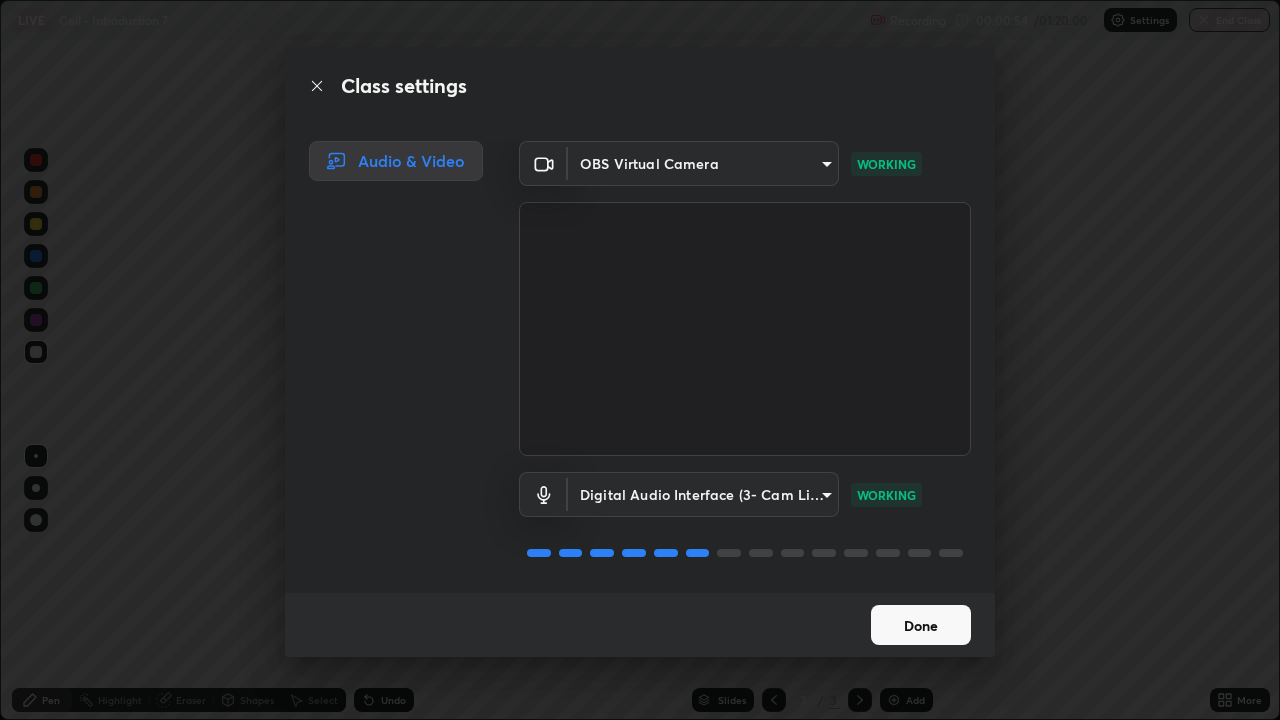 click on "Done" at bounding box center (921, 625) 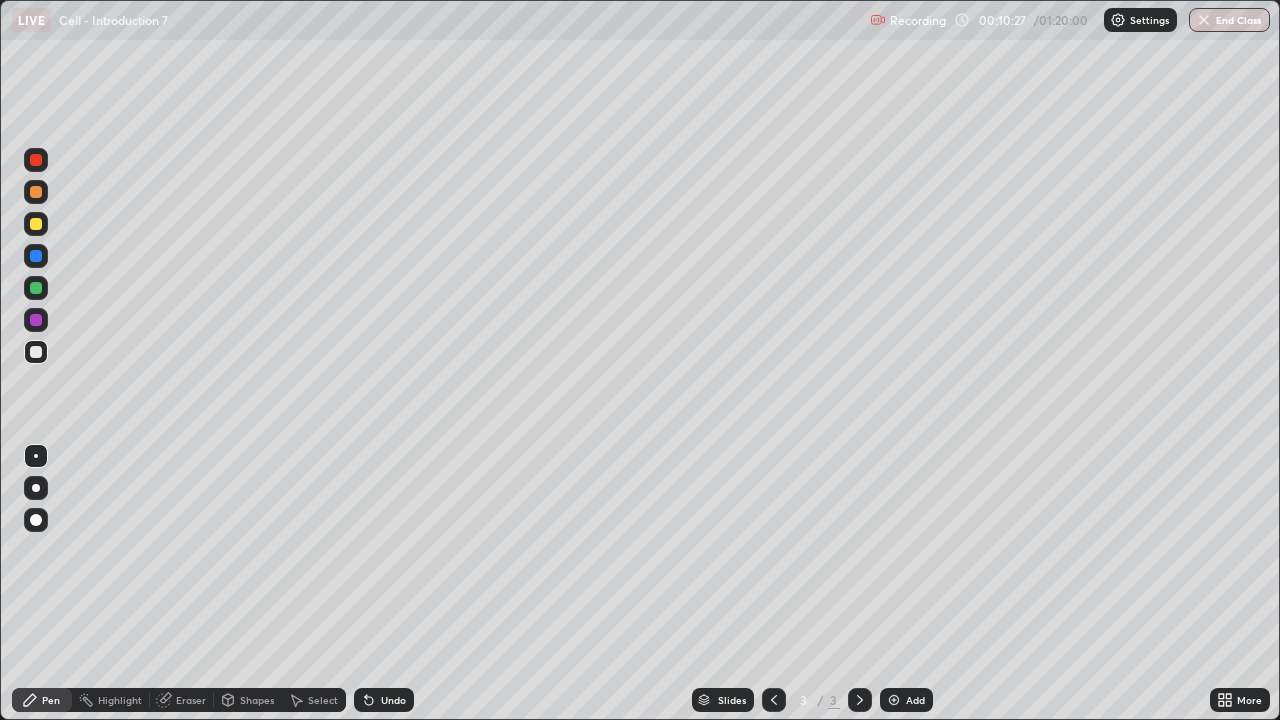 click at bounding box center [36, 488] 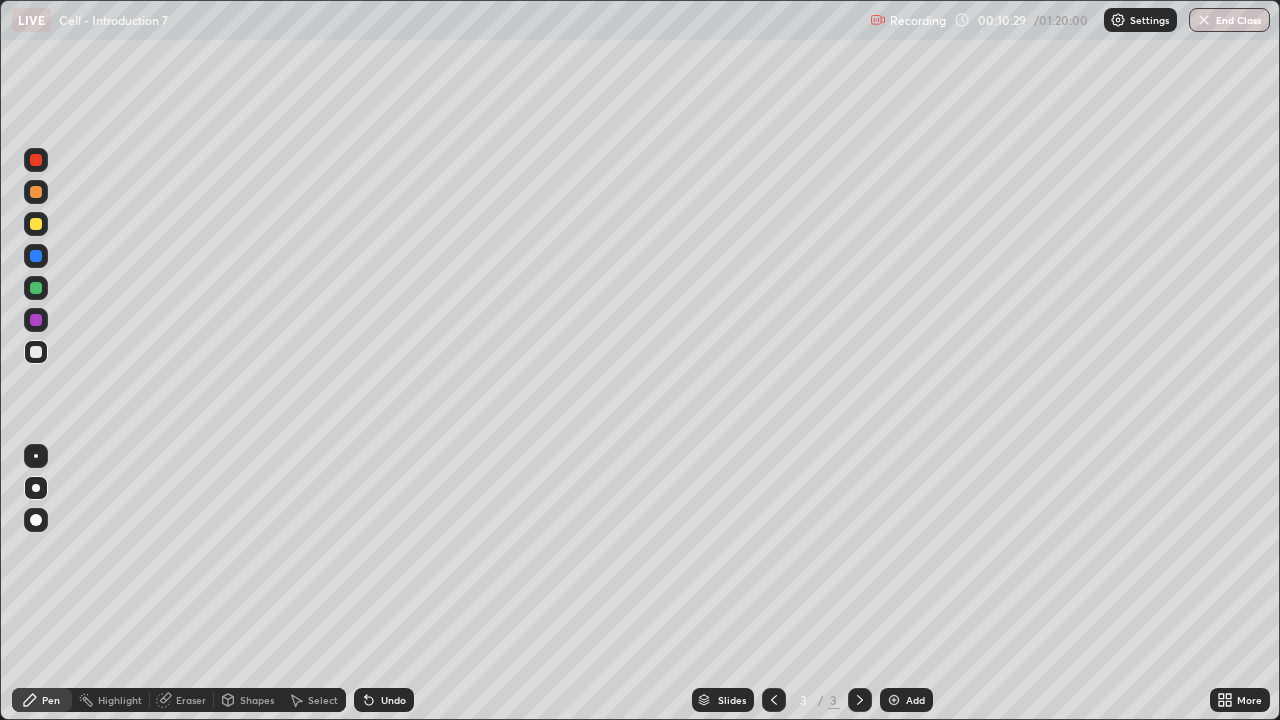 click at bounding box center (36, 320) 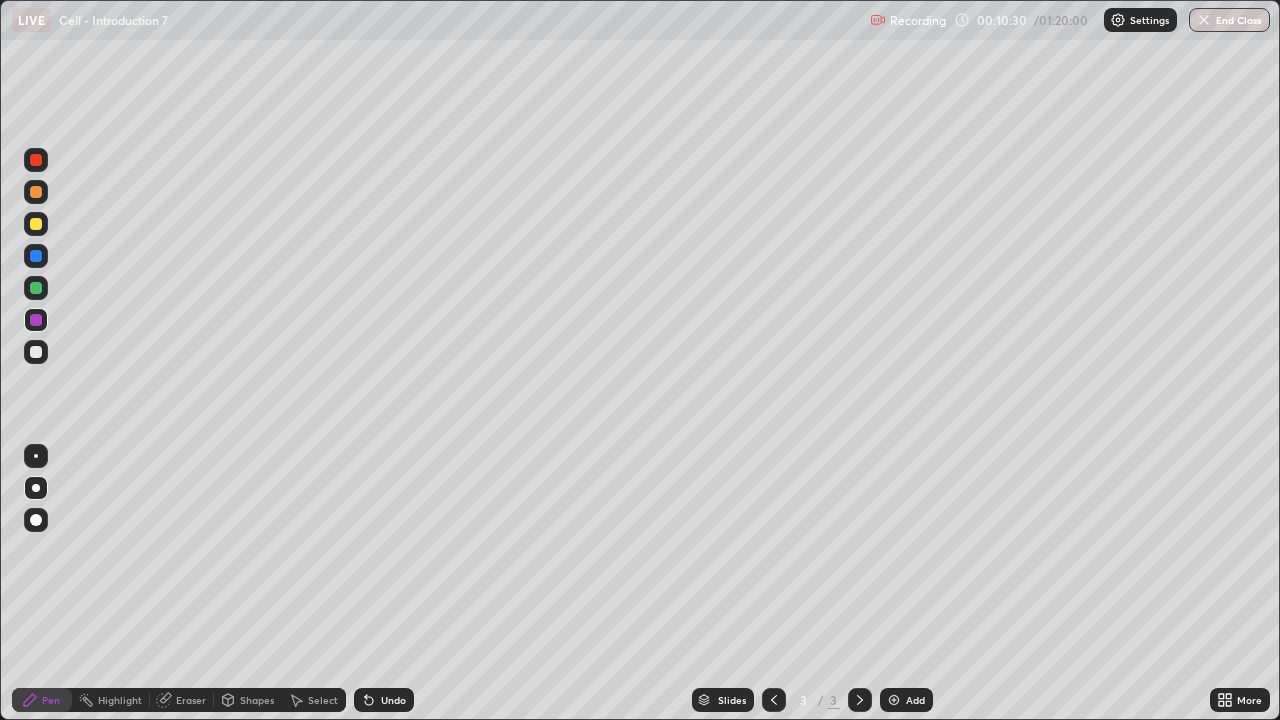 click at bounding box center [36, 192] 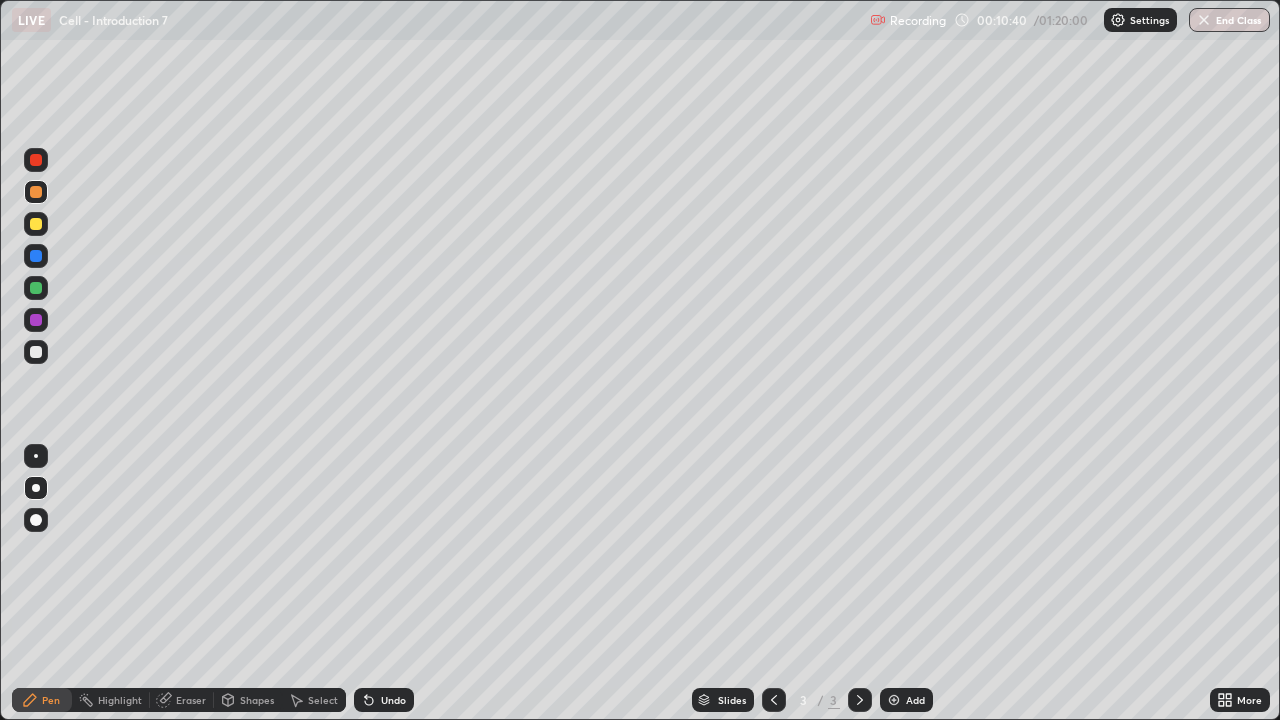 click on "Shapes" at bounding box center (257, 700) 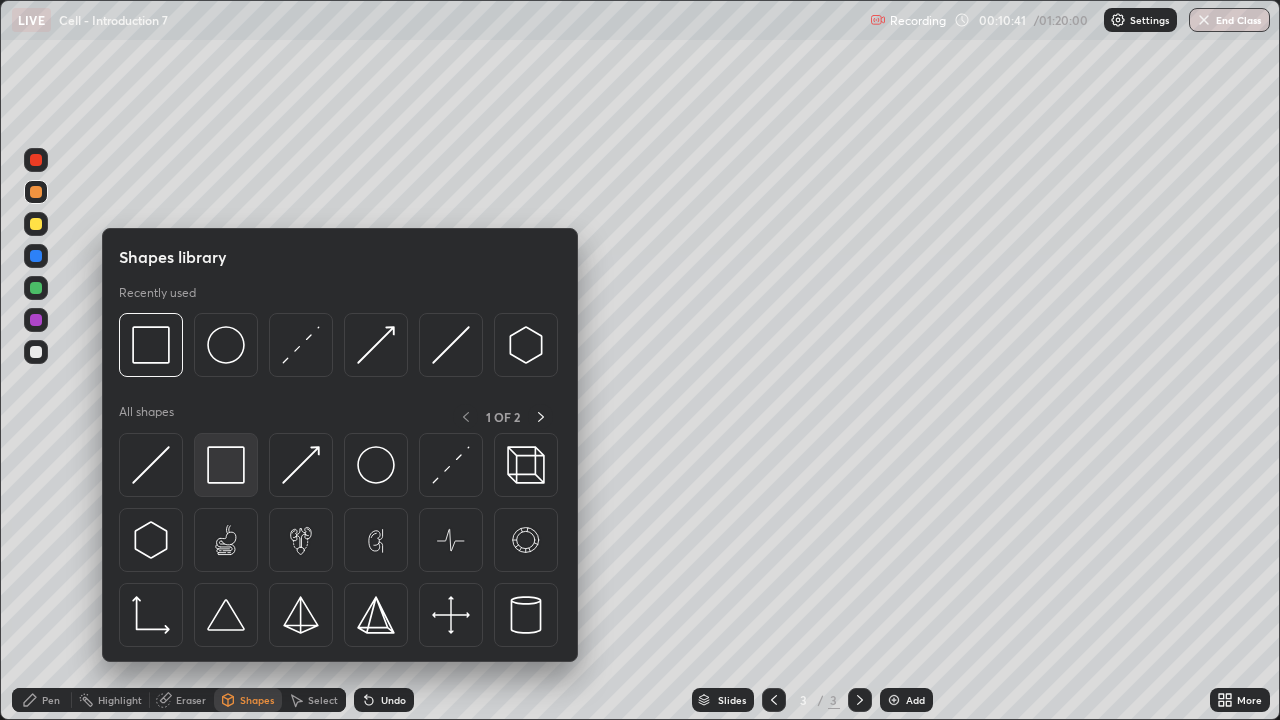 click at bounding box center (226, 465) 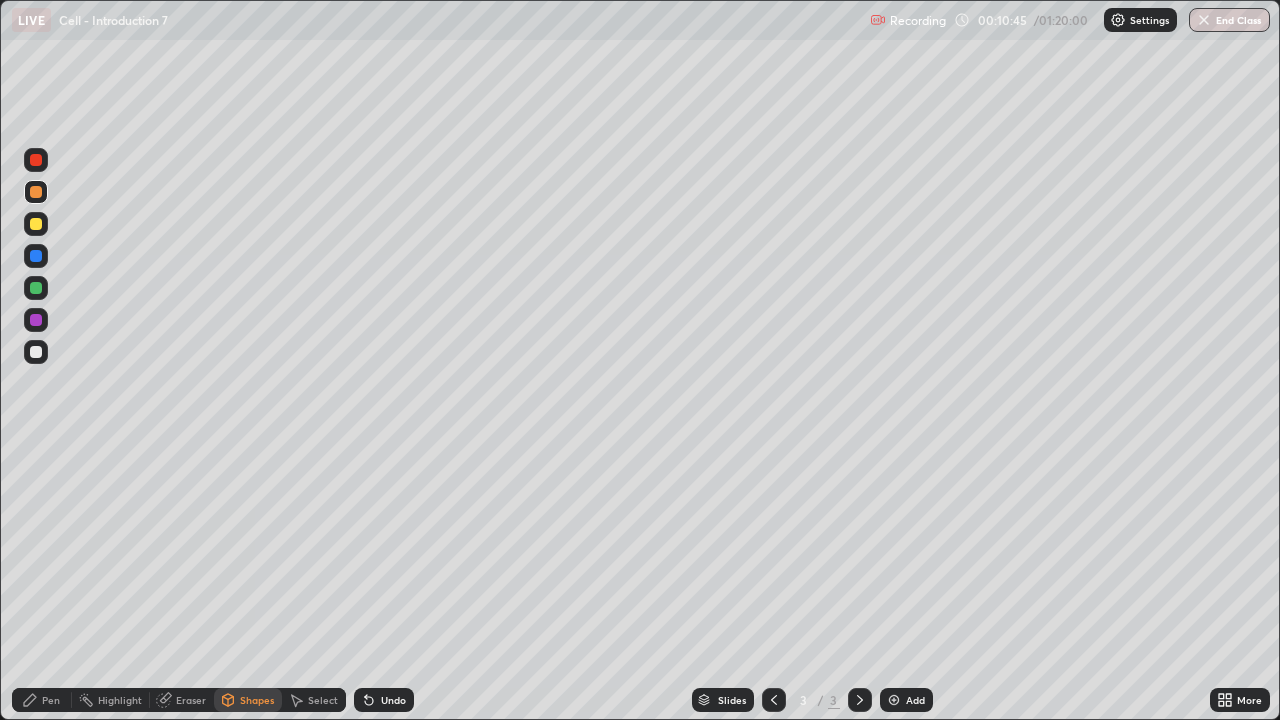 click on "Undo" at bounding box center [393, 700] 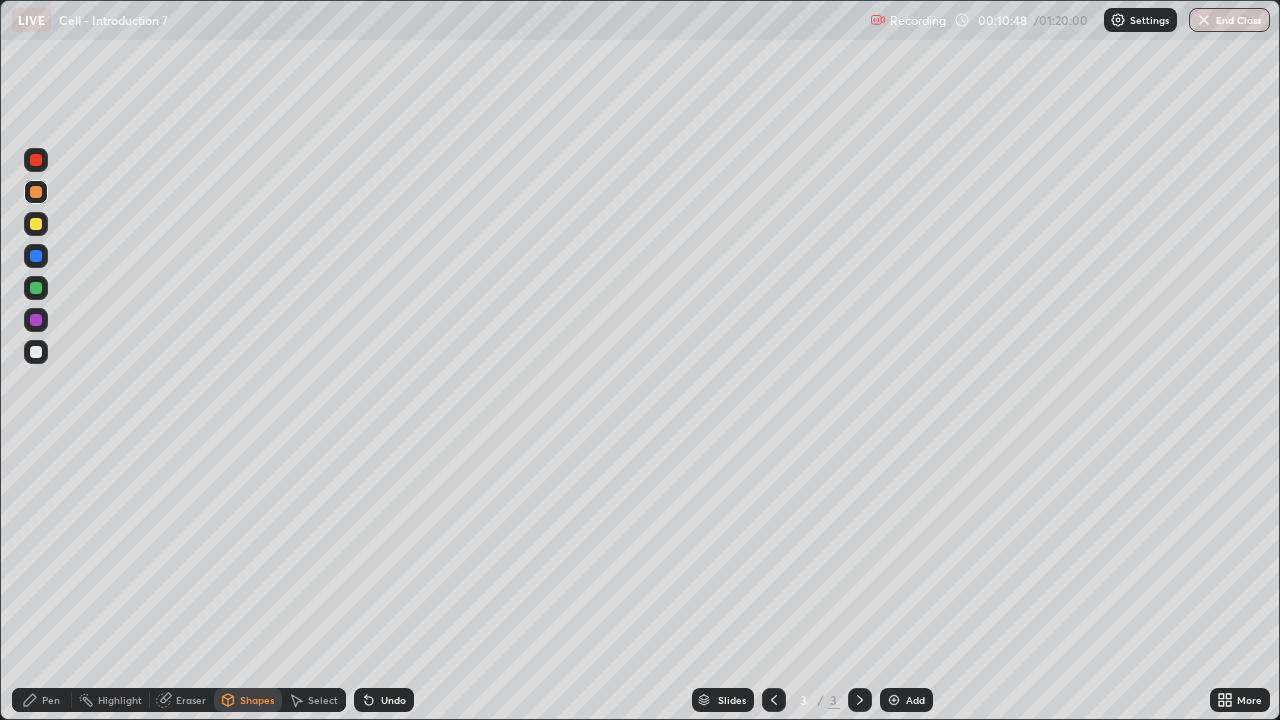 click 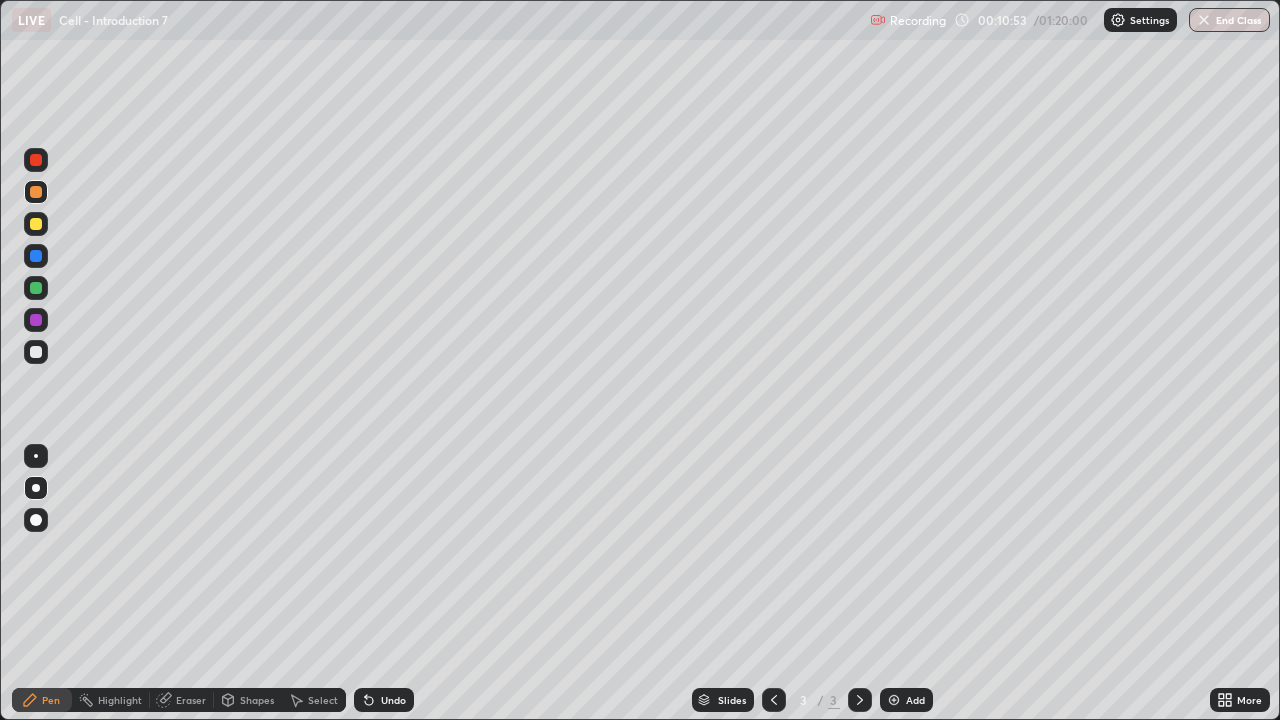click at bounding box center (36, 352) 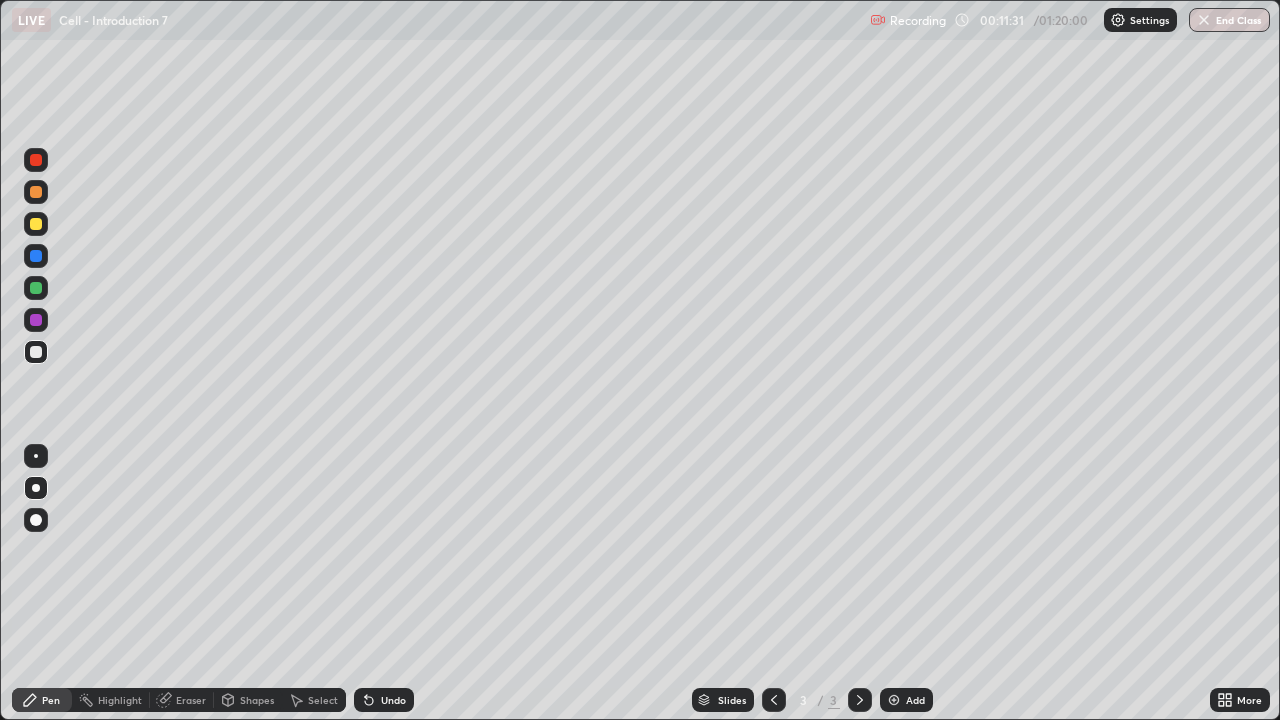 click at bounding box center (36, 288) 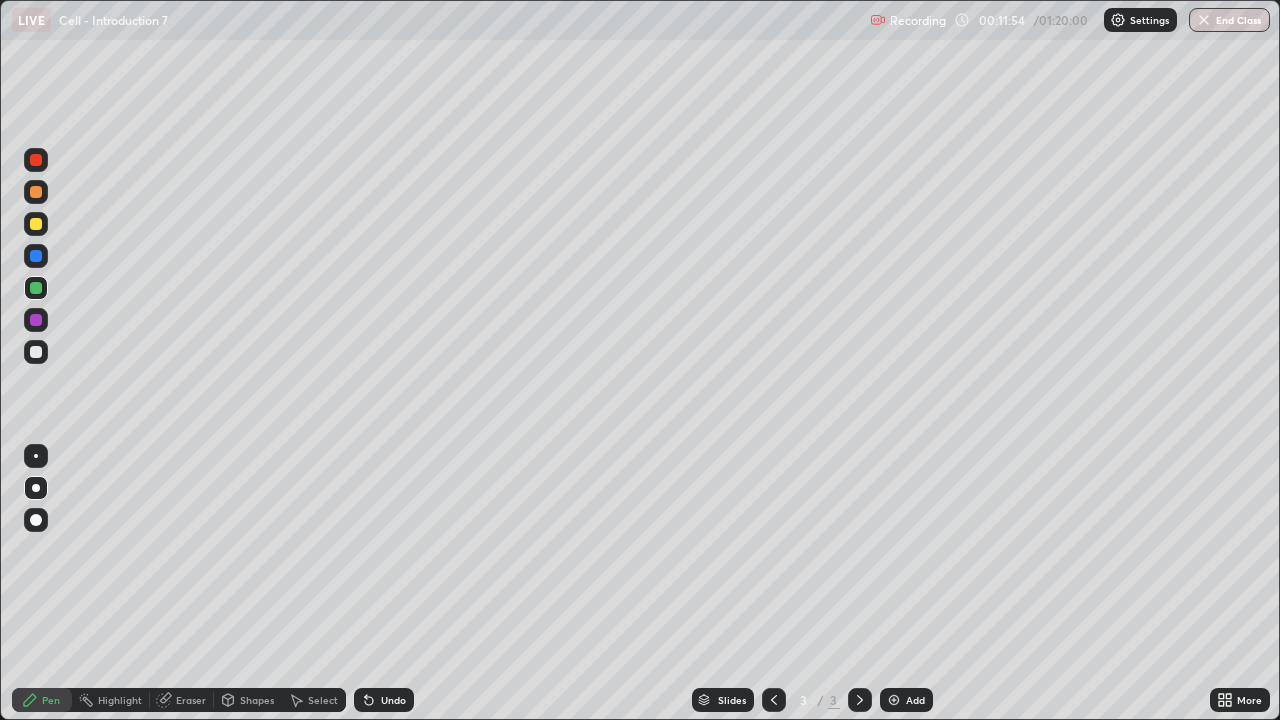 click at bounding box center [36, 320] 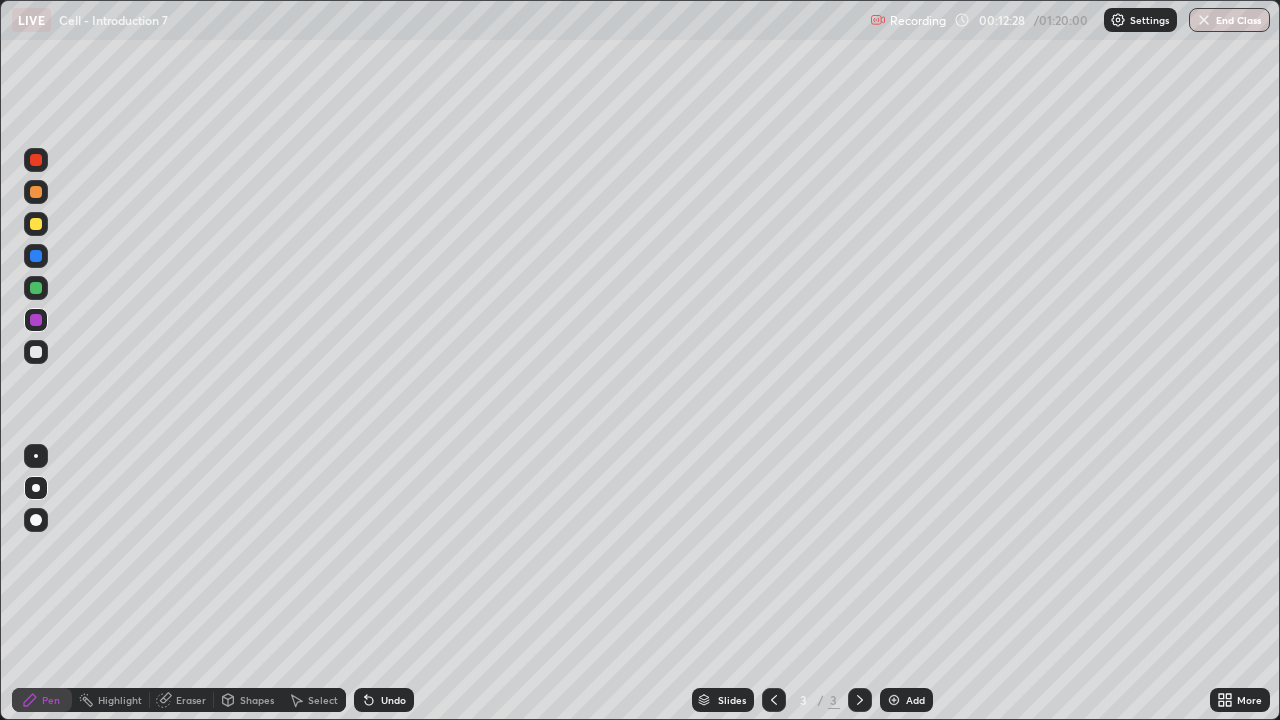 click at bounding box center (36, 352) 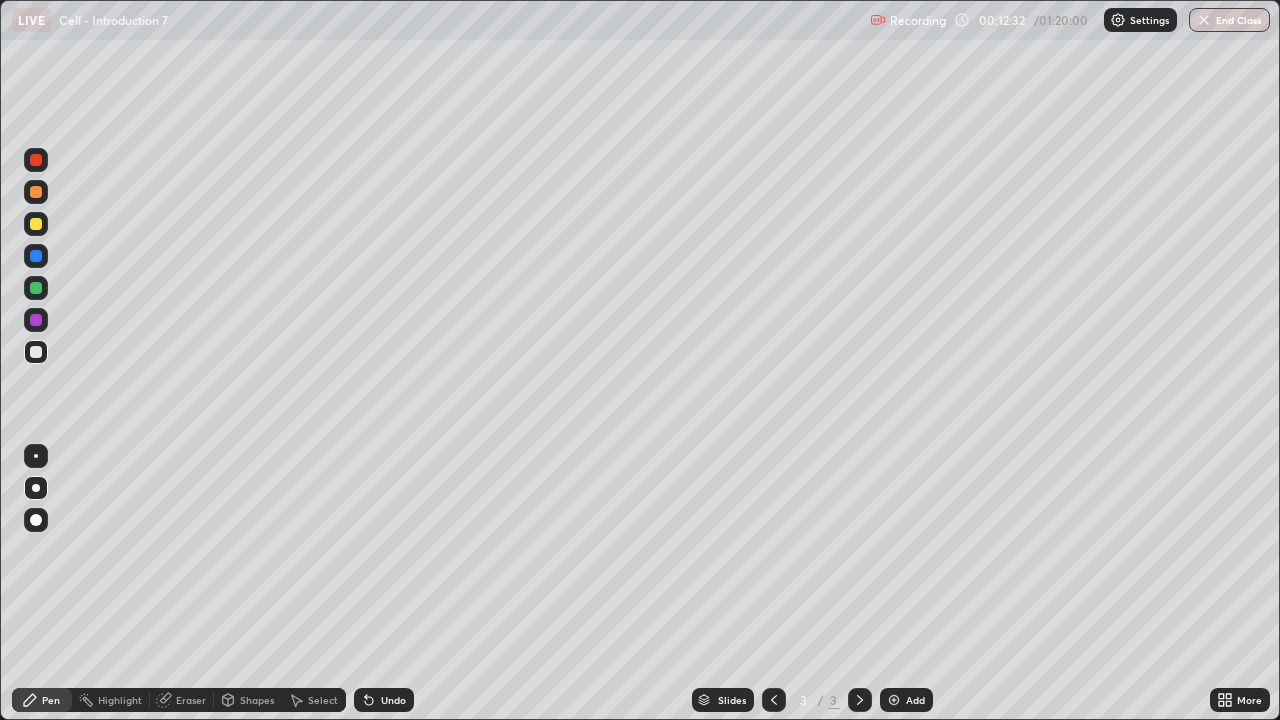 click on "Undo" at bounding box center (384, 700) 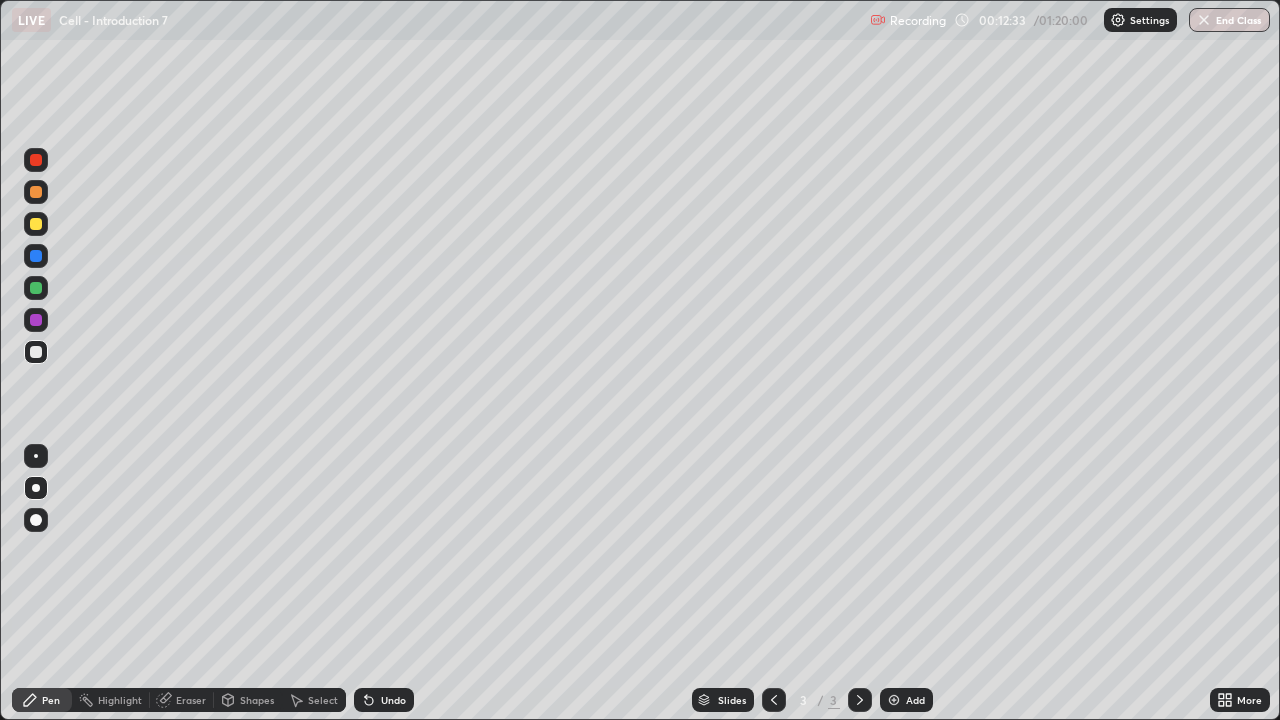 click 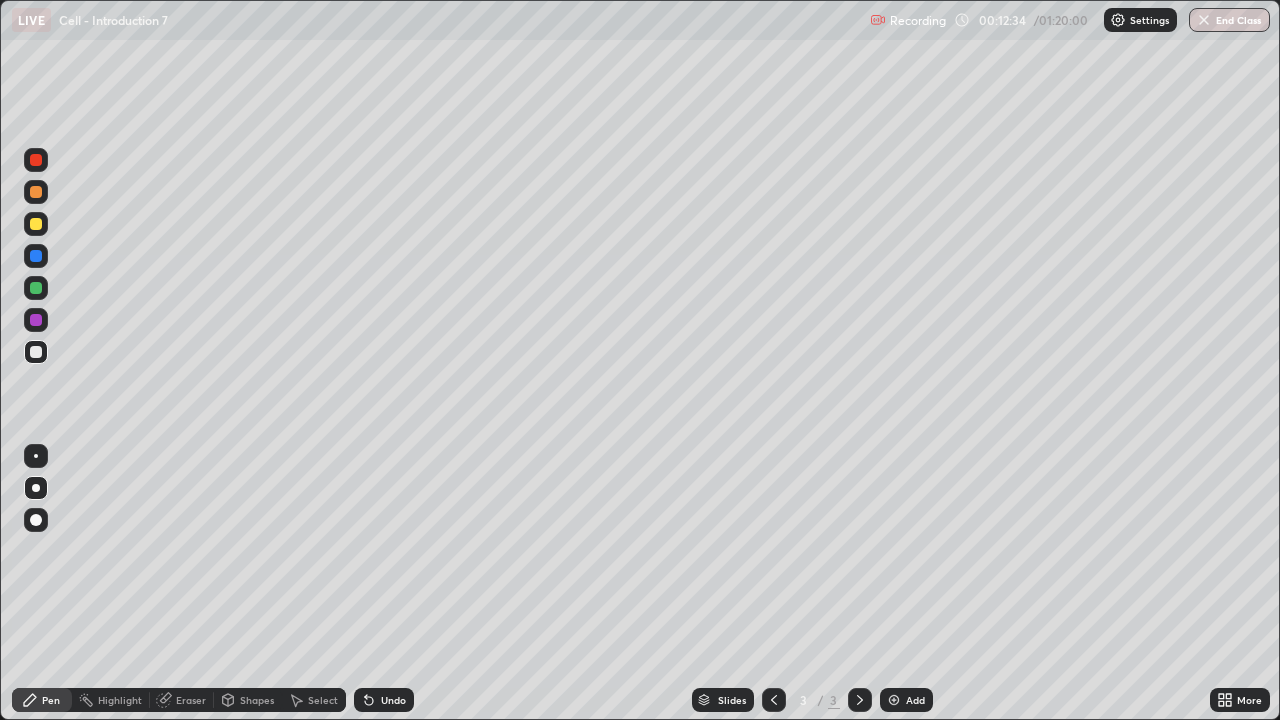 click on "Undo" at bounding box center [393, 700] 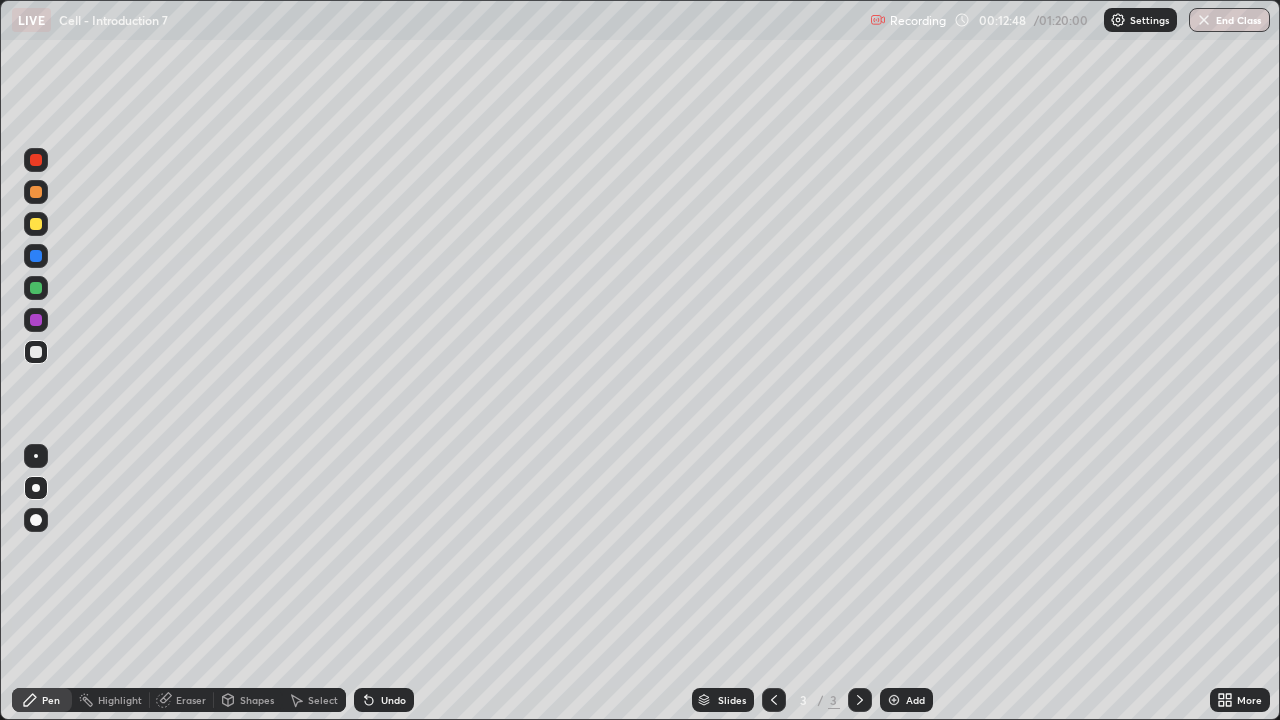click at bounding box center (36, 320) 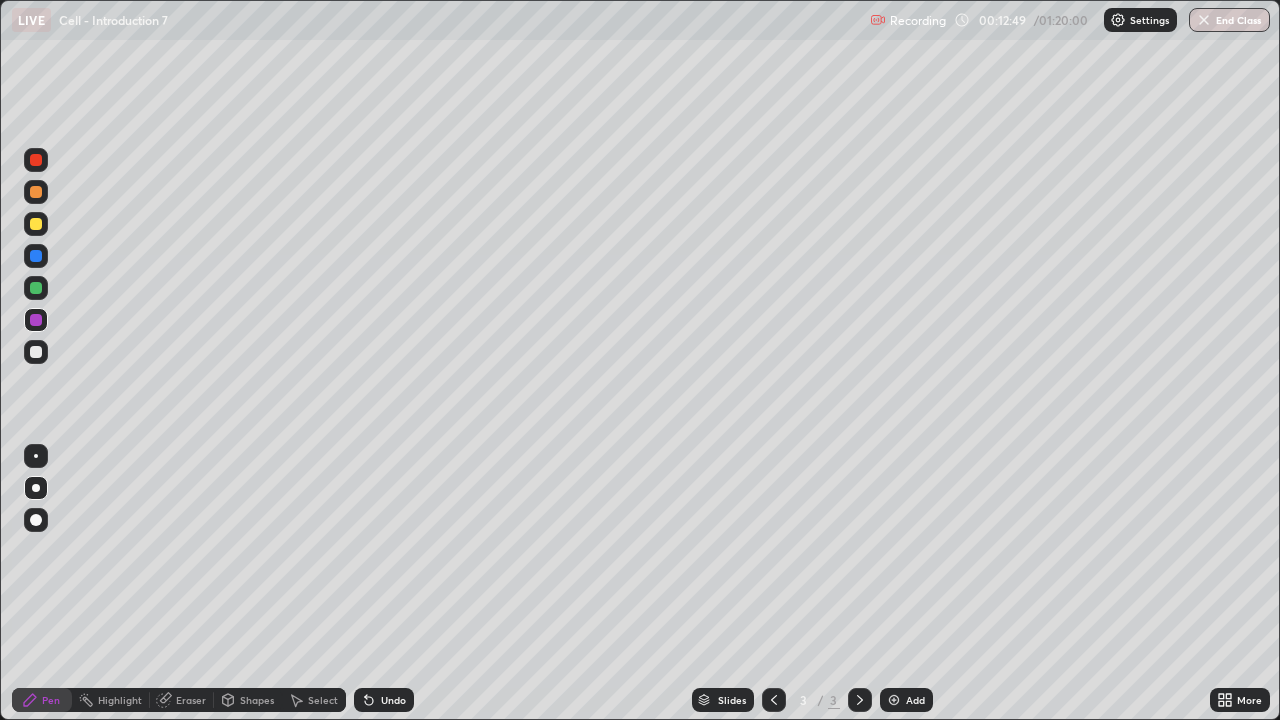 click at bounding box center (36, 288) 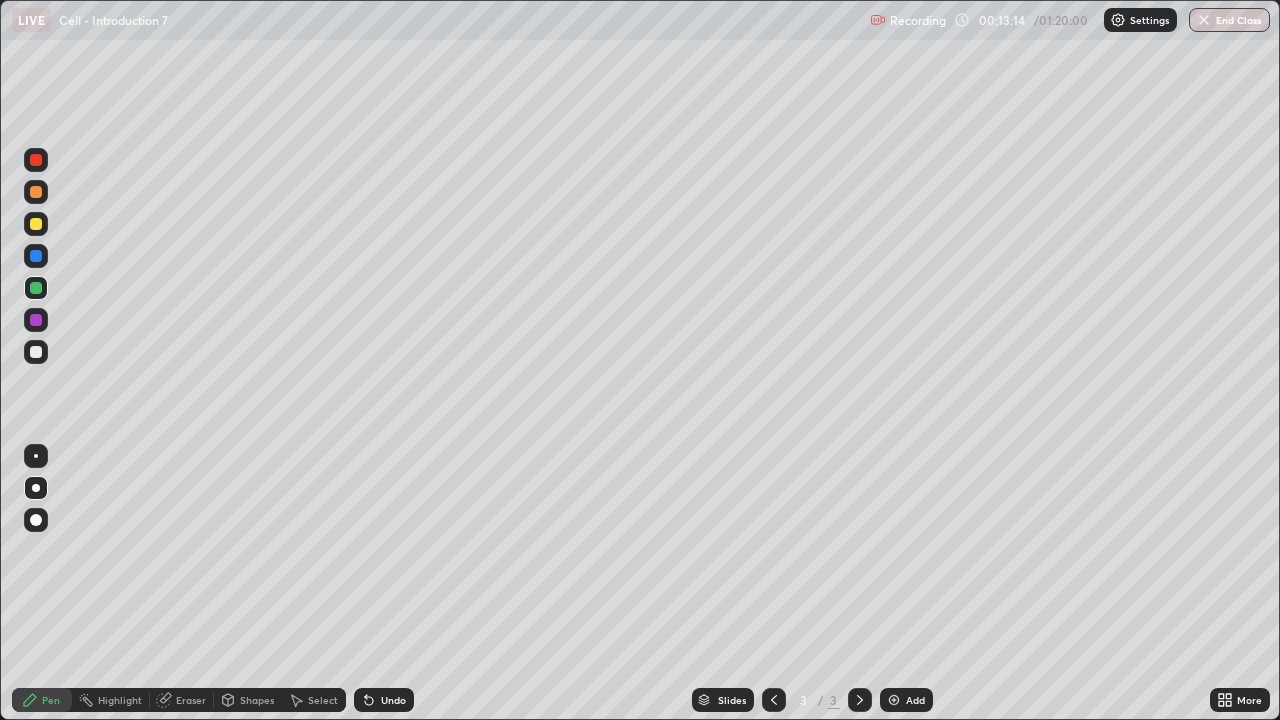 click at bounding box center [36, 352] 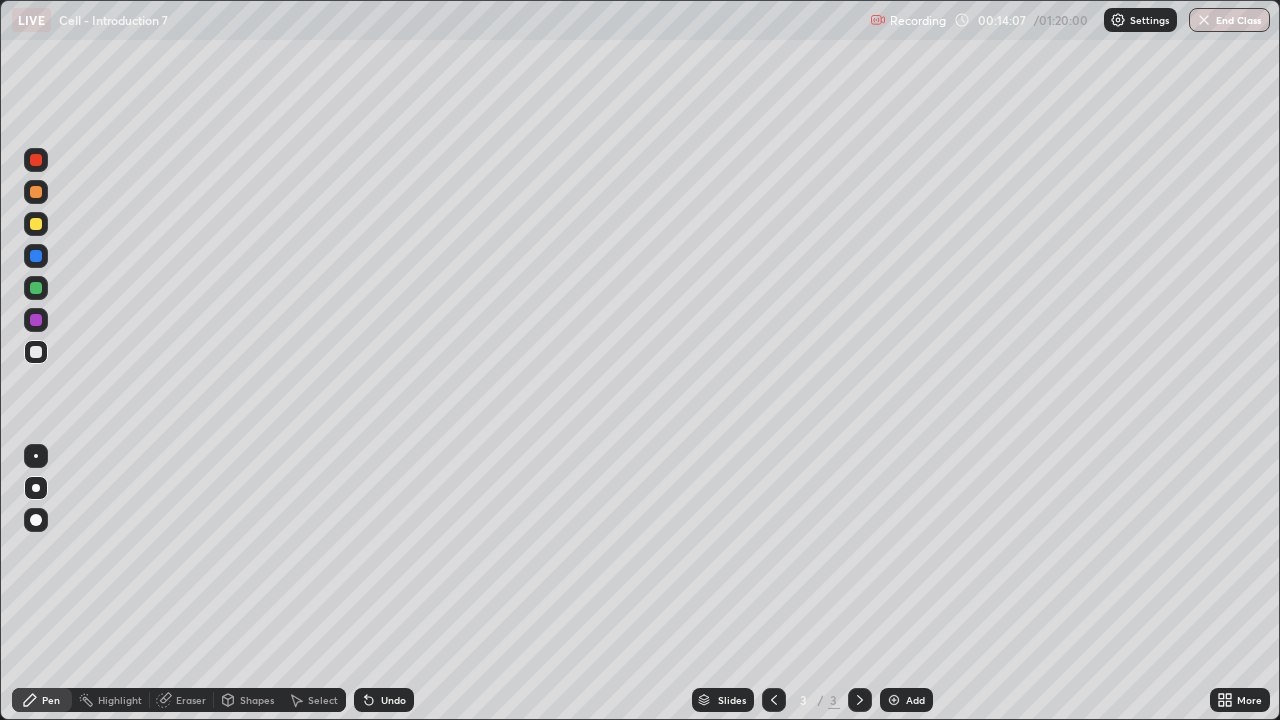click at bounding box center (36, 320) 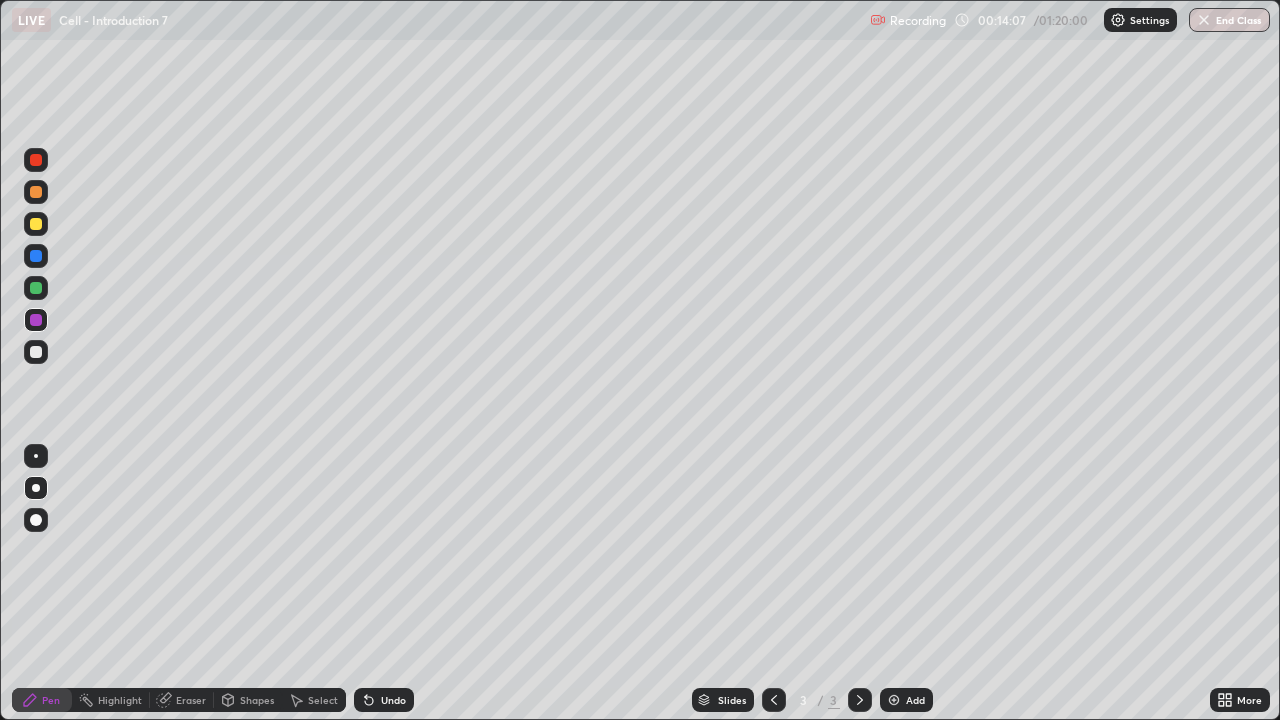 click at bounding box center [36, 192] 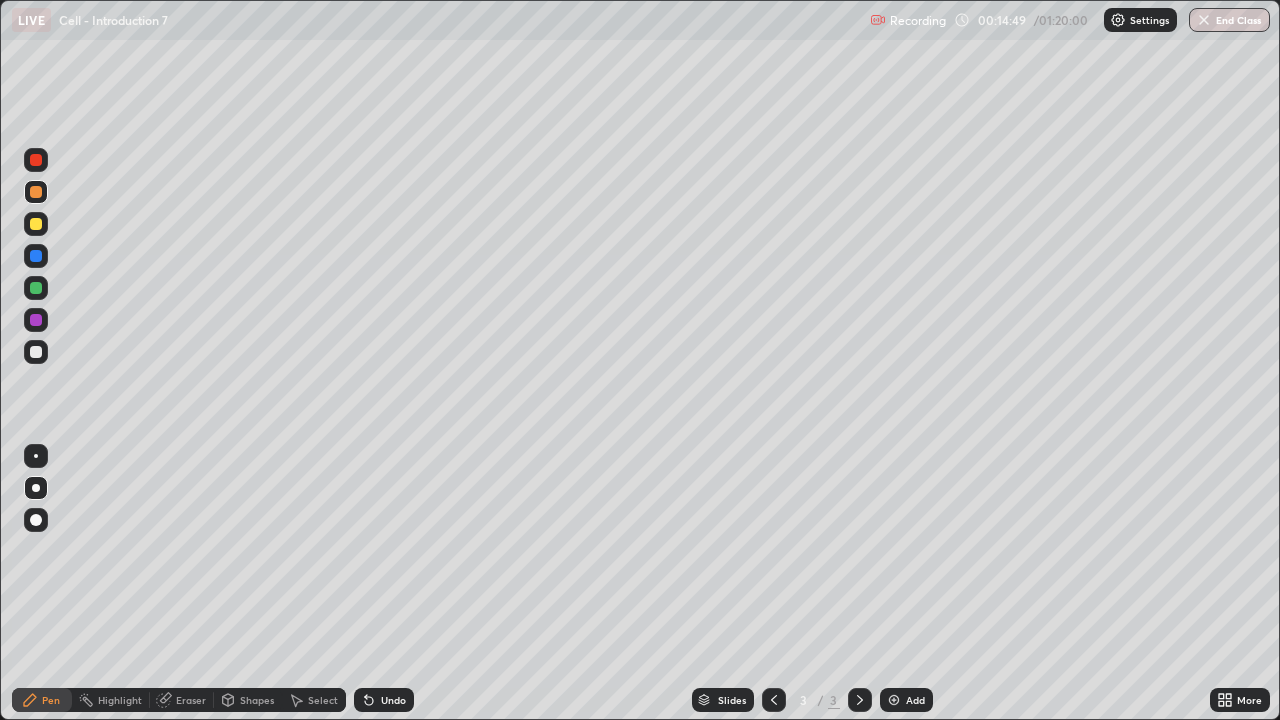 click at bounding box center (36, 288) 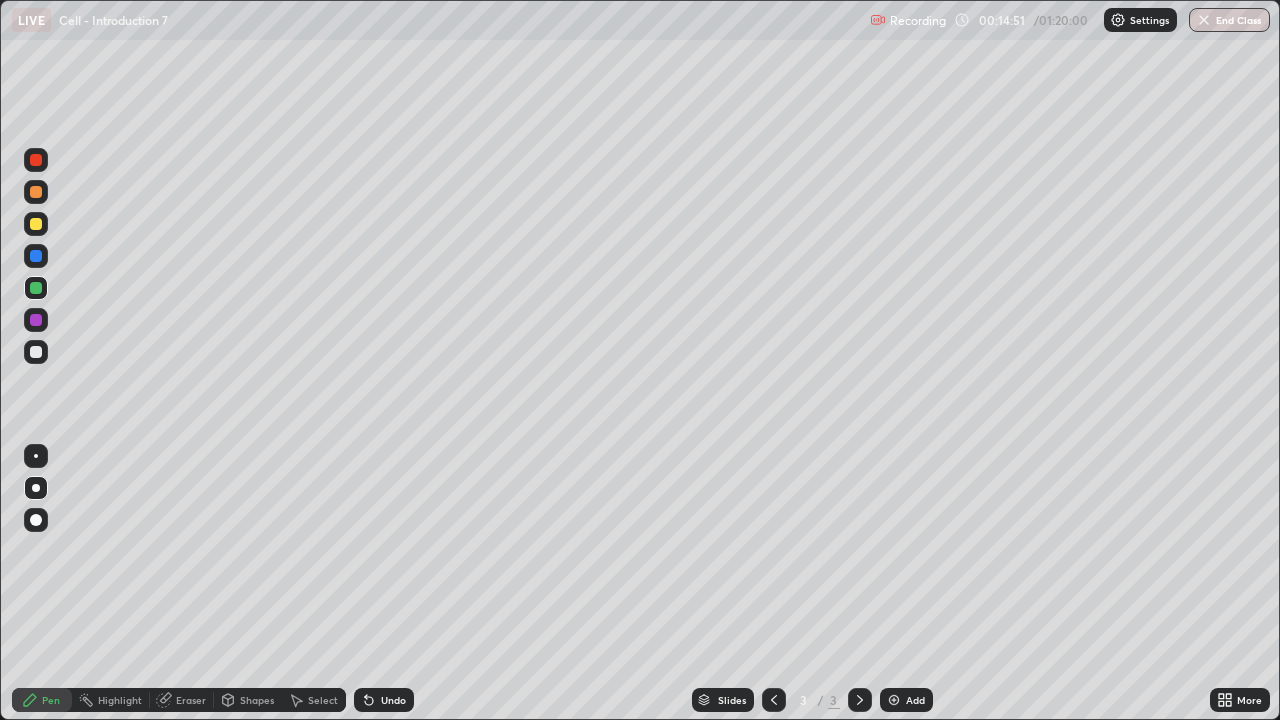 click 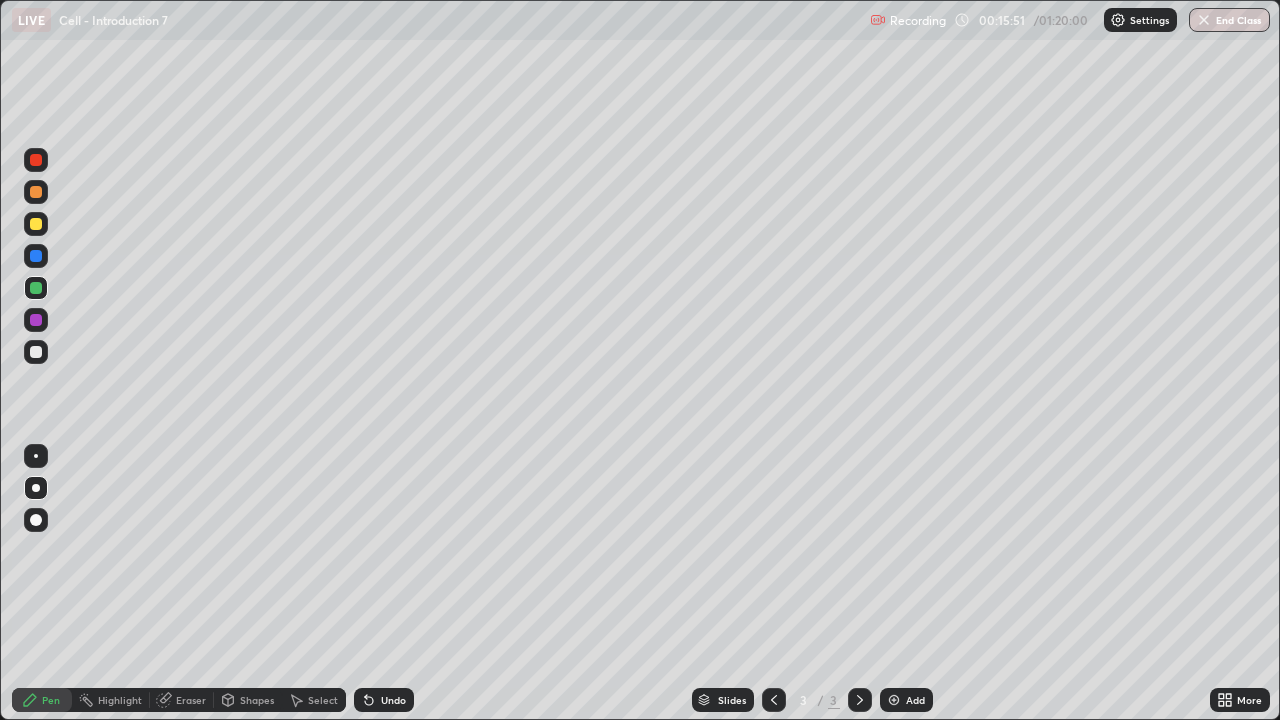 click at bounding box center [36, 224] 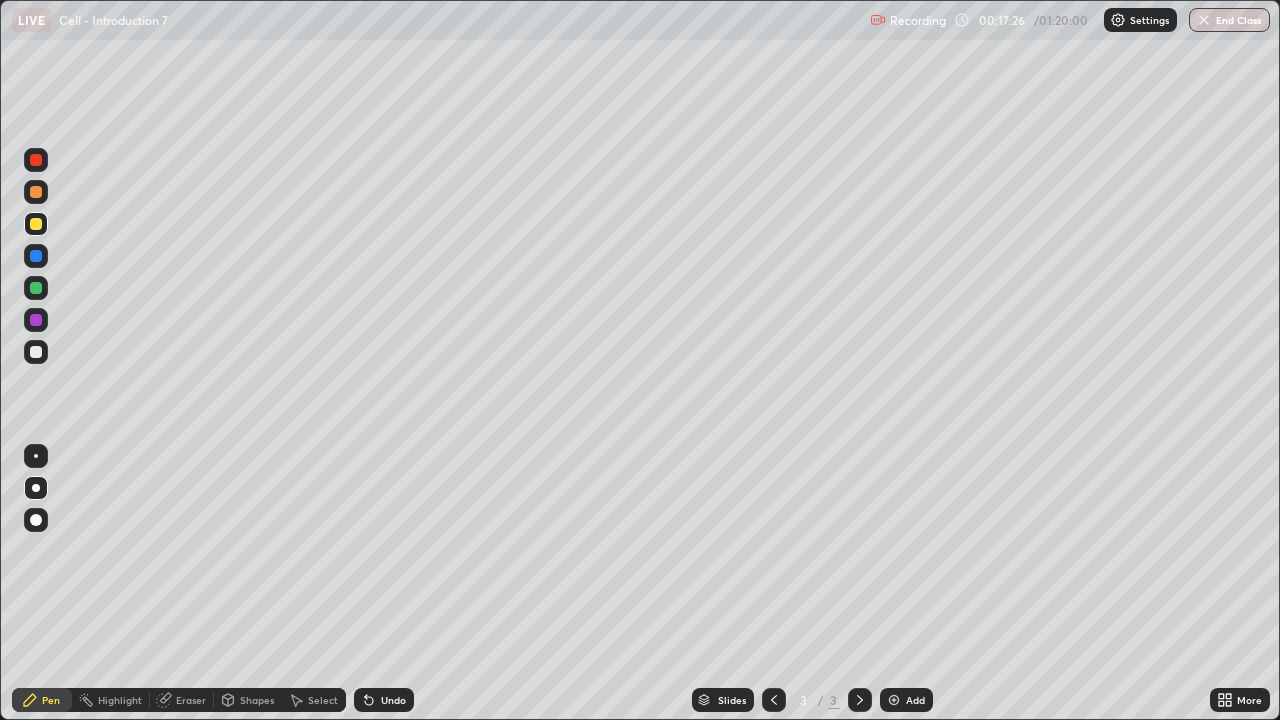 click on "Add" at bounding box center (915, 700) 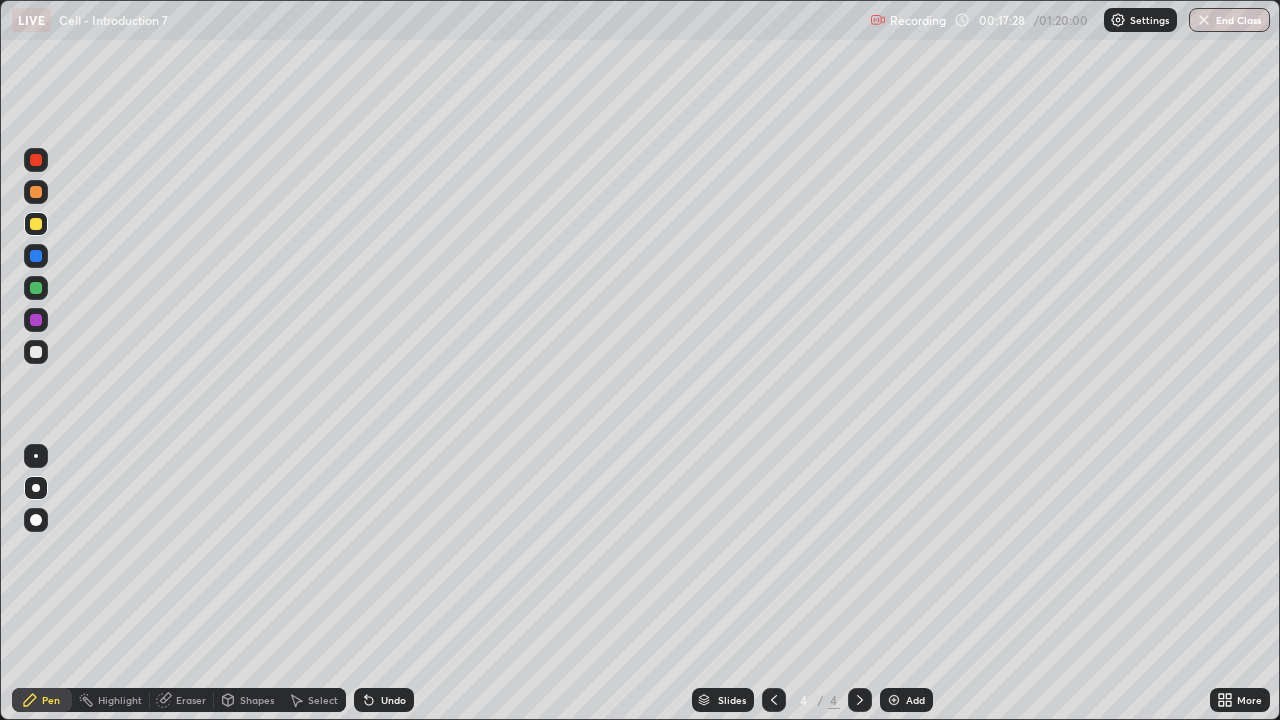 click at bounding box center [36, 352] 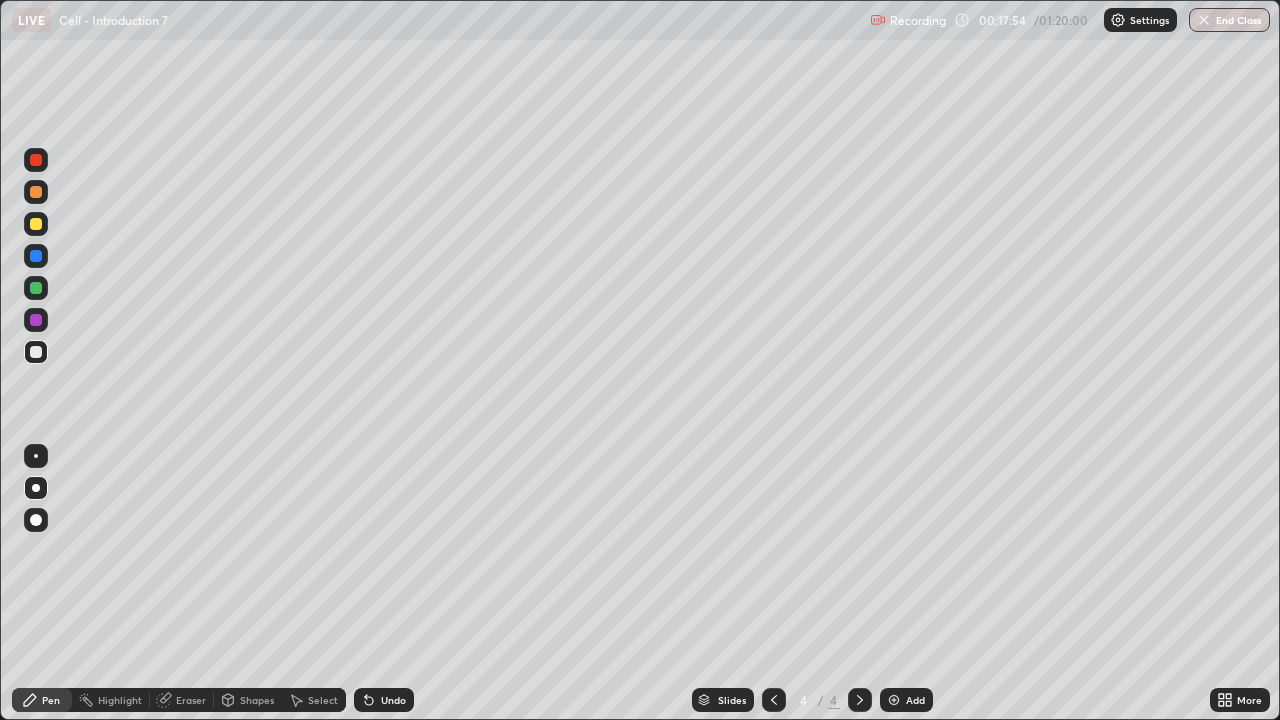 click at bounding box center [36, 256] 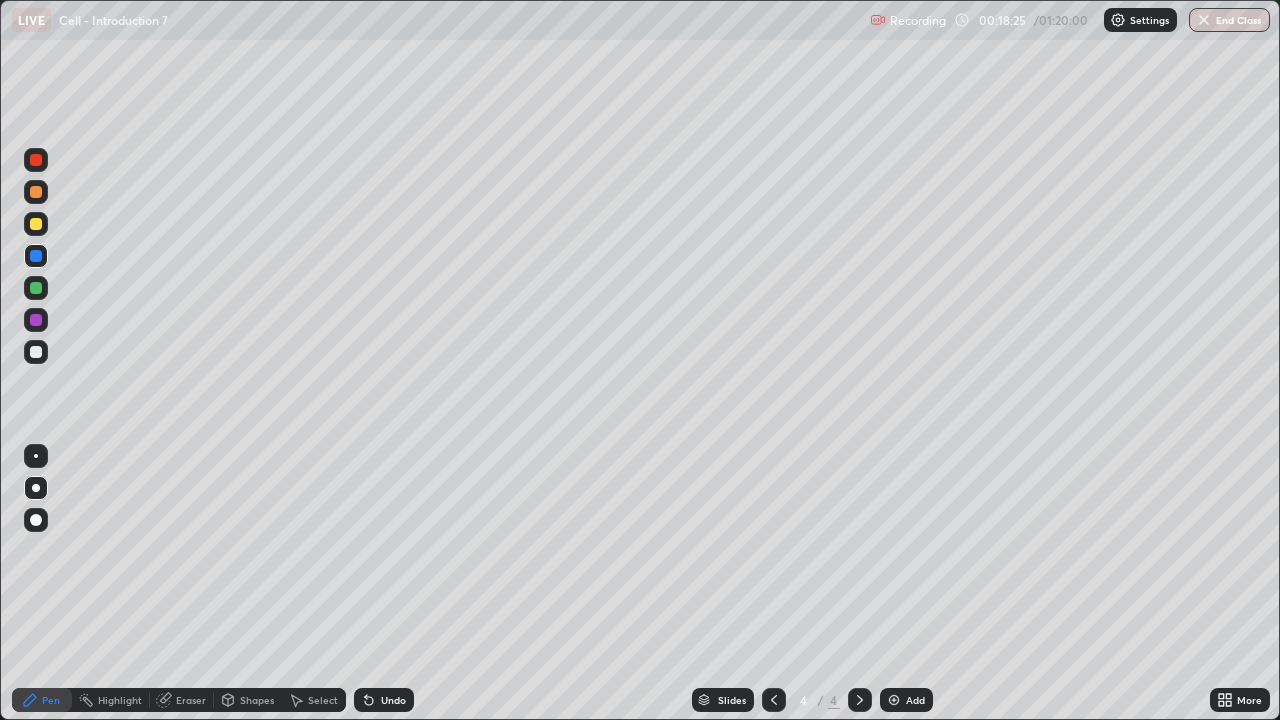 click on "Undo" at bounding box center [393, 700] 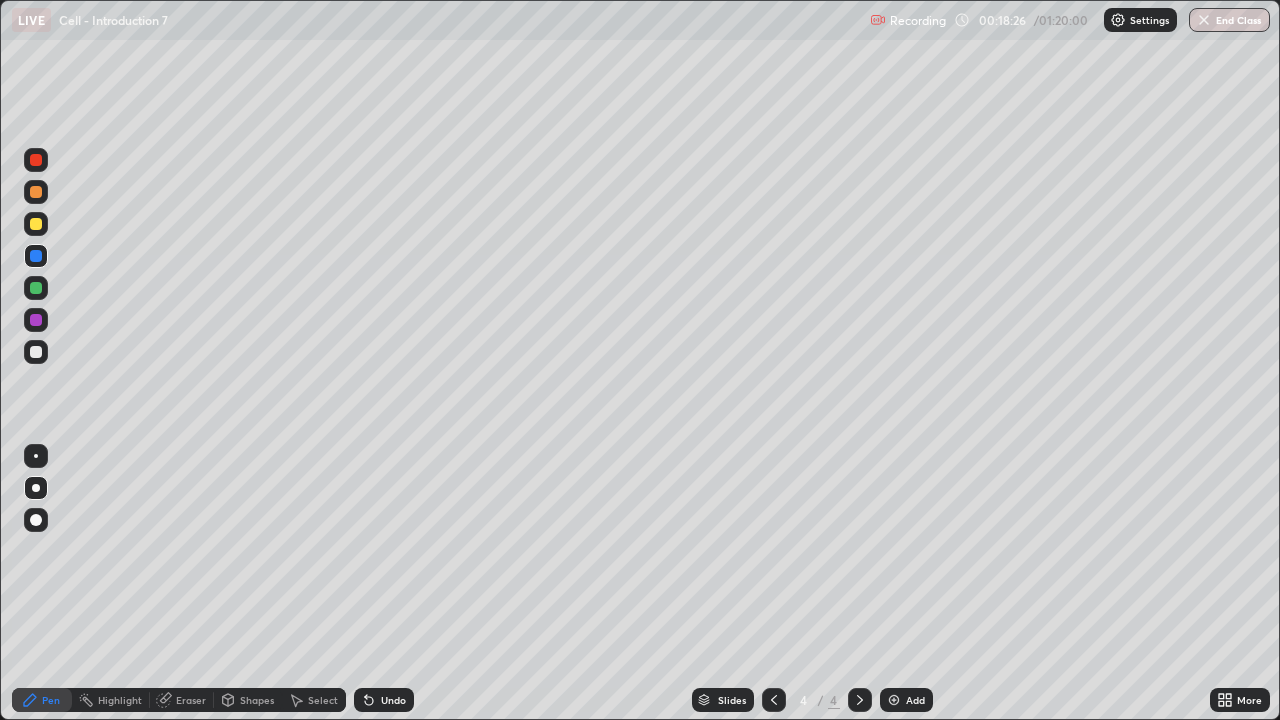 click on "Undo" at bounding box center (384, 700) 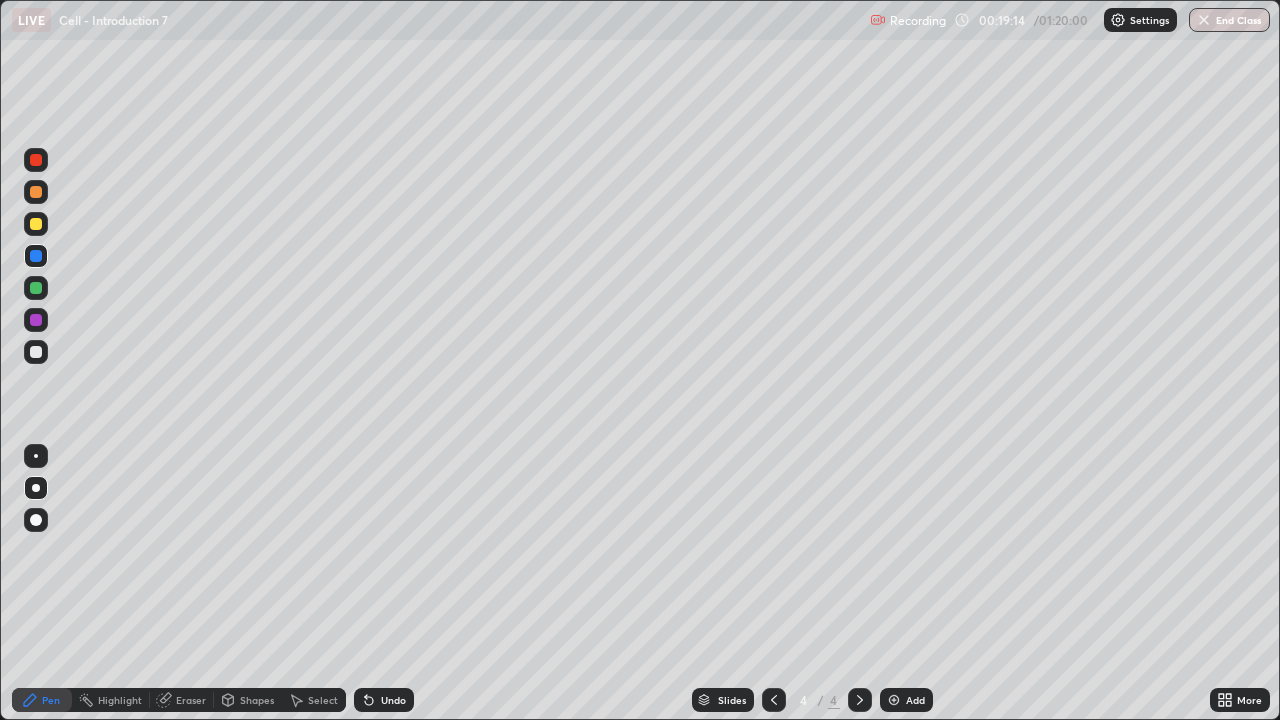 click at bounding box center [36, 288] 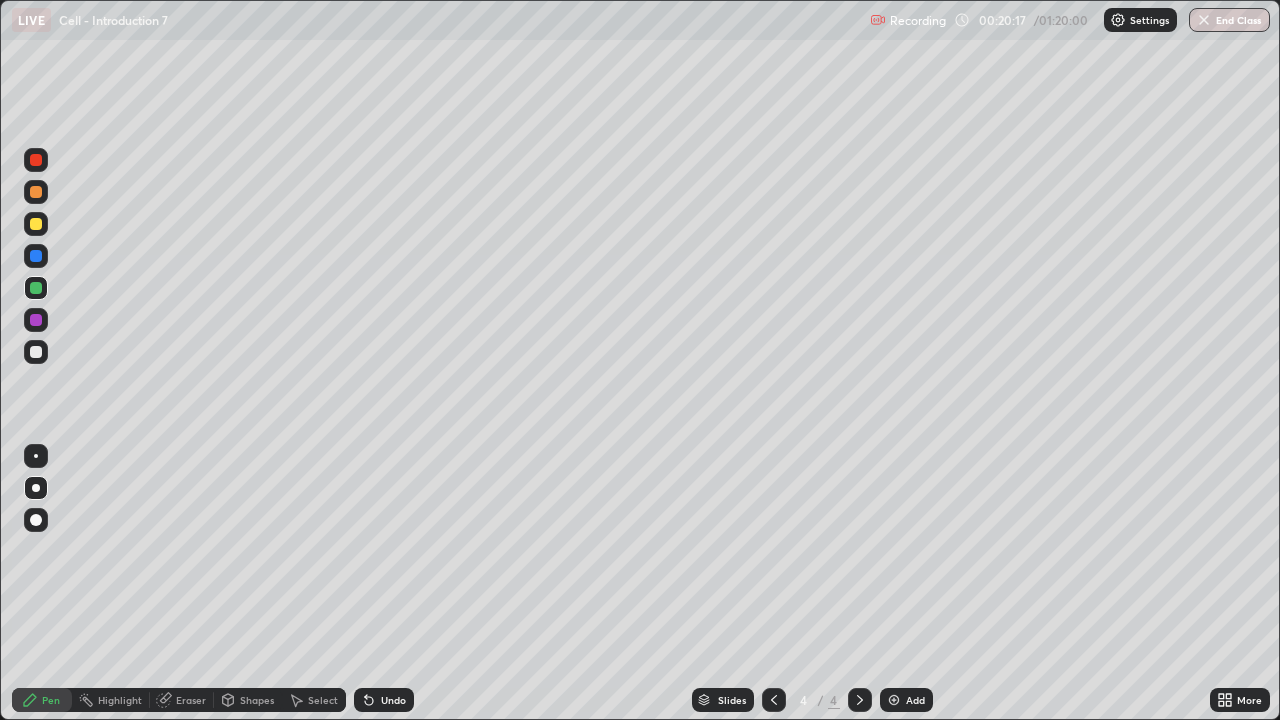 click at bounding box center (36, 320) 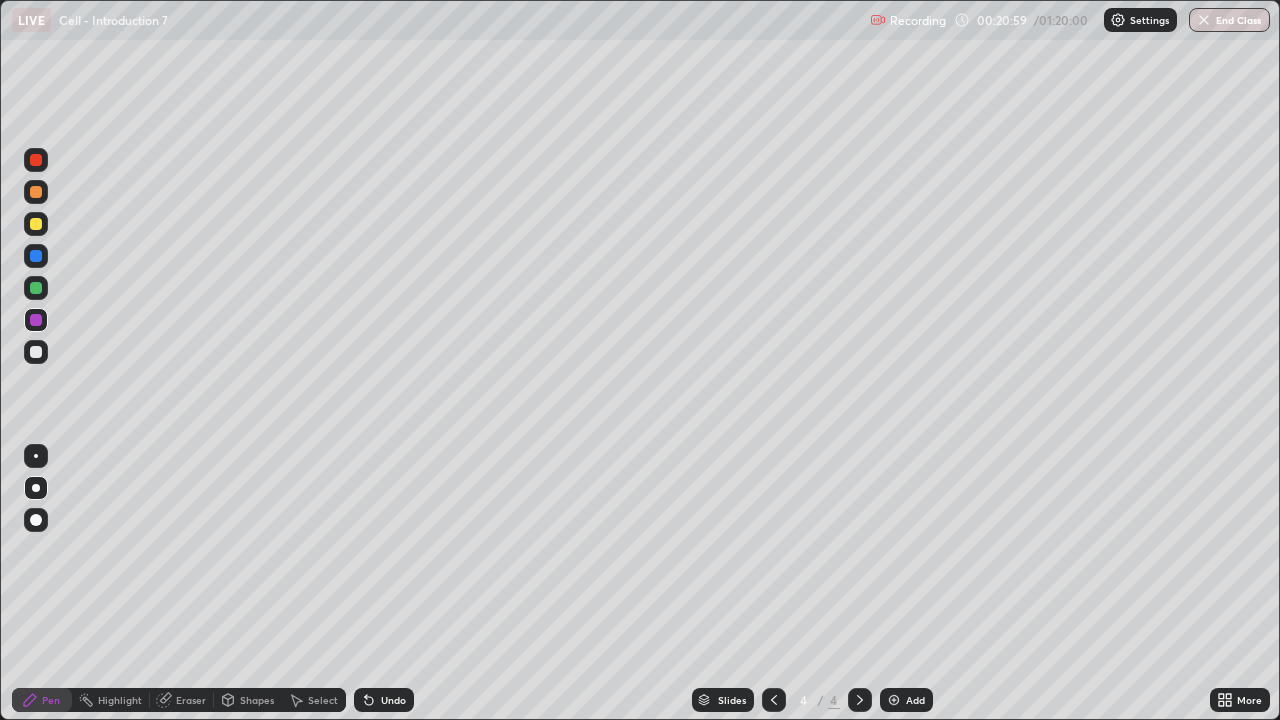 click 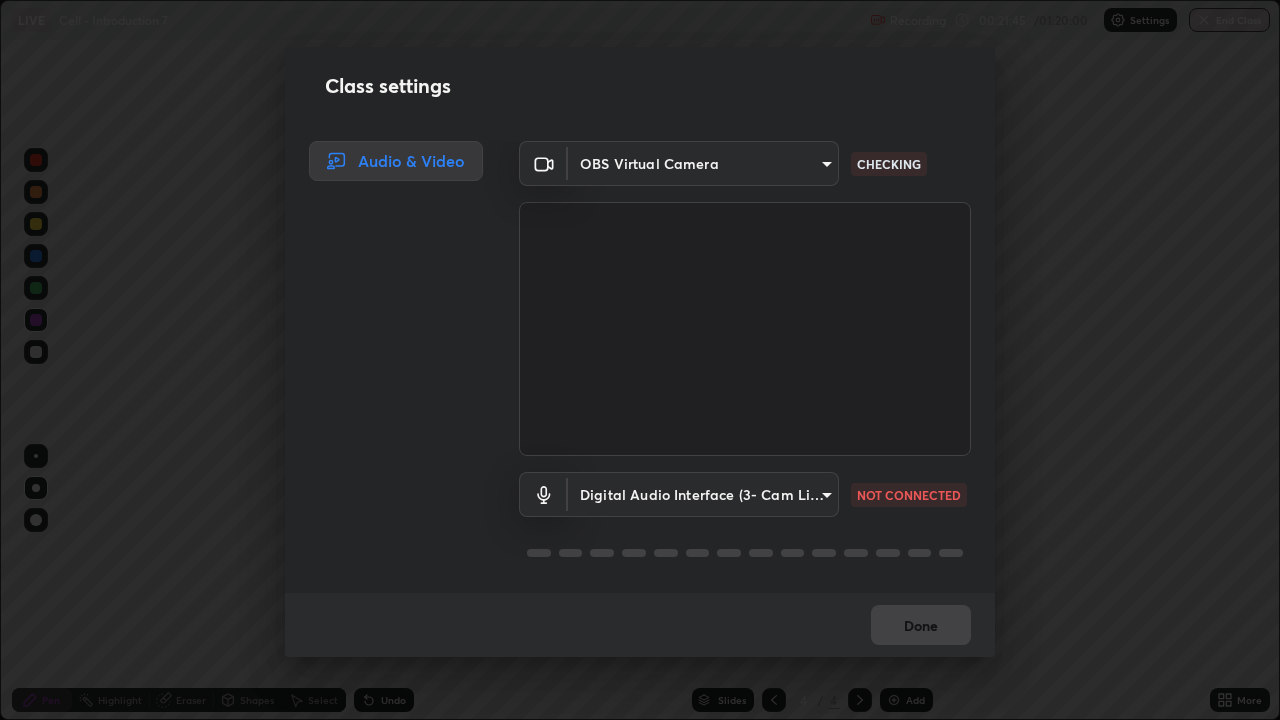 click on "Erase all LIVE Cell - Introduction 7 Recording 00:21:45 /  01:20:00 Settings End Class Setting up your live class Cell - Introduction 7 • L7 of Botany [FIRST] [LAST] Pen Highlight Eraser Shapes Select Undo Slides 4 / 4 Add More No doubts shared Encourage your learners to ask a doubt for better clarity Report an issue Reason for reporting Buffering Chat not working Audio - Video sync issue Educator video quality low ​ Attach an image Report Class settings Audio & Video OBS Virtual Camera [HASH] CHECKING Digital Audio Interface (3- Cam Link 4K) [HASH] NOT CONNECTED Done" at bounding box center (640, 360) 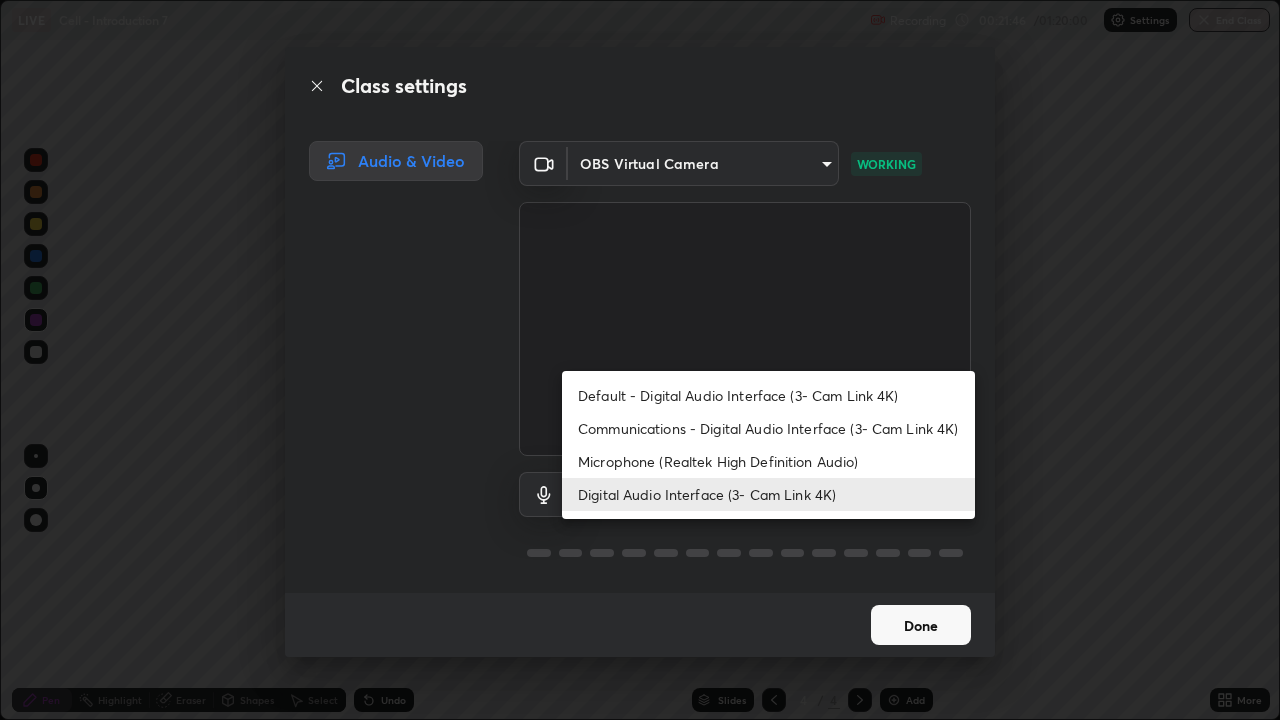 click on "Default - Digital Audio Interface (3- Cam Link 4K)" at bounding box center [768, 395] 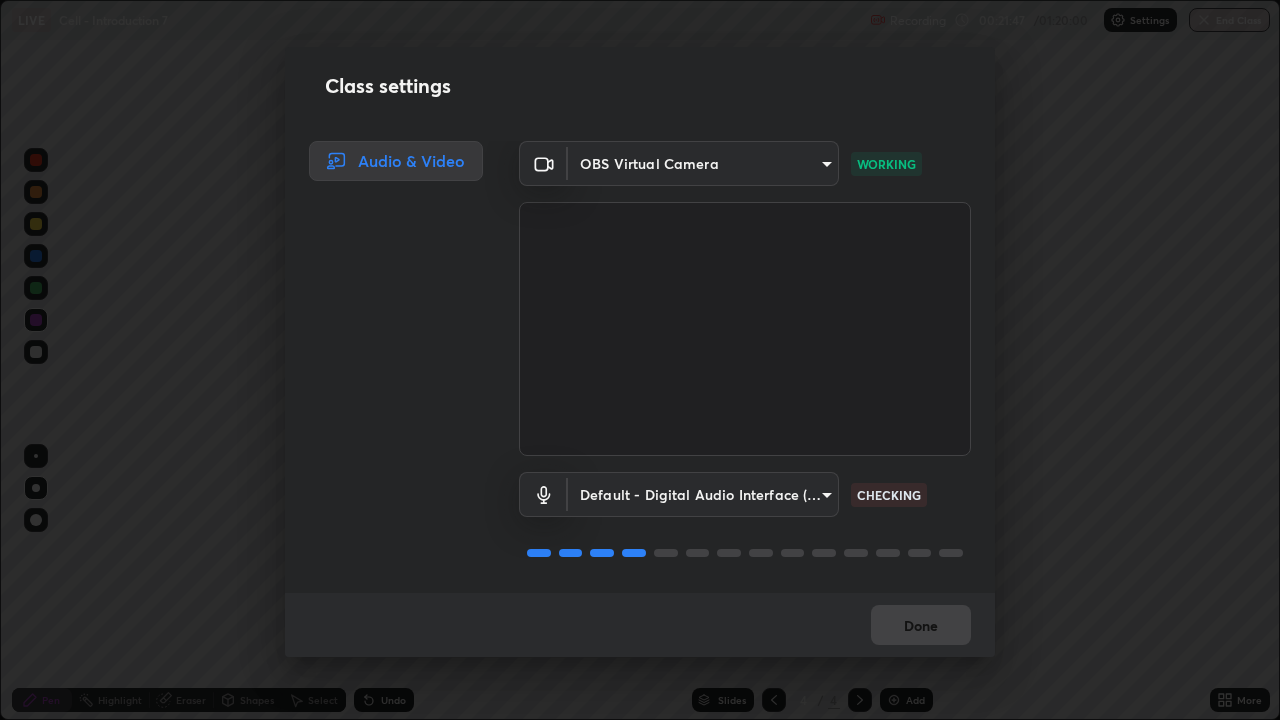 click on "Erase all LIVE Cell - Introduction 7 Recording 00:21:47 /  01:20:00 Settings End Class Setting up your live class Cell - Introduction 7 • L7 of Botany [FIRST] [LAST] Pen Highlight Eraser Shapes Select Undo Slides 4 / 4 Add More No doubts shared Encourage your learners to ask a doubt for better clarity Report an issue Reason for reporting Buffering Chat not working Audio - Video sync issue Educator video quality low ​ Attach an image Report Class settings Audio & Video OBS Virtual Camera [HASH] WORKING Default - Digital Audio Interface (3- Cam Link 4K) default CHECKING Done" at bounding box center (640, 360) 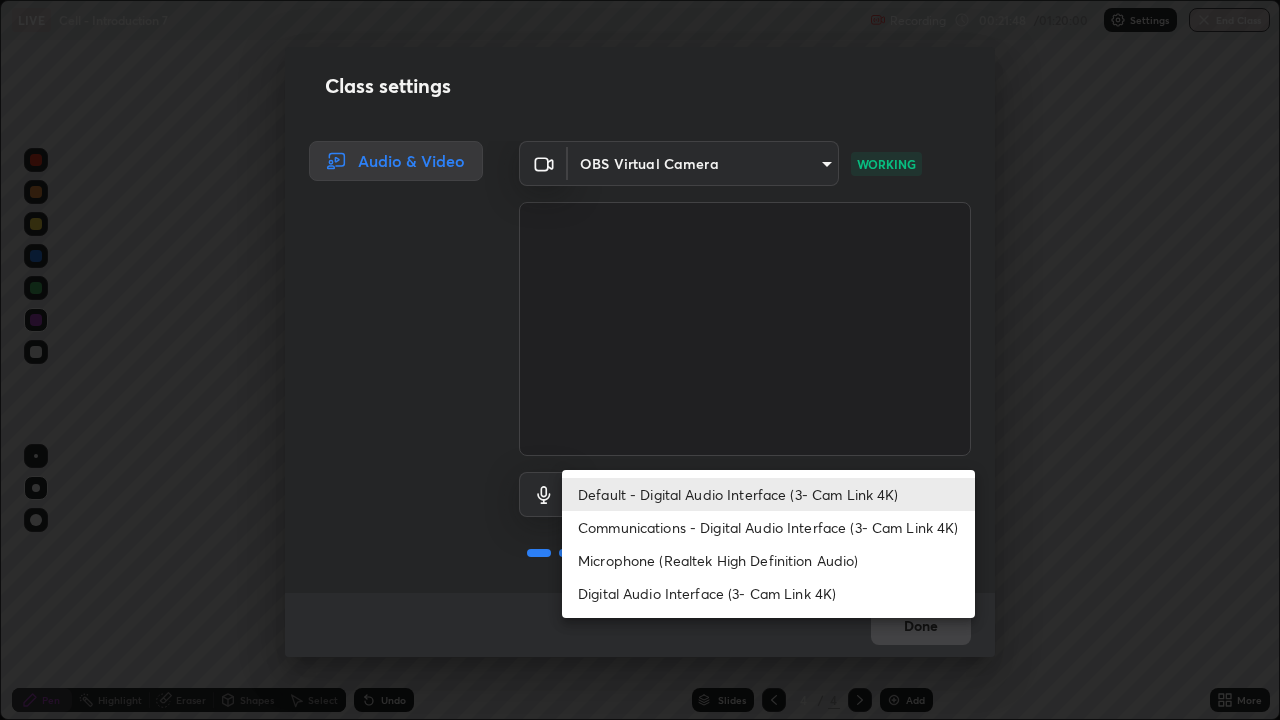click on "Microphone (Realtek High Definition Audio)" at bounding box center [768, 560] 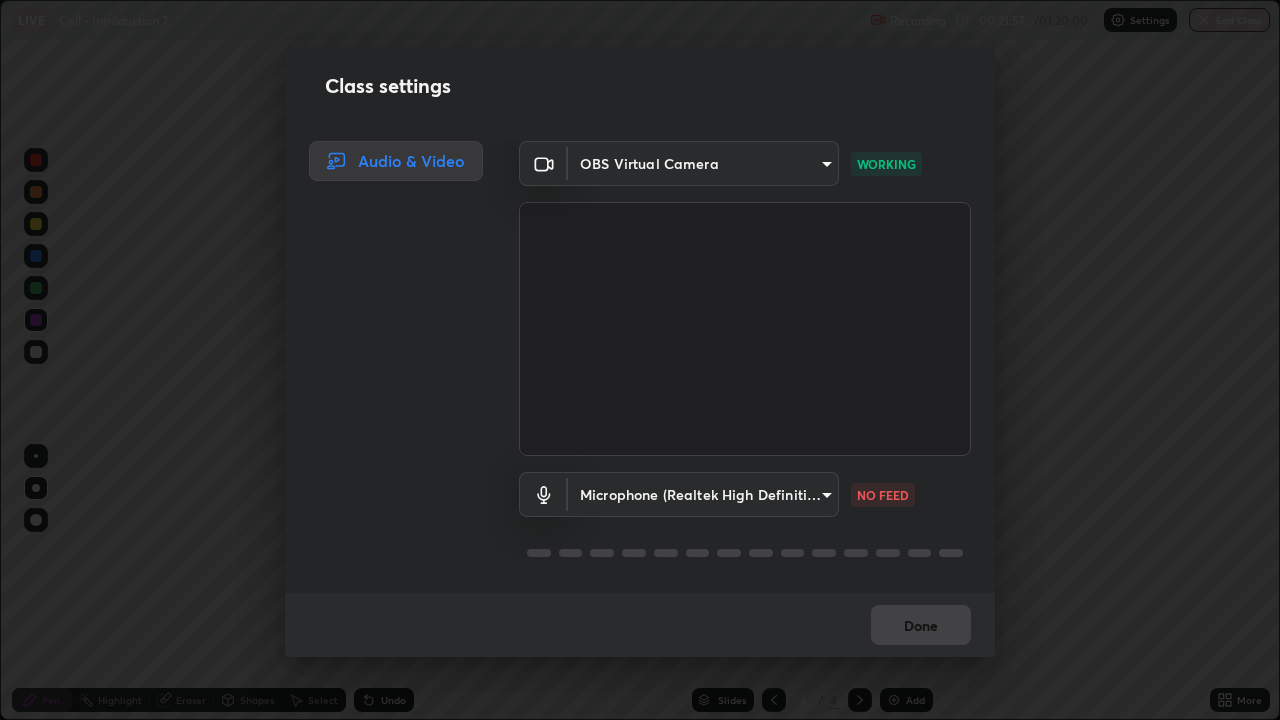 click on "Erase all LIVE Cell - Introduction 7 Recording 00:21:57 /  01:20:00 Settings End Class Setting up your live class Cell - Introduction 7 • L7 of Botany [FIRST] [LAST] Pen Highlight Eraser Shapes Select Undo Slides 4 / 4 Add More No doubts shared Encourage your learners to ask a doubt for better clarity Report an issue Reason for reporting Buffering Chat not working Audio - Video sync issue Educator video quality low ​ Attach an image Report Class settings Audio & Video OBS Virtual Camera [HASH] WORKING Microphone (Realtek High Definition Audio) [HASH] NO FEED Done" at bounding box center (640, 360) 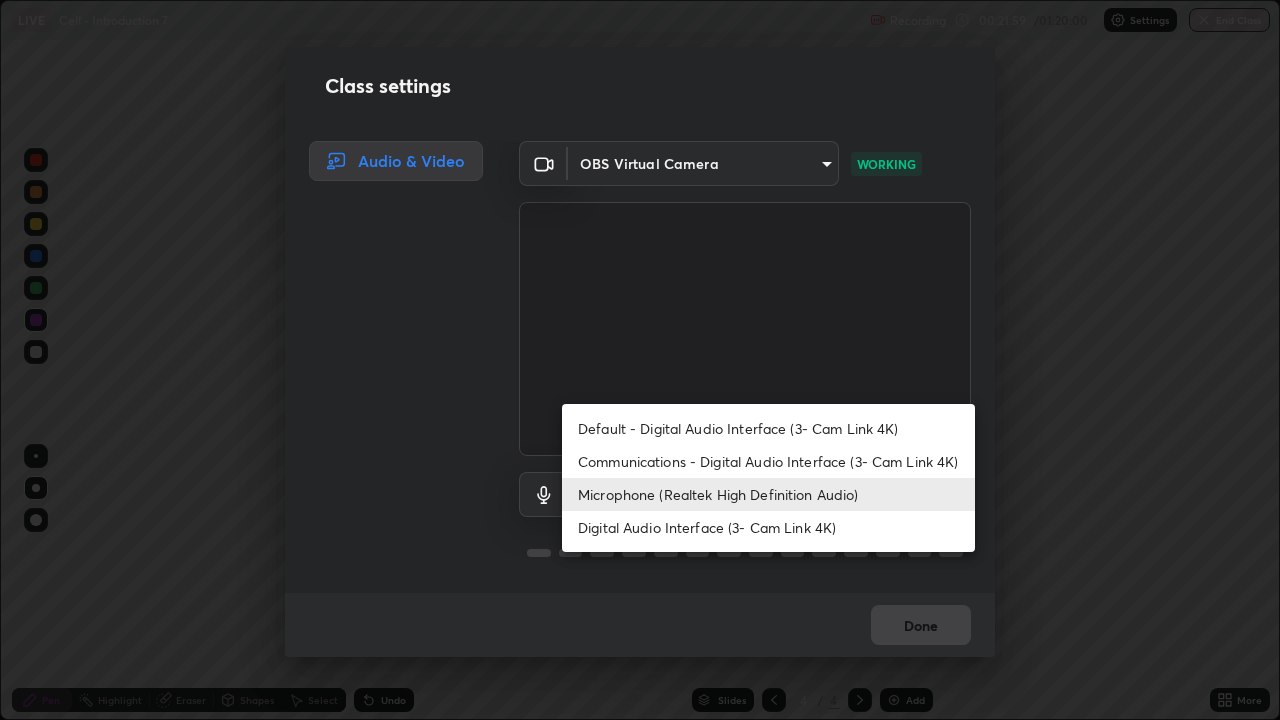 click on "Default - Digital Audio Interface (3- Cam Link 4K)" at bounding box center (768, 428) 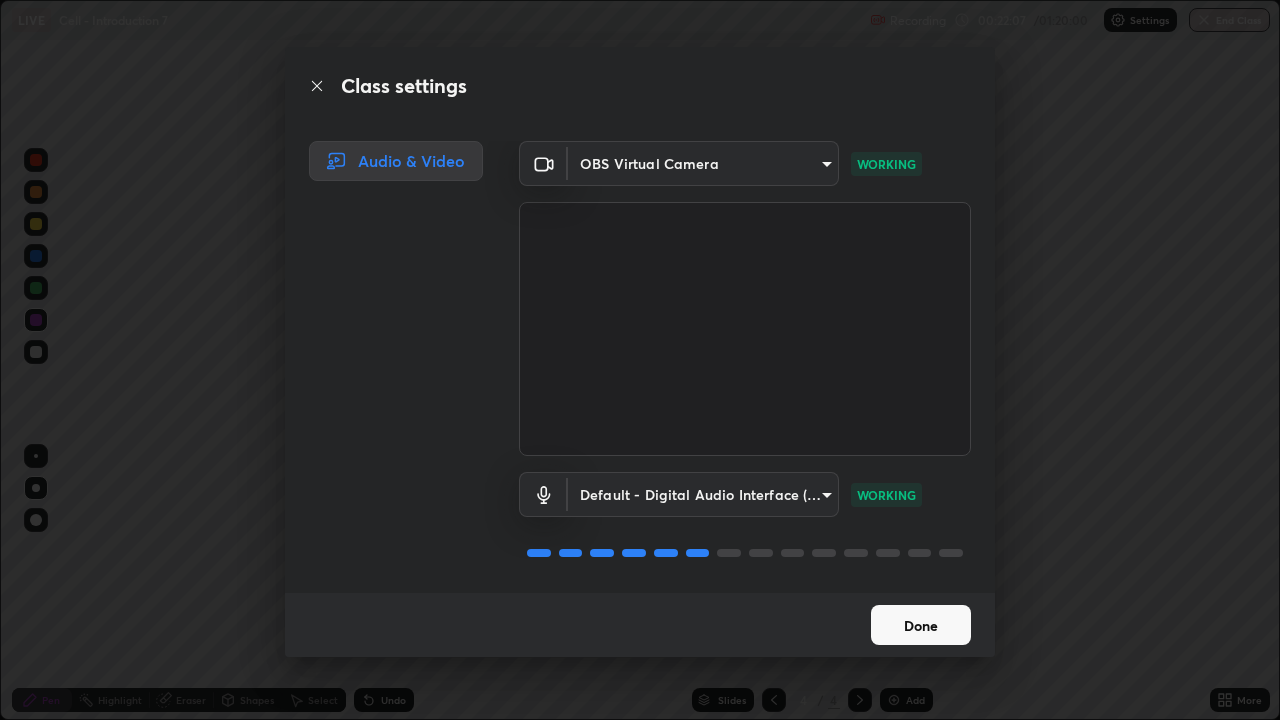click on "Done" at bounding box center (921, 625) 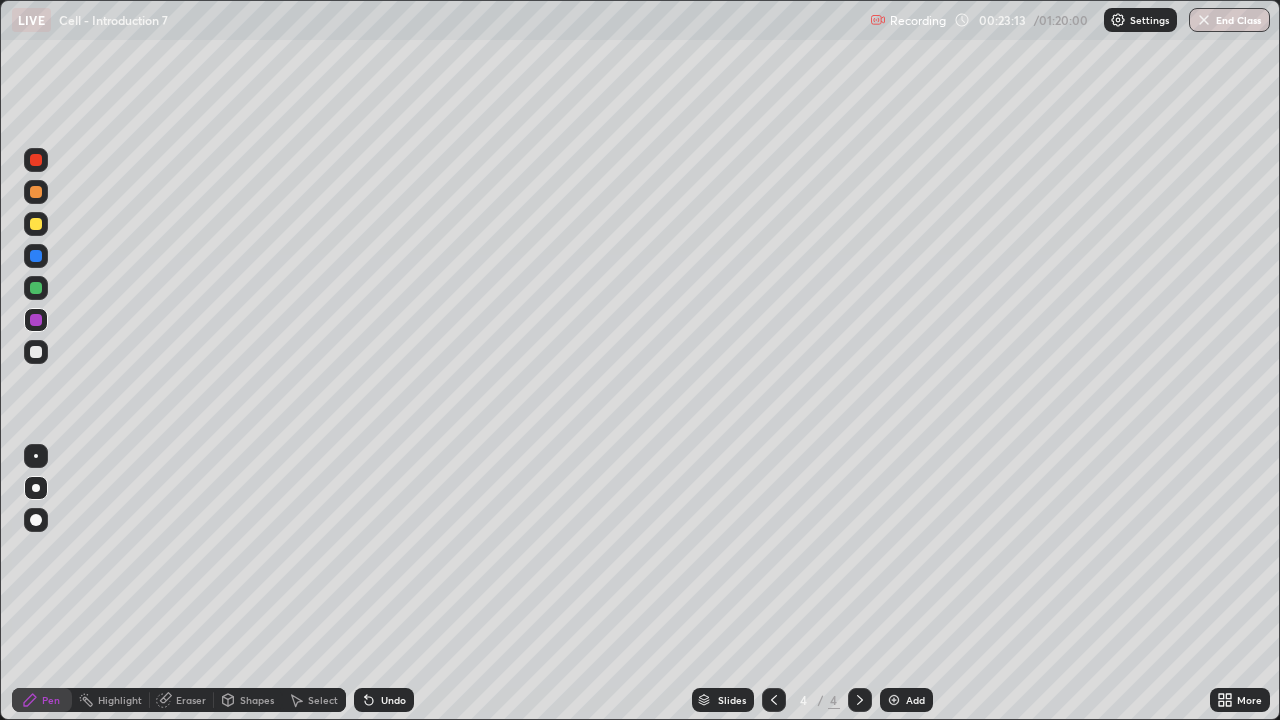 click at bounding box center (36, 192) 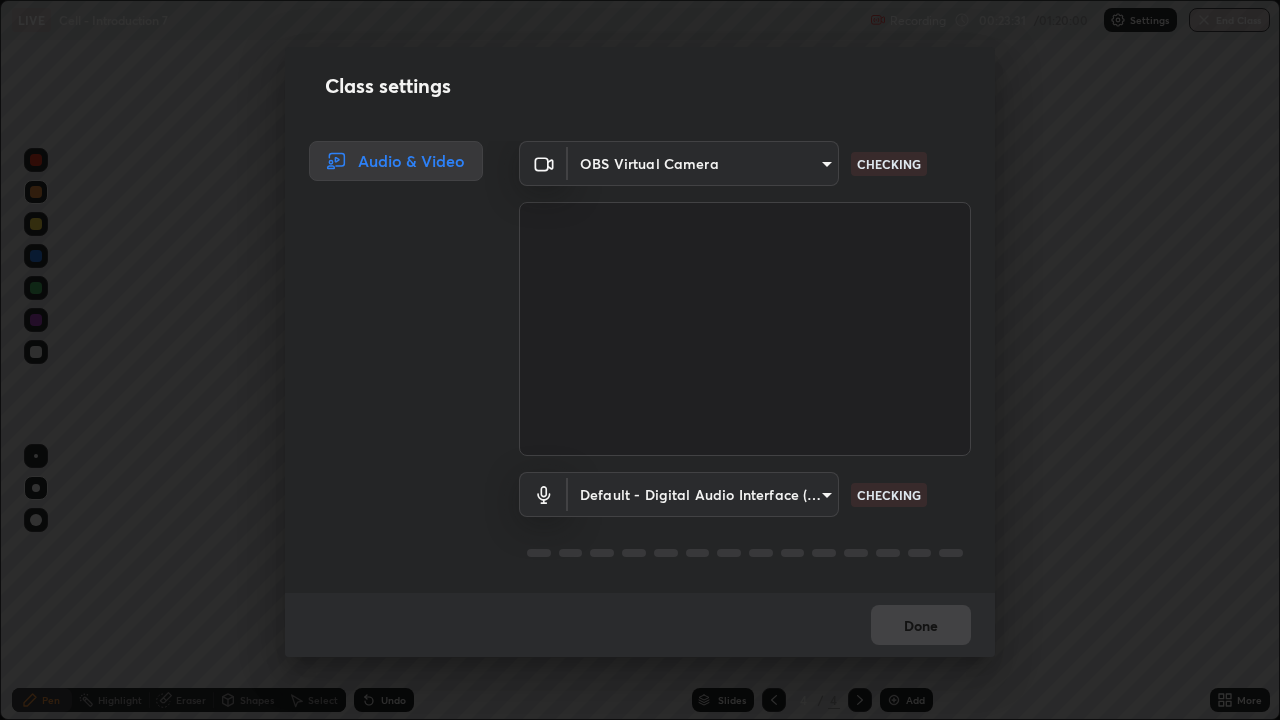 click on "Class settings Audio & Video OBS Virtual Camera [HASH] CHECKING Default - Digital Audio Interface (3- Cam Link 4K) default CHECKING Done" at bounding box center (640, 360) 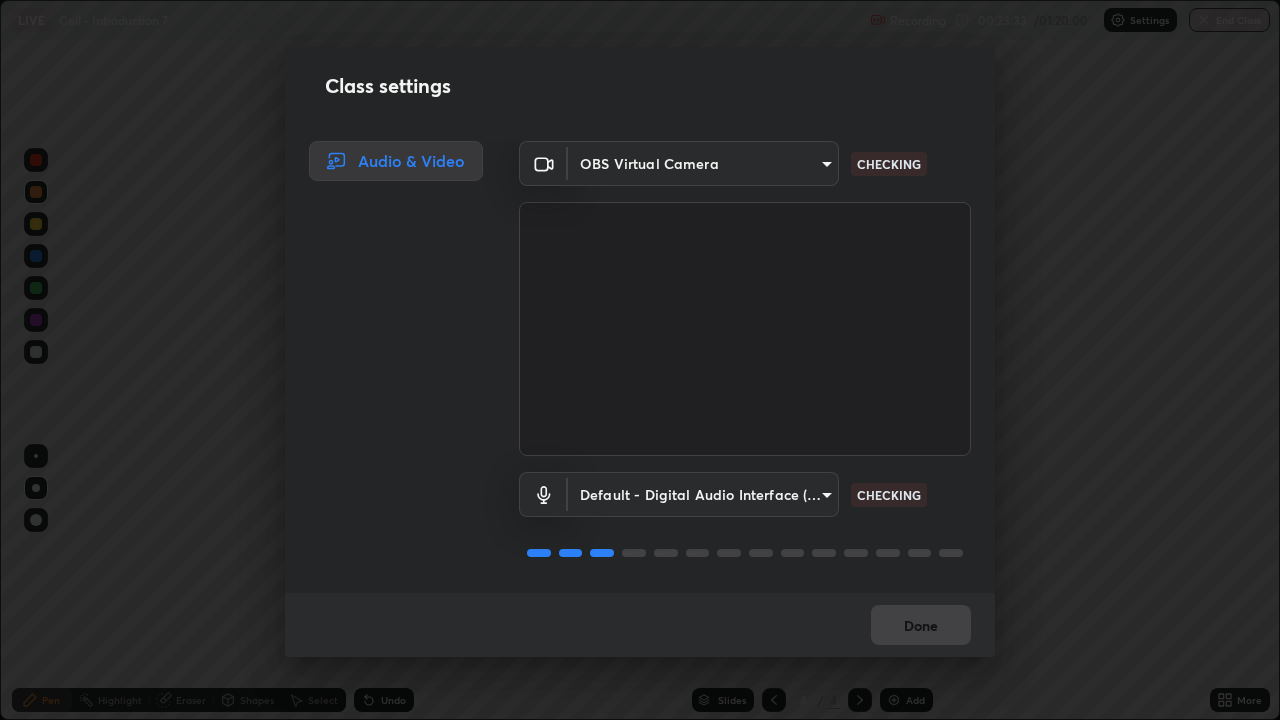 click on "Erase all LIVE Cell - Introduction 7 Recording 00:23:33 /  01:20:00 Settings End Class Setting up your live class Cell - Introduction 7 • L7 of Botany [FIRST] [LAST] Pen Highlight Eraser Shapes Select Undo Slides 4 / 4 Add More No doubts shared Encourage your learners to ask a doubt for better clarity Report an issue Reason for reporting Buffering Chat not working Audio - Video sync issue Educator video quality low ​ Attach an image Report Class settings Audio & Video OBS Virtual Camera [HASH] CHECKING Default - Digital Audio Interface (3- Cam Link 4K) default CHECKING Done" at bounding box center [640, 360] 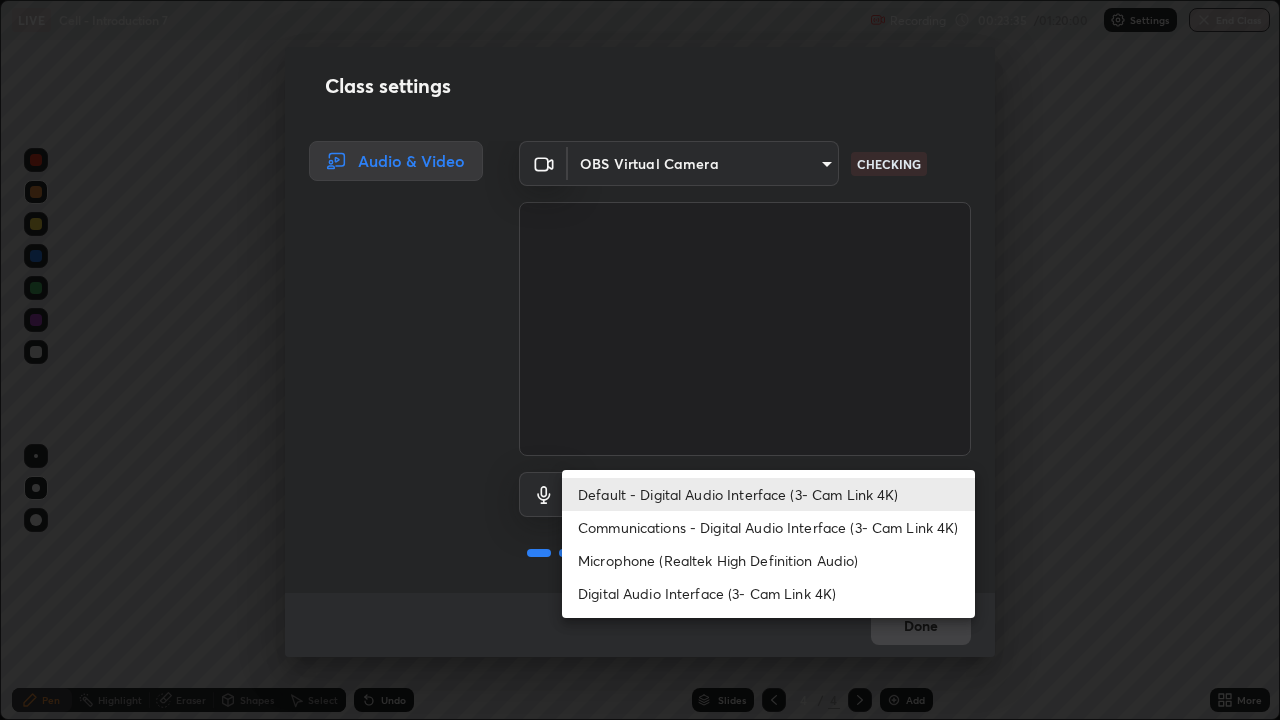 click on "Communications - Digital Audio Interface (3- Cam Link 4K)" at bounding box center [768, 527] 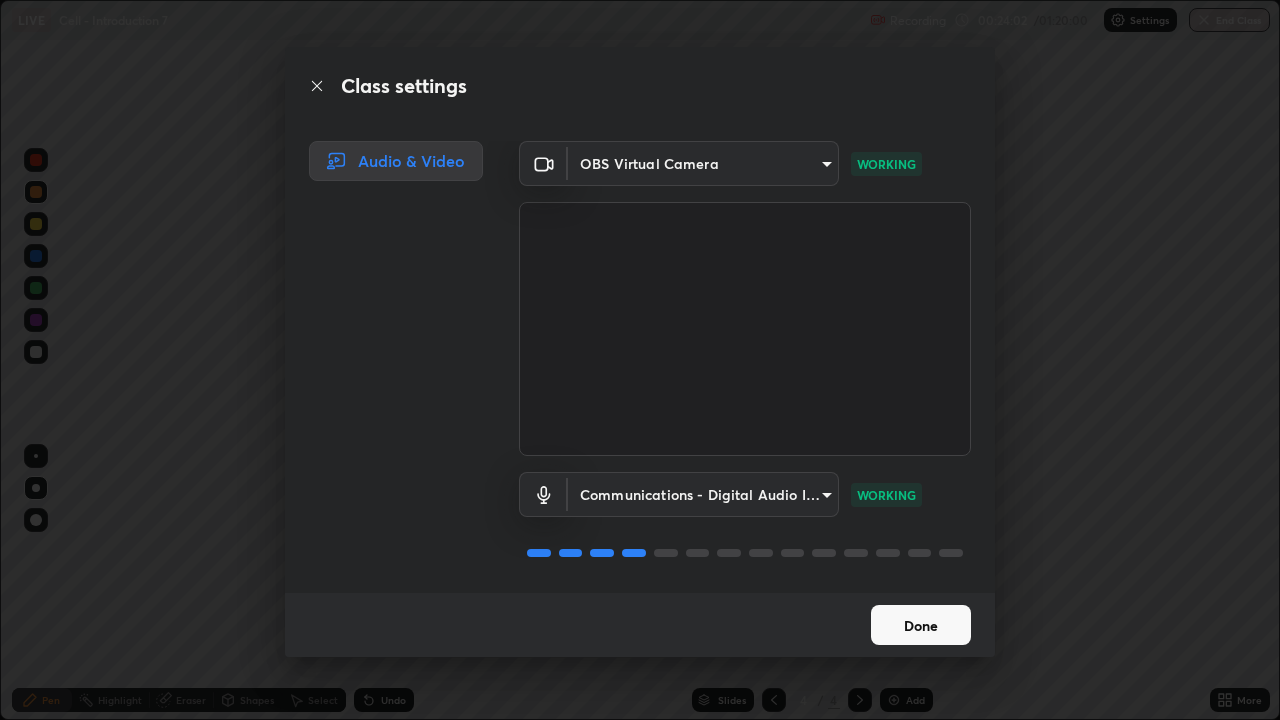 click on "Erase all LIVE Cell - Introduction 7 Recording 00:24:02 /  01:20:00 Settings End Class Setting up your live class Cell - Introduction 7 • L7 of Botany [FIRST] [LAST] Pen Highlight Eraser Shapes Select Undo Slides 4 / 4 Add More No doubts shared Encourage your learners to ask a doubt for better clarity Report an issue Reason for reporting Buffering Chat not working Audio - Video sync issue Educator video quality low ​ Attach an image Report Class settings Audio & Video OBS Virtual Camera [HASH] WORKING Communications - Digital Audio Interface (3- Cam Link 4K) communications WORKING Done" at bounding box center [640, 360] 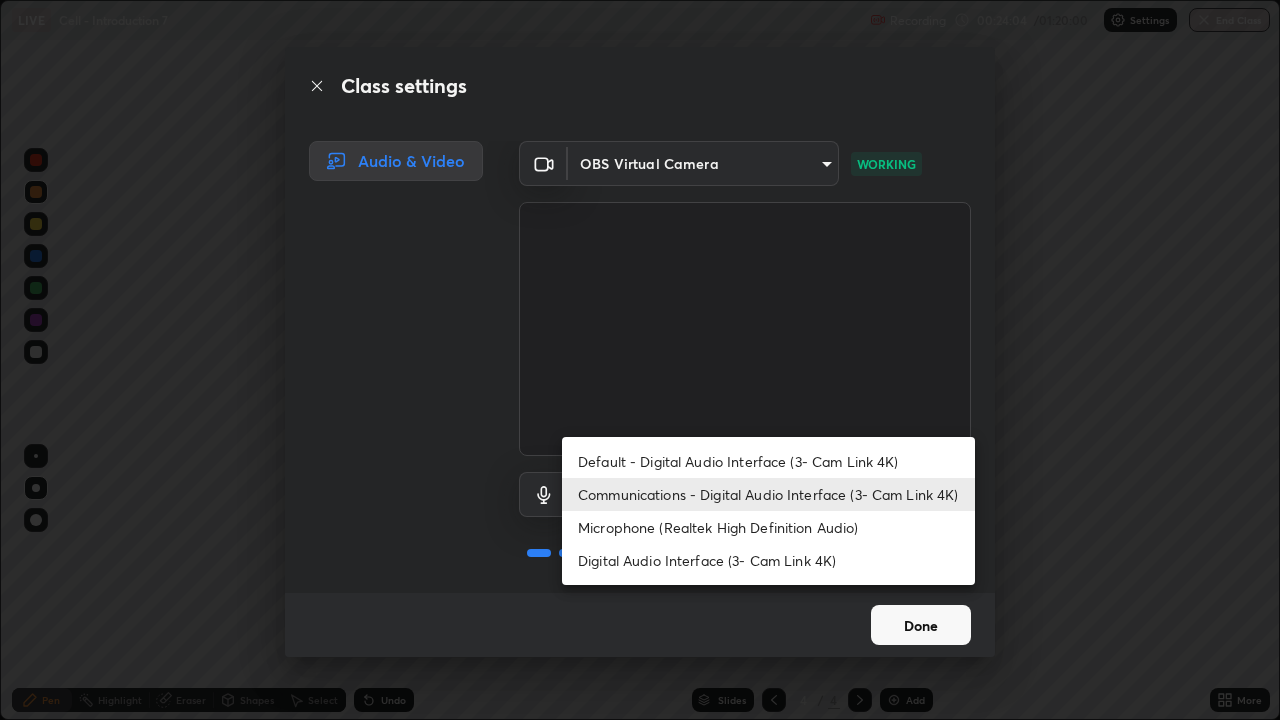 click at bounding box center (640, 360) 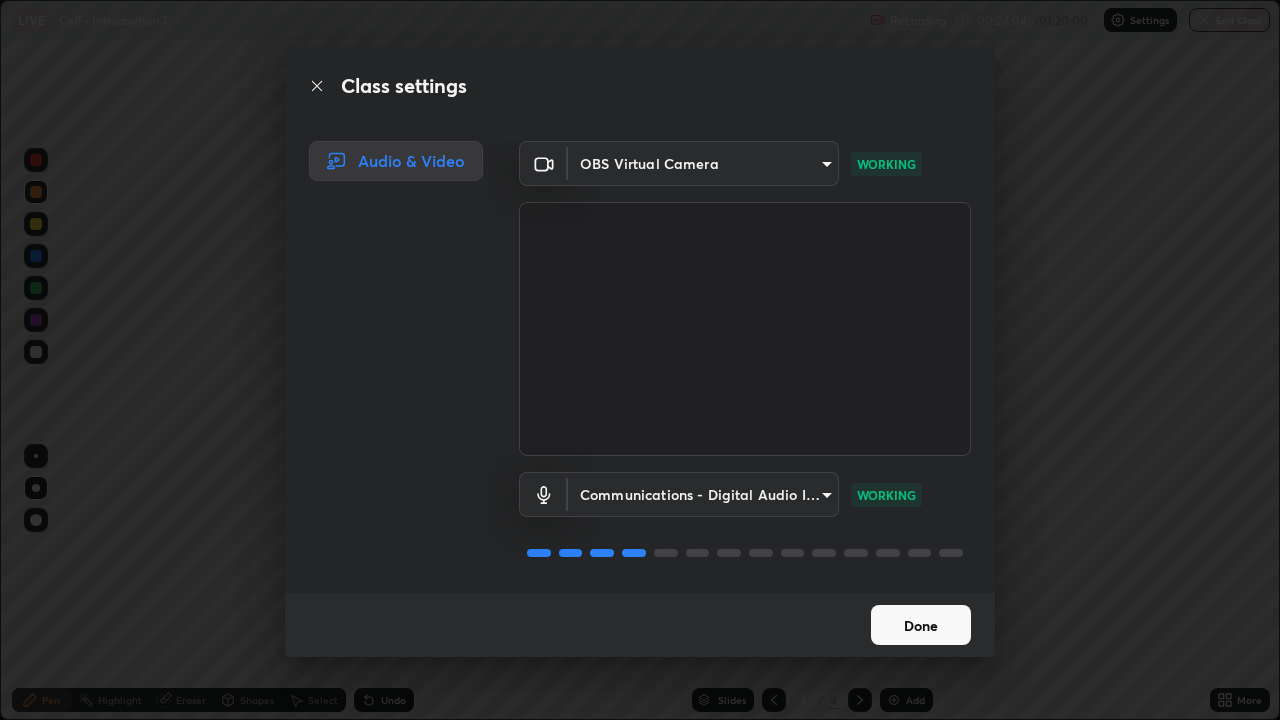 click on "Done" at bounding box center [921, 625] 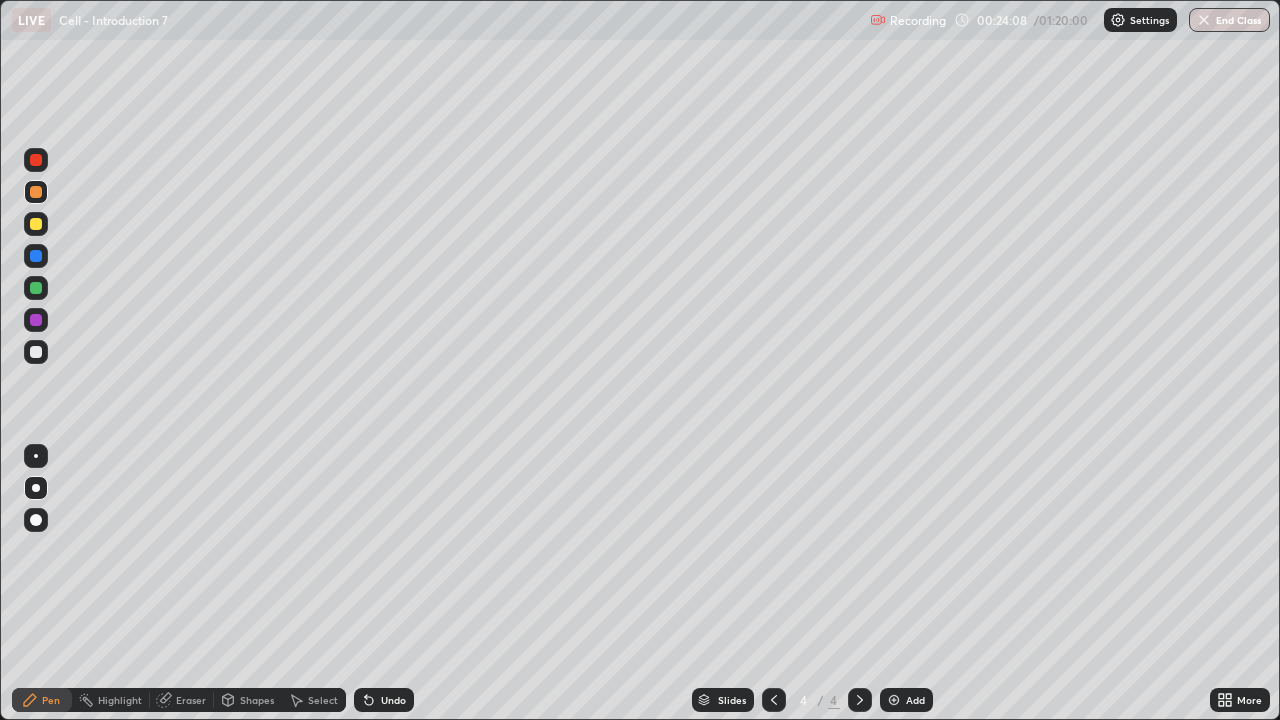 click on "More" at bounding box center [1240, 700] 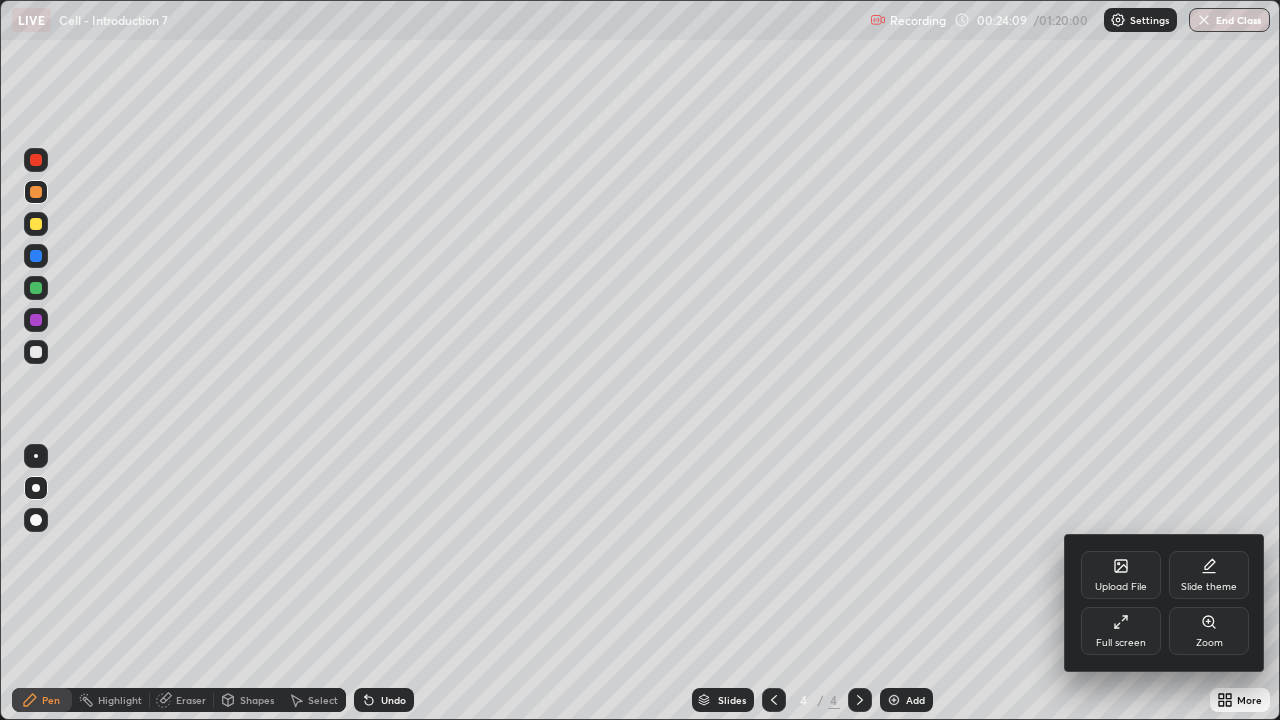 click on "Full screen" at bounding box center (1121, 631) 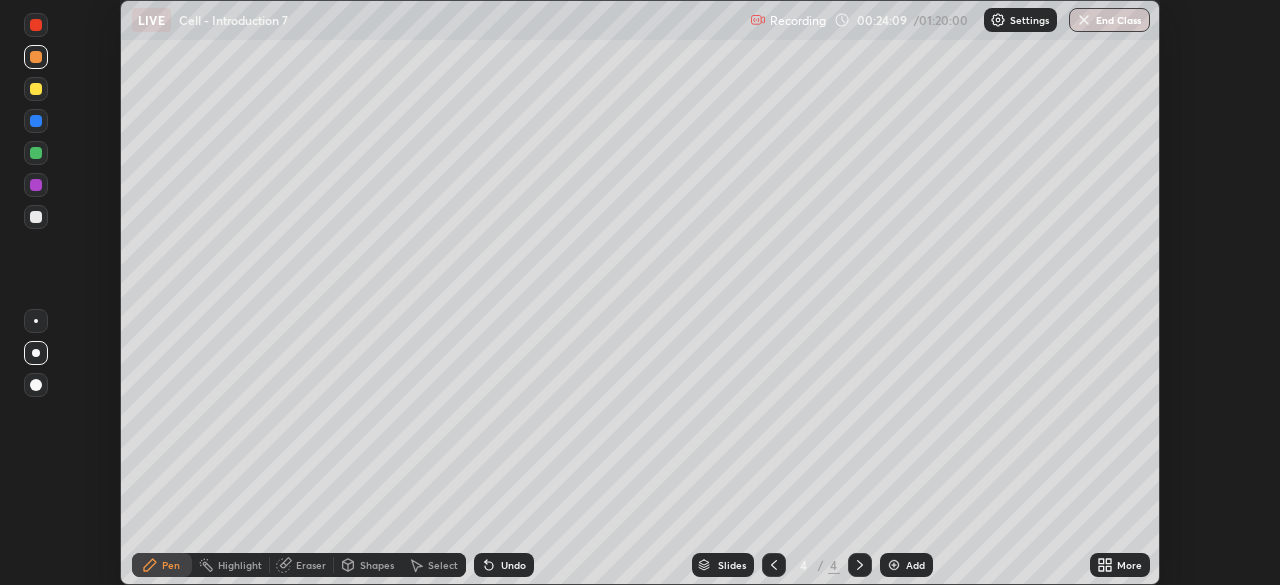 scroll, scrollTop: 585, scrollLeft: 1280, axis: both 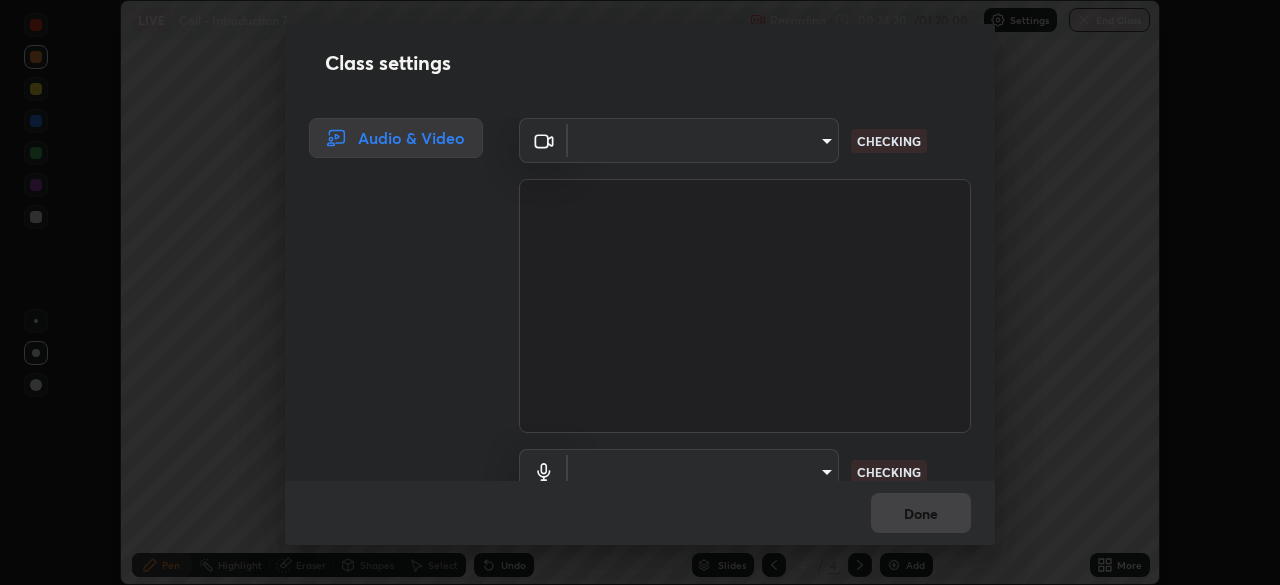 type on "[HASH]" 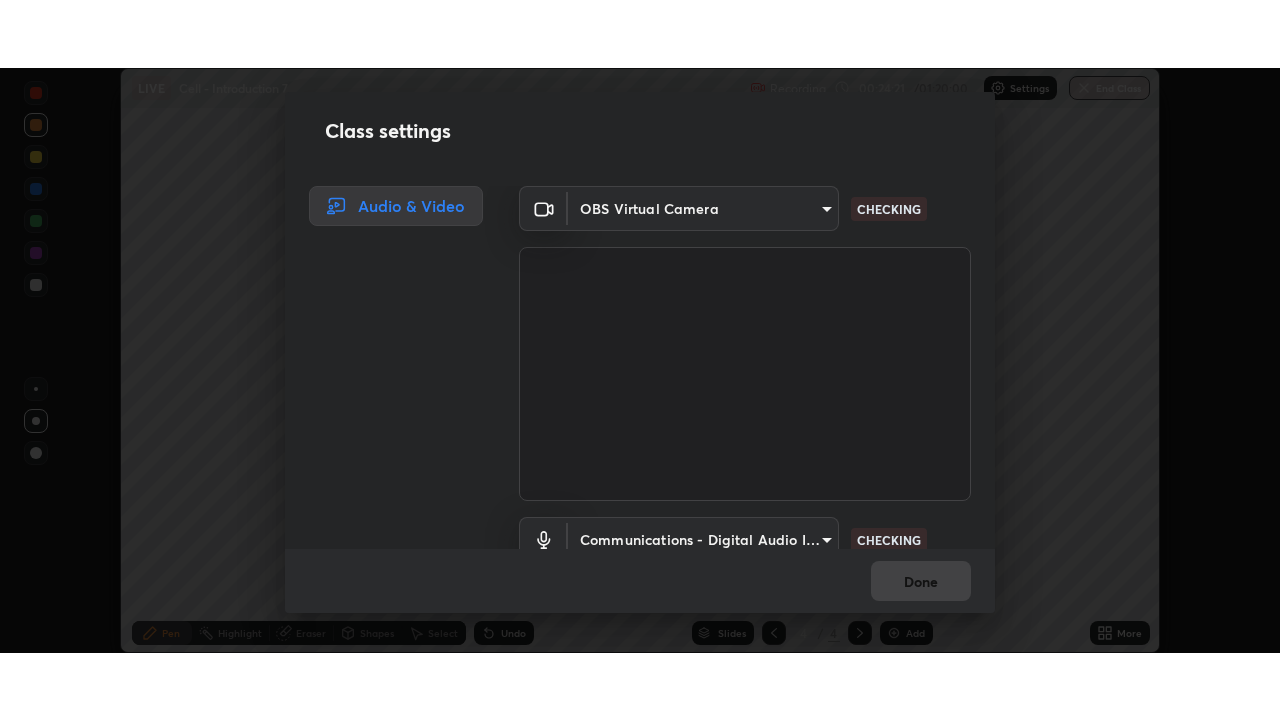 scroll, scrollTop: 91, scrollLeft: 0, axis: vertical 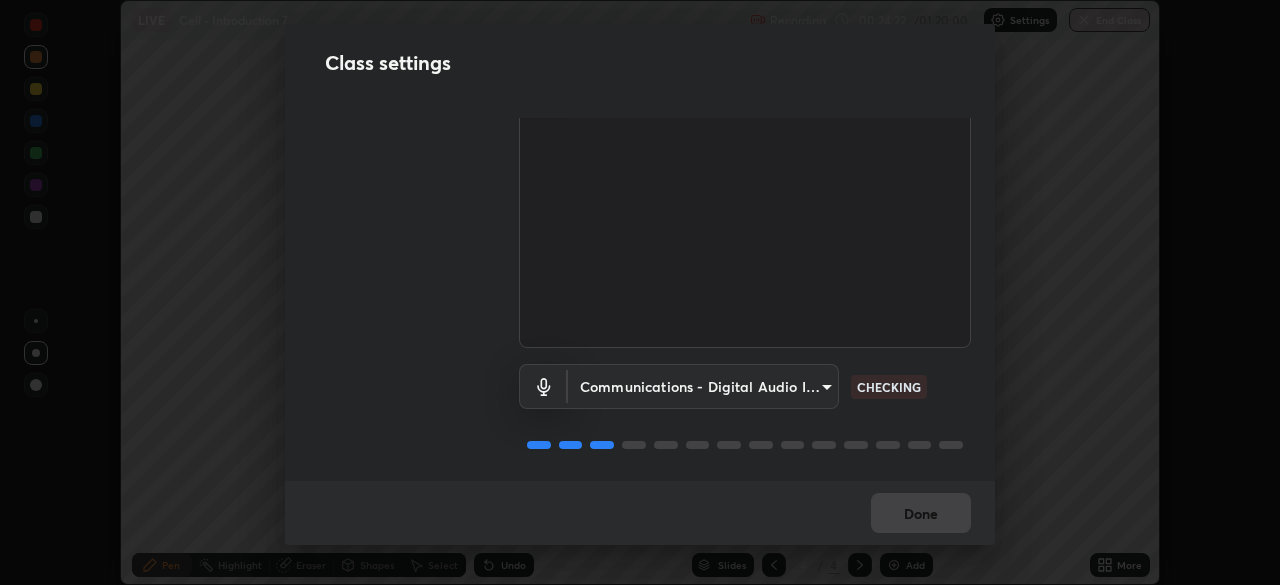 click on "Erase all LIVE Cell - Introduction 7 Recording 00:24:22 /  01:20:00 Settings End Class Setting up your live class Cell - Introduction 7 • L7 of Botany Shweta Parashar Pen Highlight Eraser Shapes Select Undo Slides 4 / 4 Add More No doubts shared Encourage your learners to ask a doubt for better clarity Report an issue Reason for reporting Buffering Chat not working Audio - Video sync issue Educator video quality low ​ Attach an image Report Class settings Audio & Video OBS Virtual Camera 0a1d79d661a64fddf9c7d5b4cd35eaf601090247fd107eb5253fa8bc11dd5ba6 CHECKING Communications - Digital Audio Interface (3- Cam Link 4K) communications CHECKING Done" at bounding box center (640, 292) 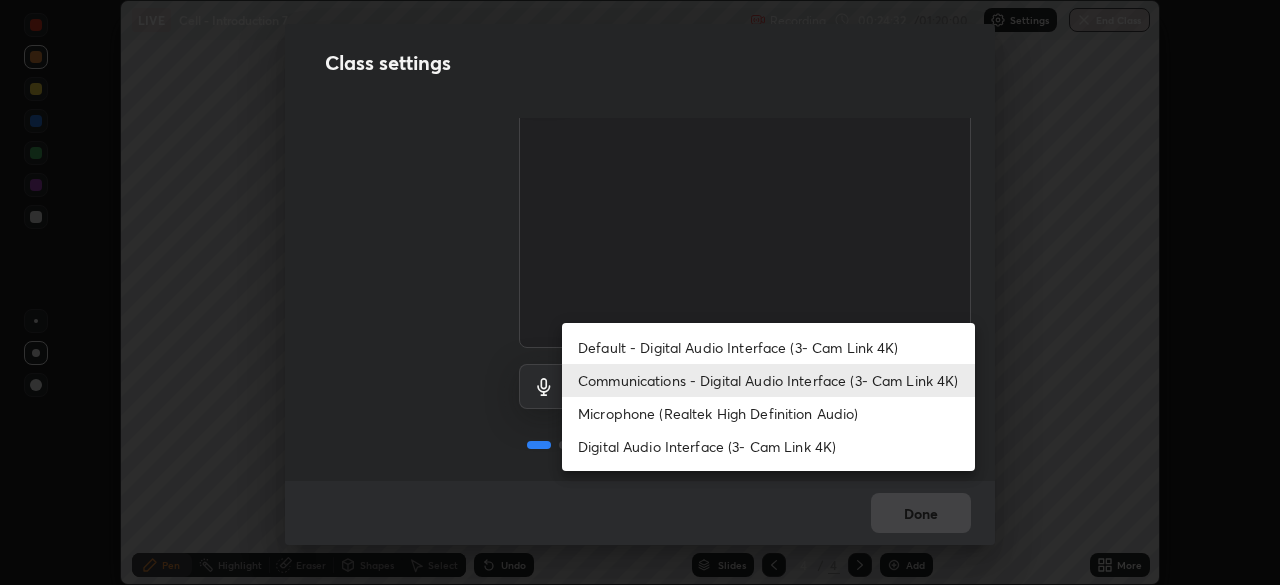 click on "Communications - Digital Audio Interface (3- Cam Link 4K)" at bounding box center (768, 380) 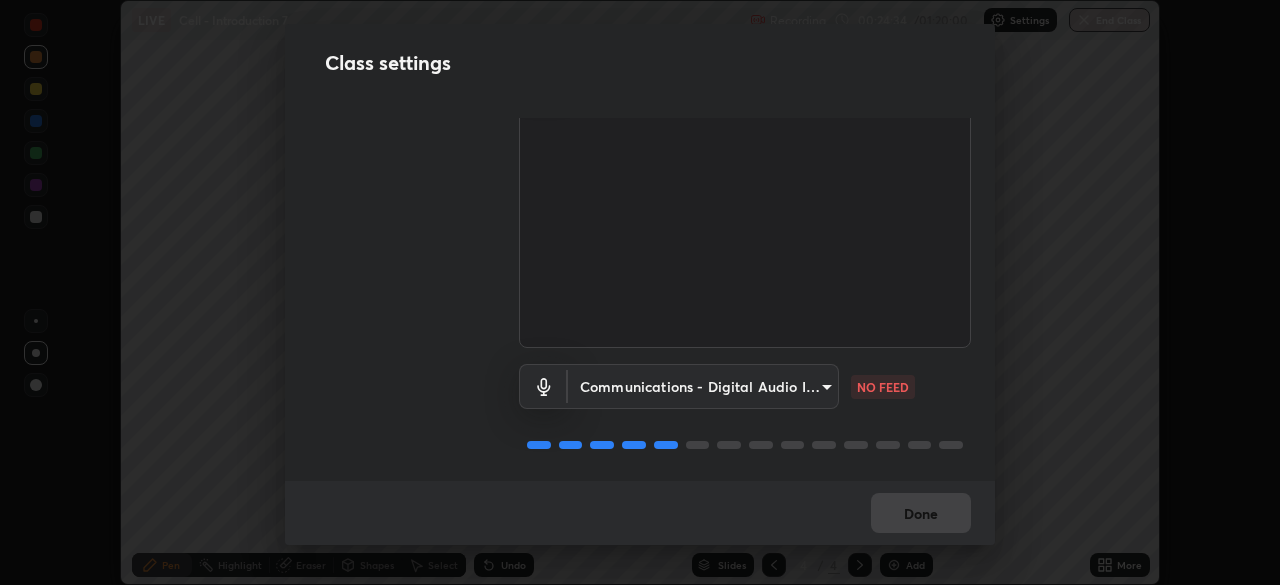 click on "Erase all LIVE Cell - Introduction 7 Recording 00:24:34 /  01:20:00 Settings End Class Setting up your live class Cell - Introduction 7 • L7 of Botany Shweta Parashar Pen Highlight Eraser Shapes Select Undo Slides 4 / 4 Add More No doubts shared Encourage your learners to ask a doubt for better clarity Report an issue Reason for reporting Buffering Chat not working Audio - Video sync issue Educator video quality low ​ Attach an image Report Class settings Audio & Video OBS Virtual Camera 0a1d79d661a64fddf9c7d5b4cd35eaf601090247fd107eb5253fa8bc11dd5ba6 WORKING Communications - Digital Audio Interface (3- Cam Link 4K) communications NO FEED Done" at bounding box center [640, 292] 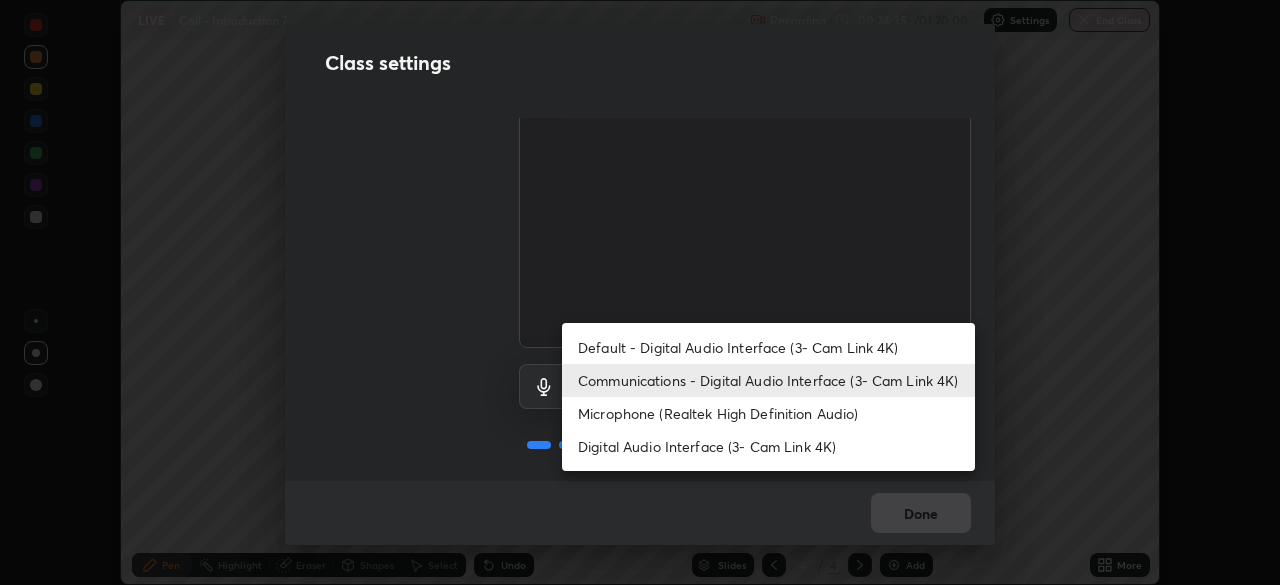 click on "Microphone (Realtek High Definition Audio)" at bounding box center [768, 413] 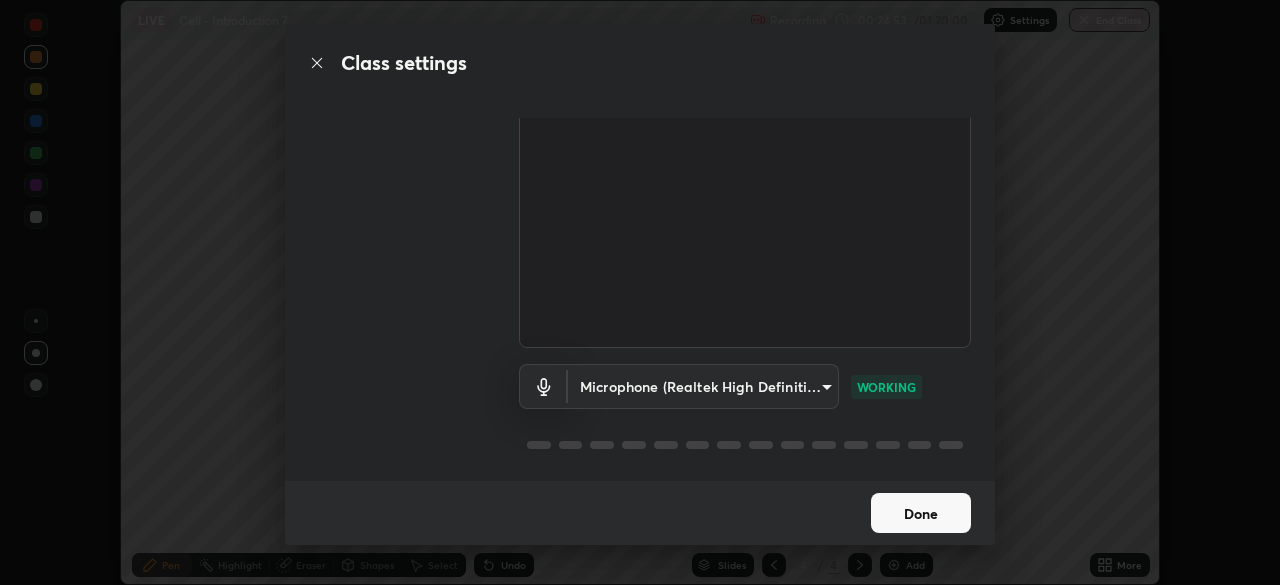 click on "Done" at bounding box center [921, 513] 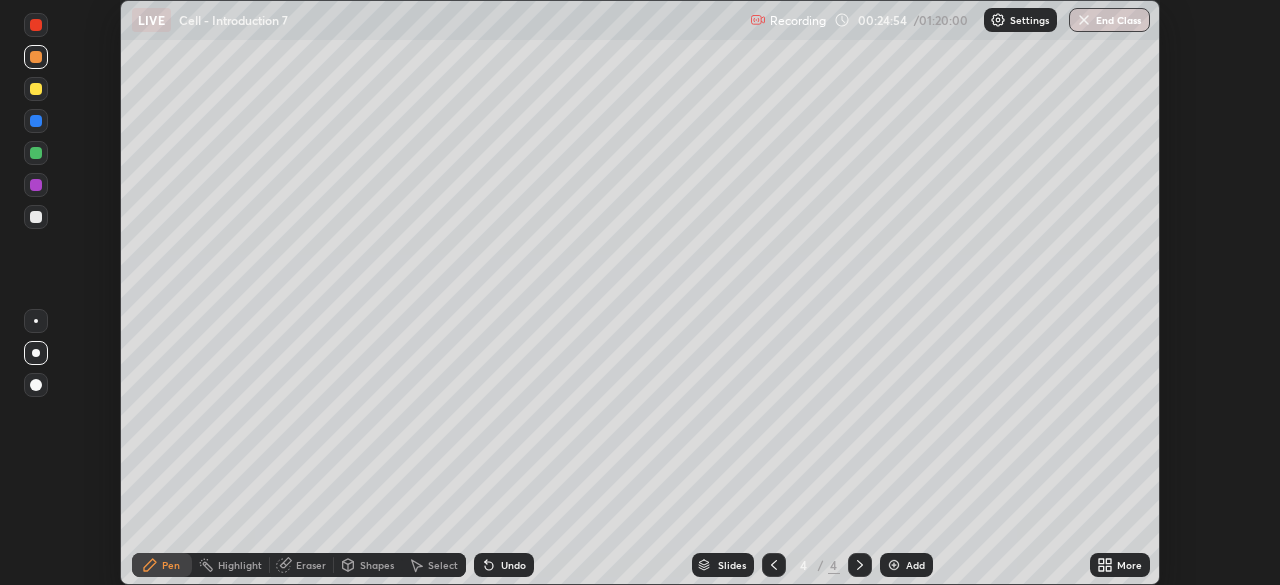click 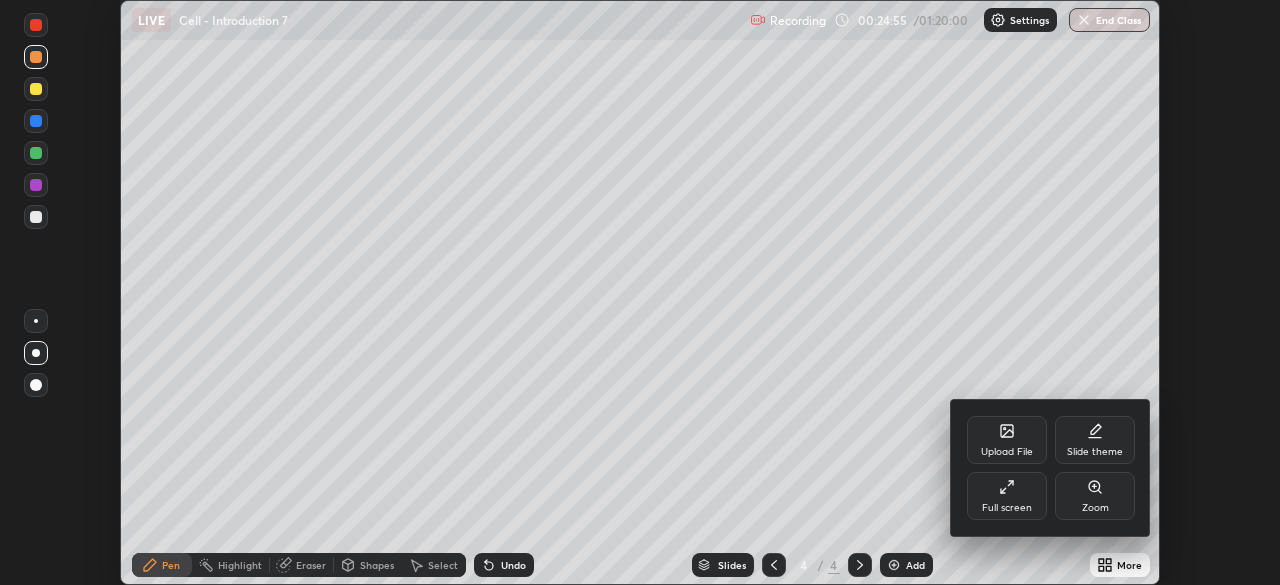 click on "Full screen" at bounding box center (1007, 496) 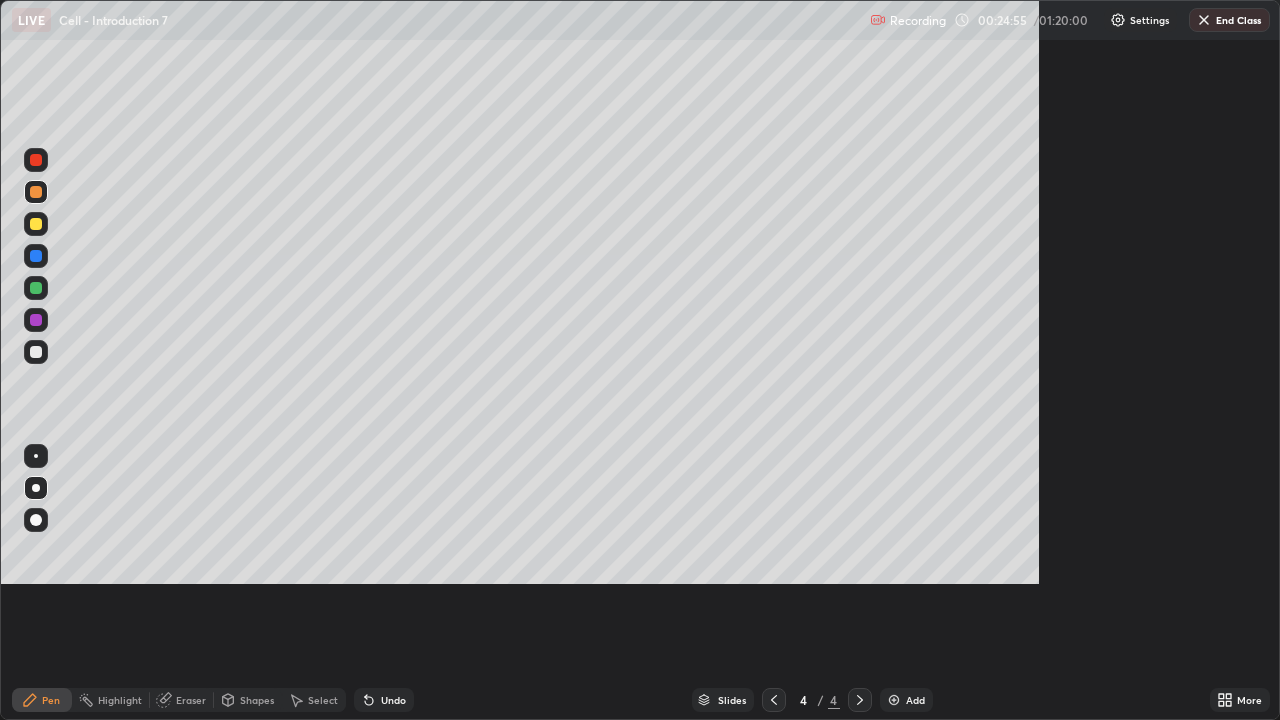 scroll, scrollTop: 99280, scrollLeft: 98720, axis: both 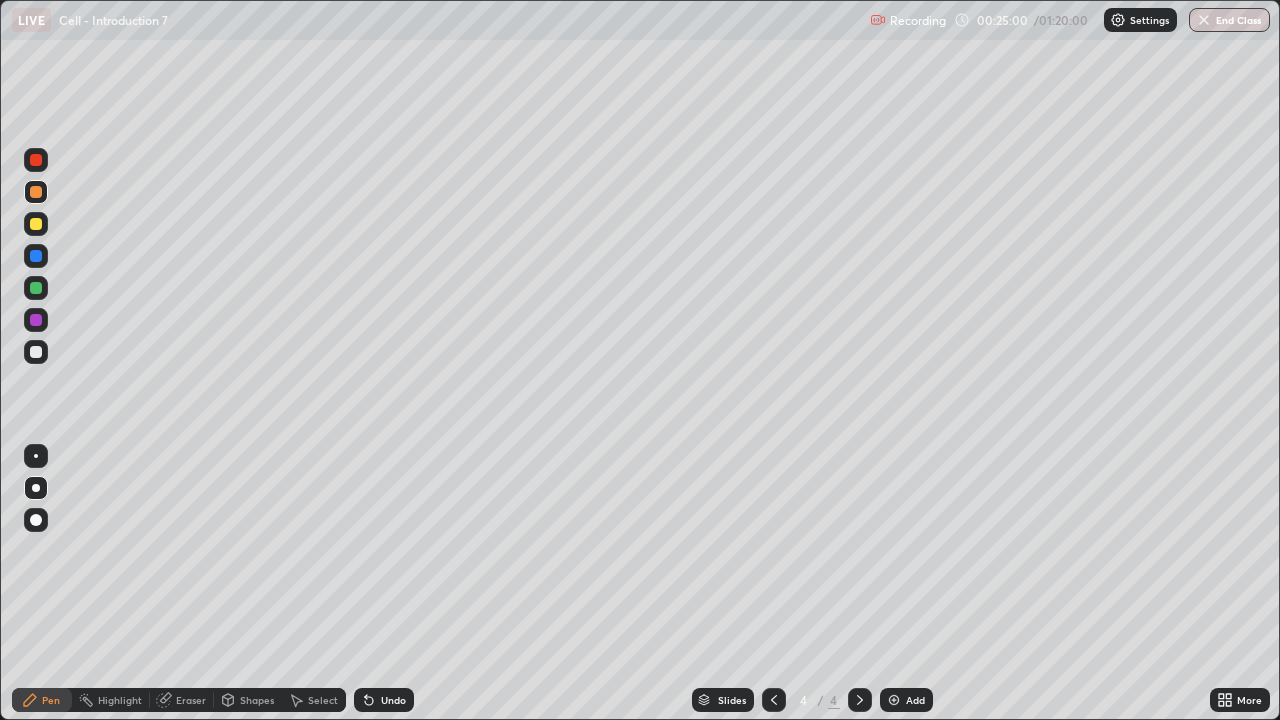 click 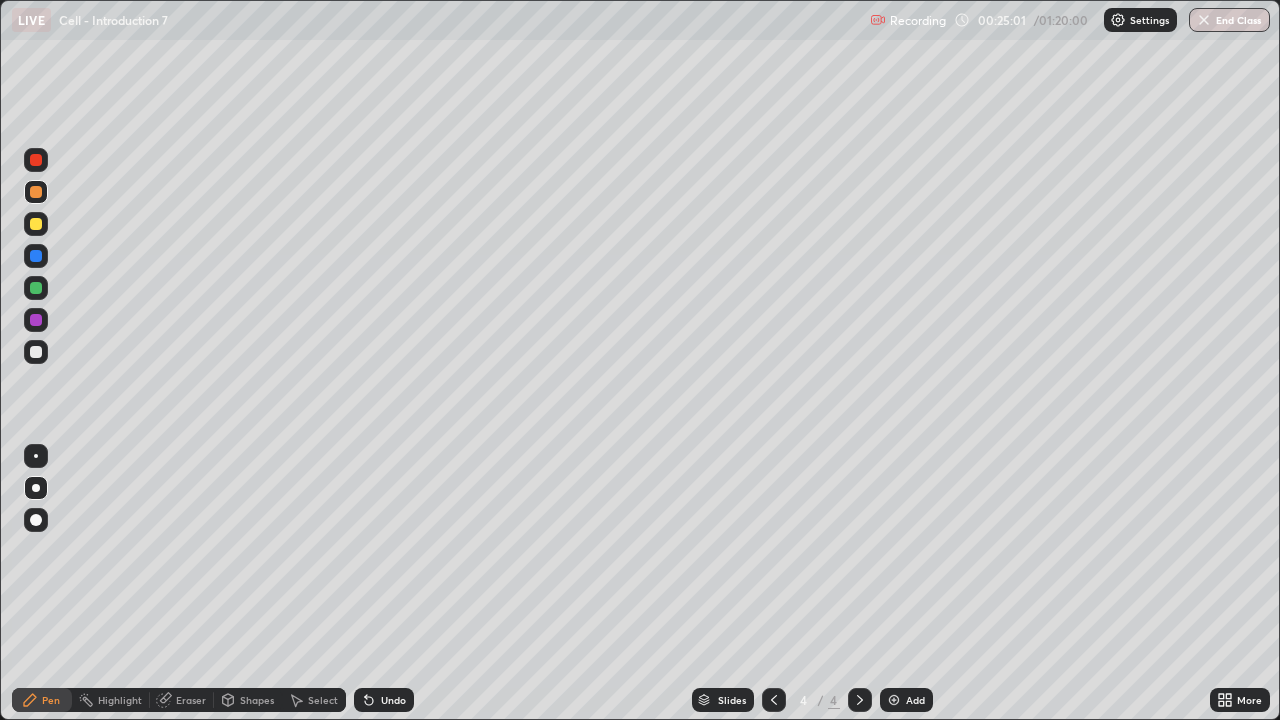 click 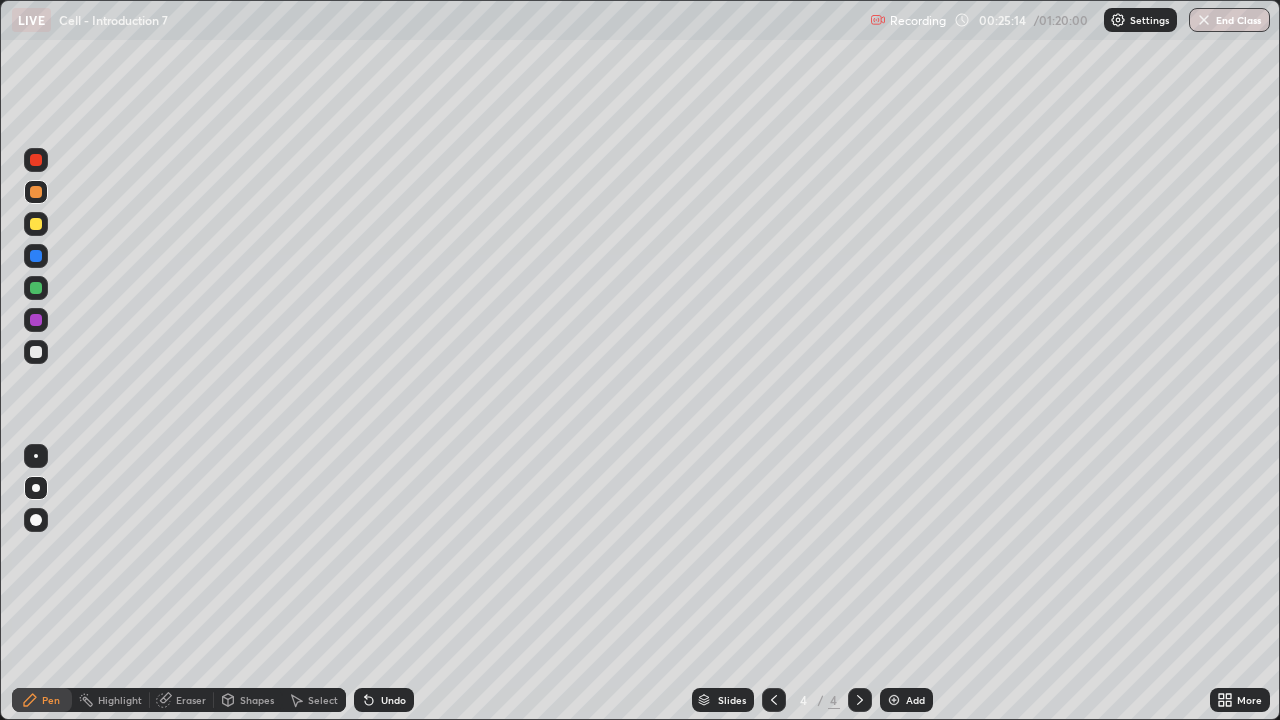 click at bounding box center (36, 288) 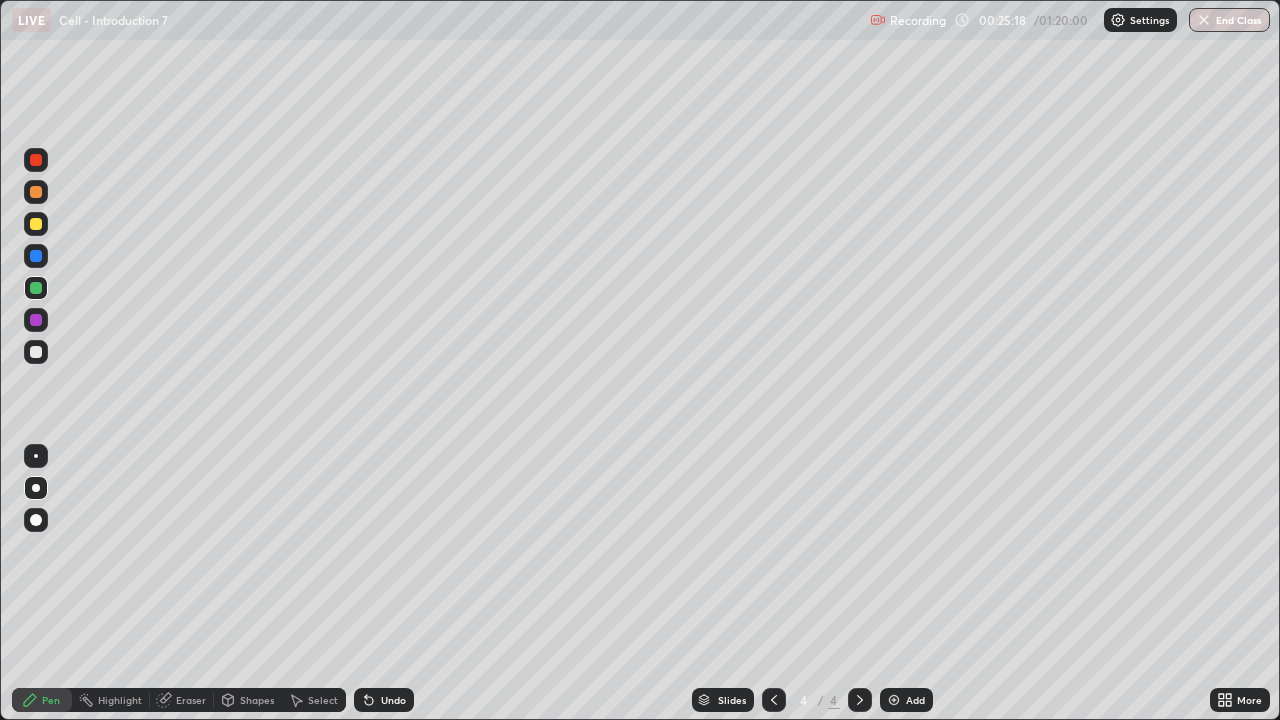 click on "Select" at bounding box center [323, 700] 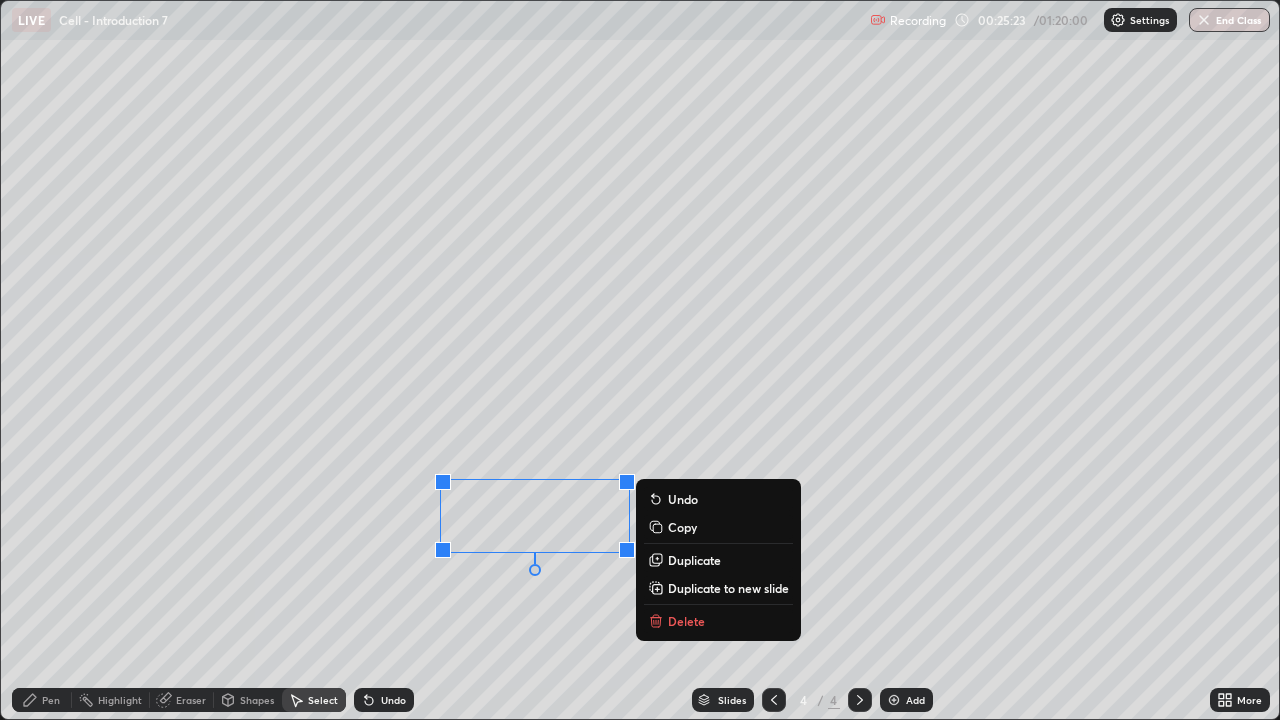 click on "0 ° Undo Copy Duplicate Duplicate to new slide Delete" at bounding box center (640, 360) 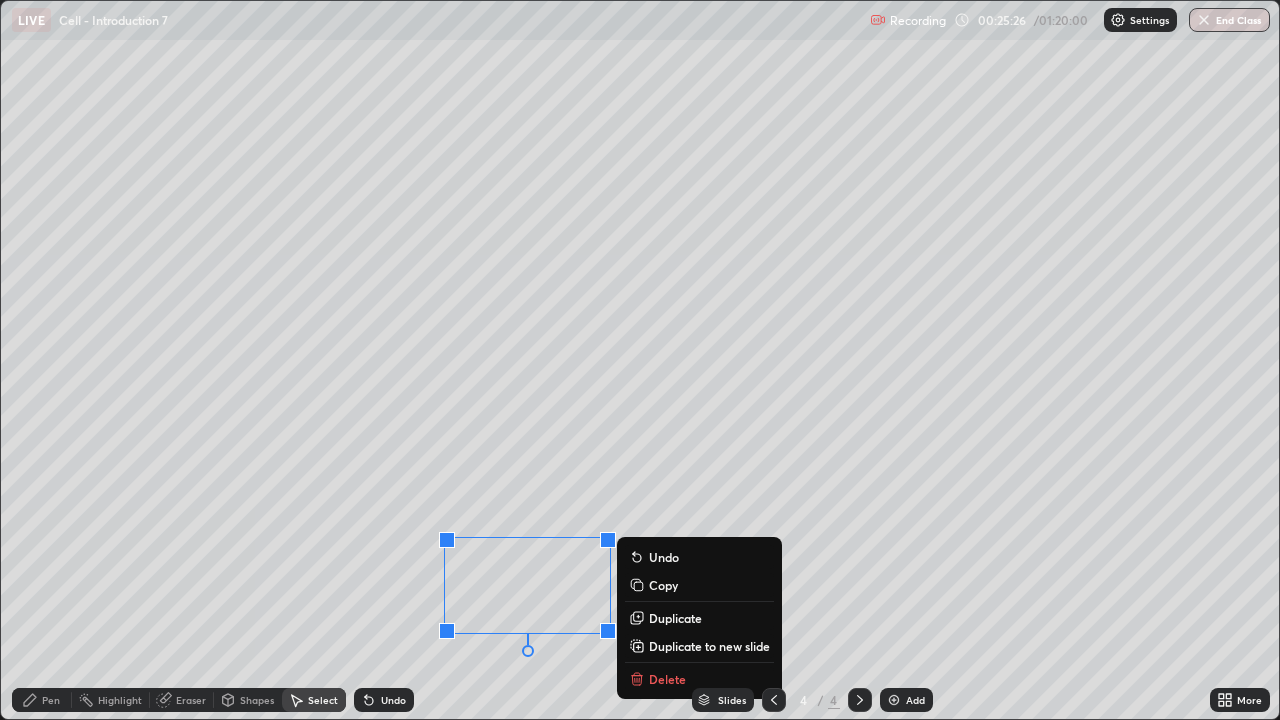 click on "0 ° Undo Copy Duplicate Duplicate to new slide Delete" at bounding box center [640, 360] 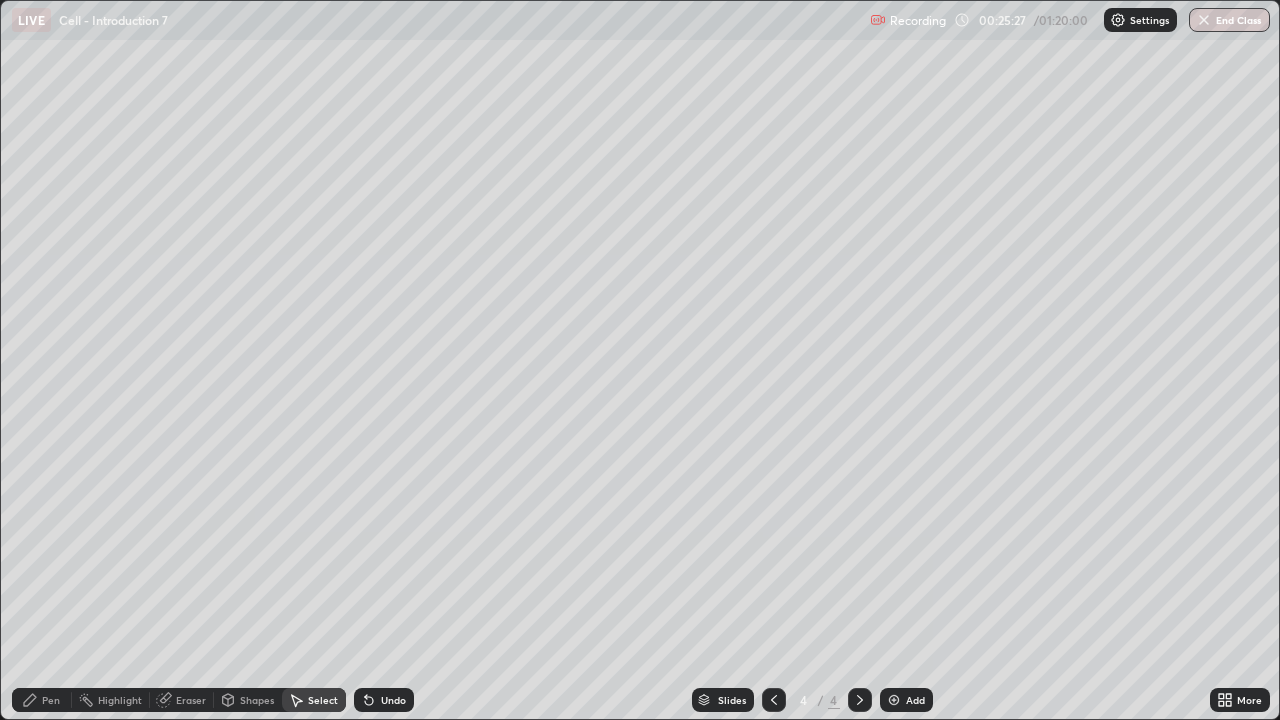 click on "Pen" at bounding box center [42, 700] 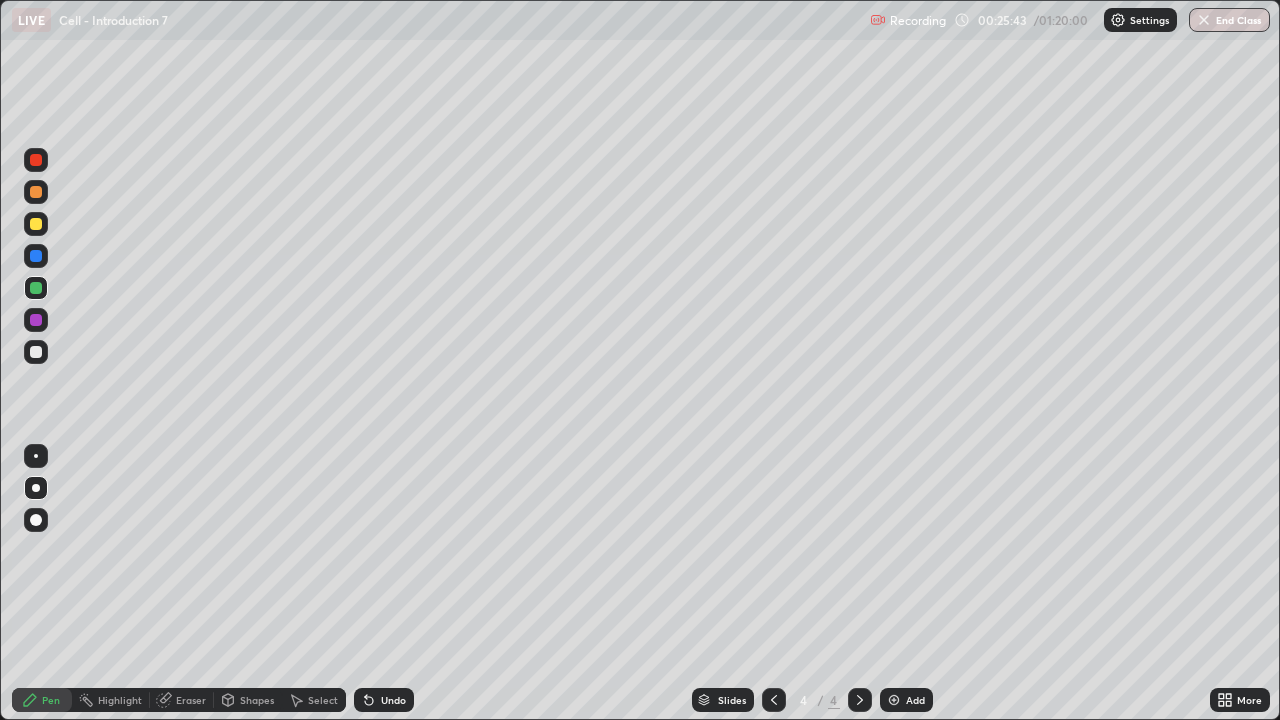 click at bounding box center [36, 256] 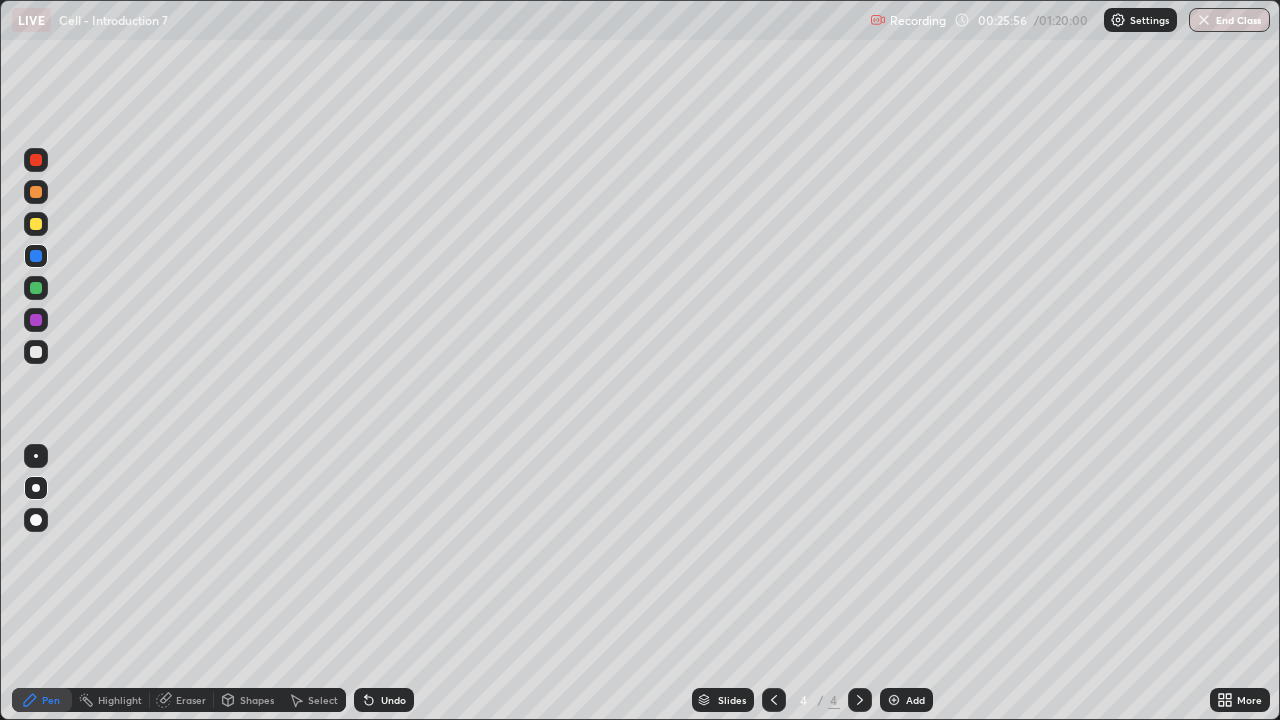 click at bounding box center (36, 320) 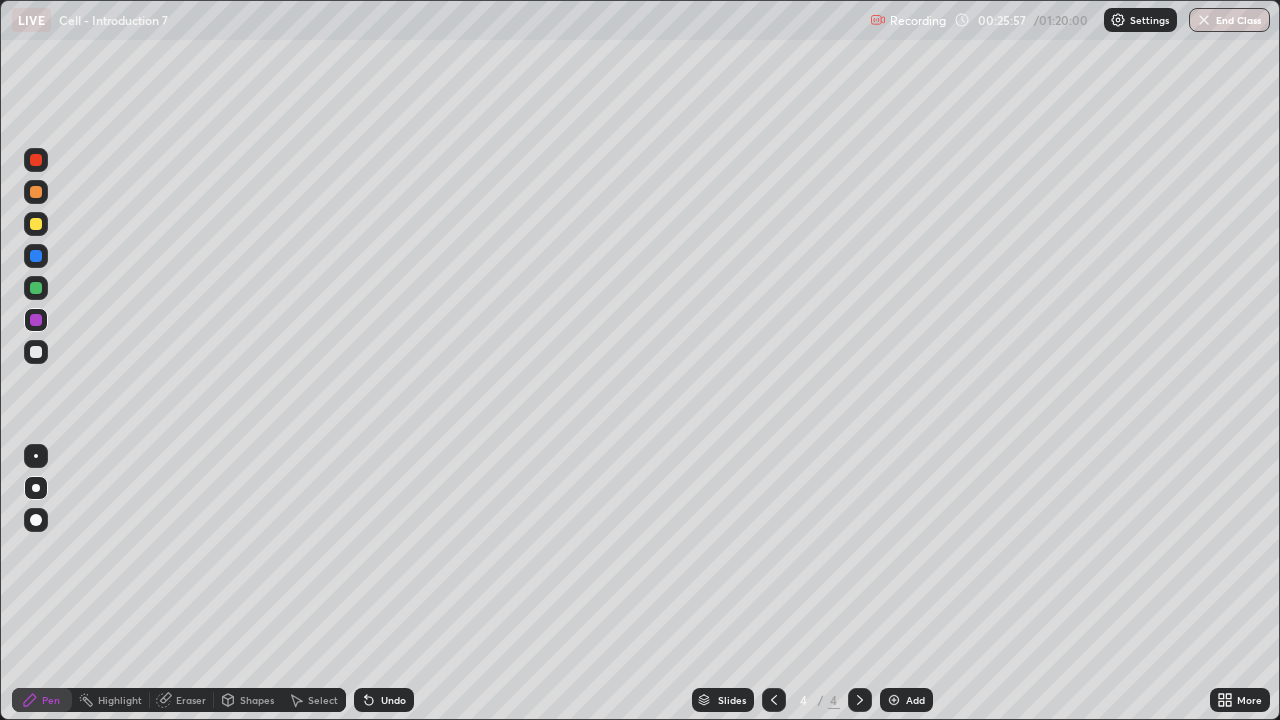 click at bounding box center (36, 352) 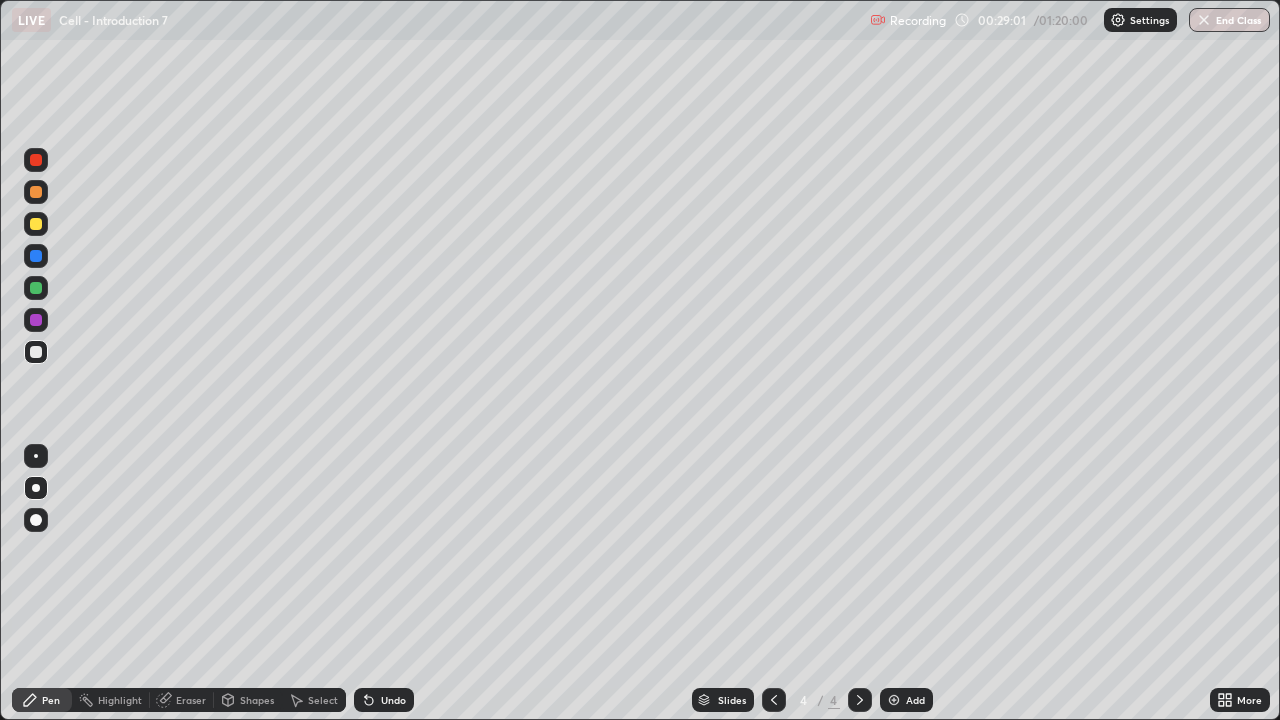 click on "Add" at bounding box center [915, 700] 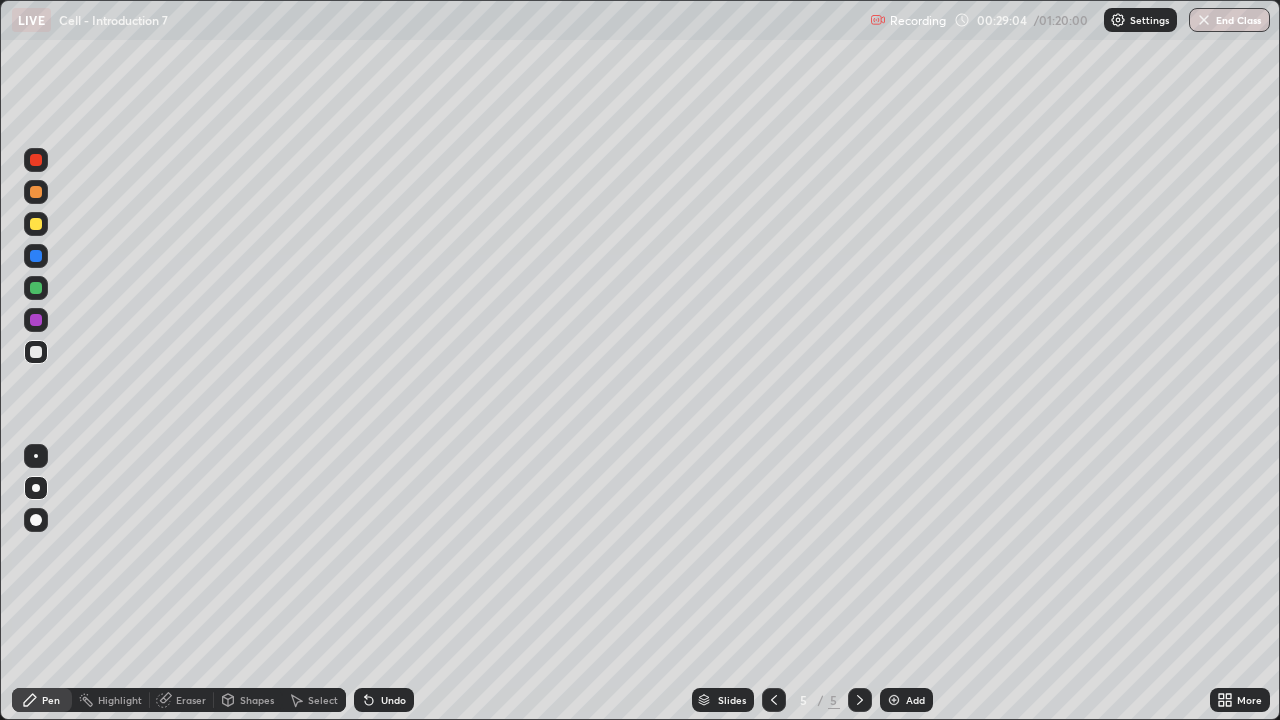click at bounding box center (36, 192) 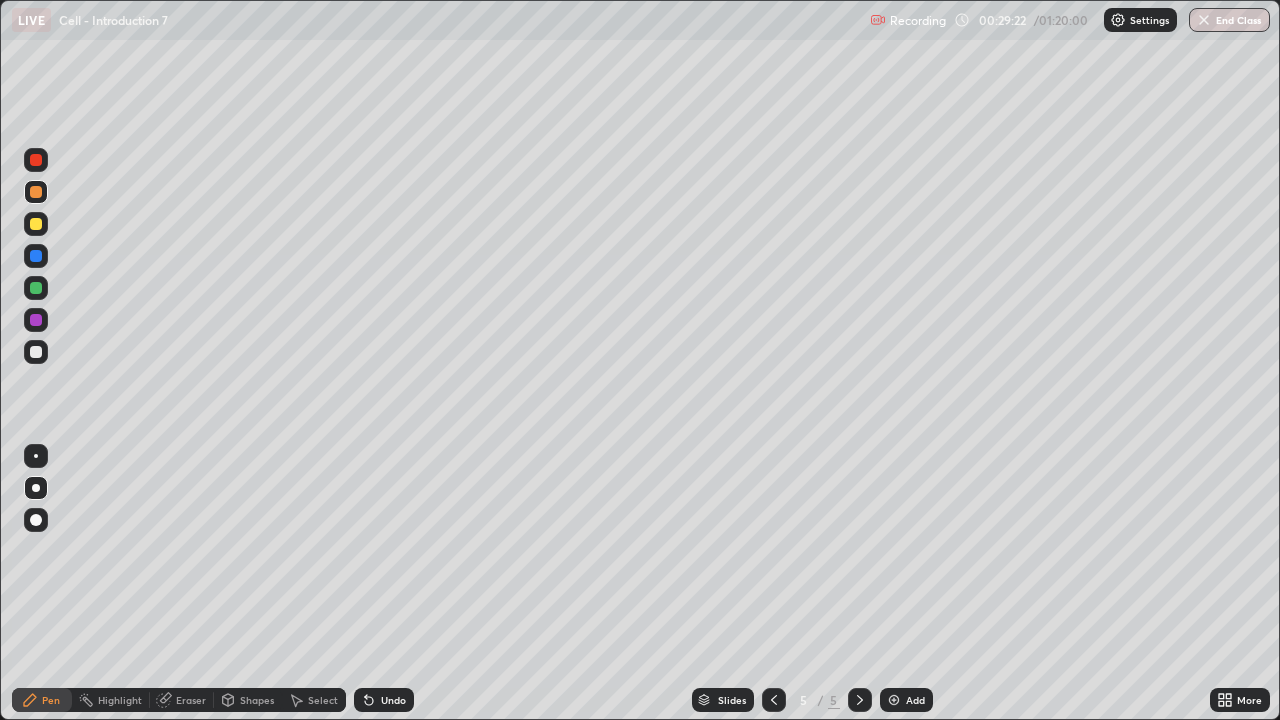 click at bounding box center (36, 256) 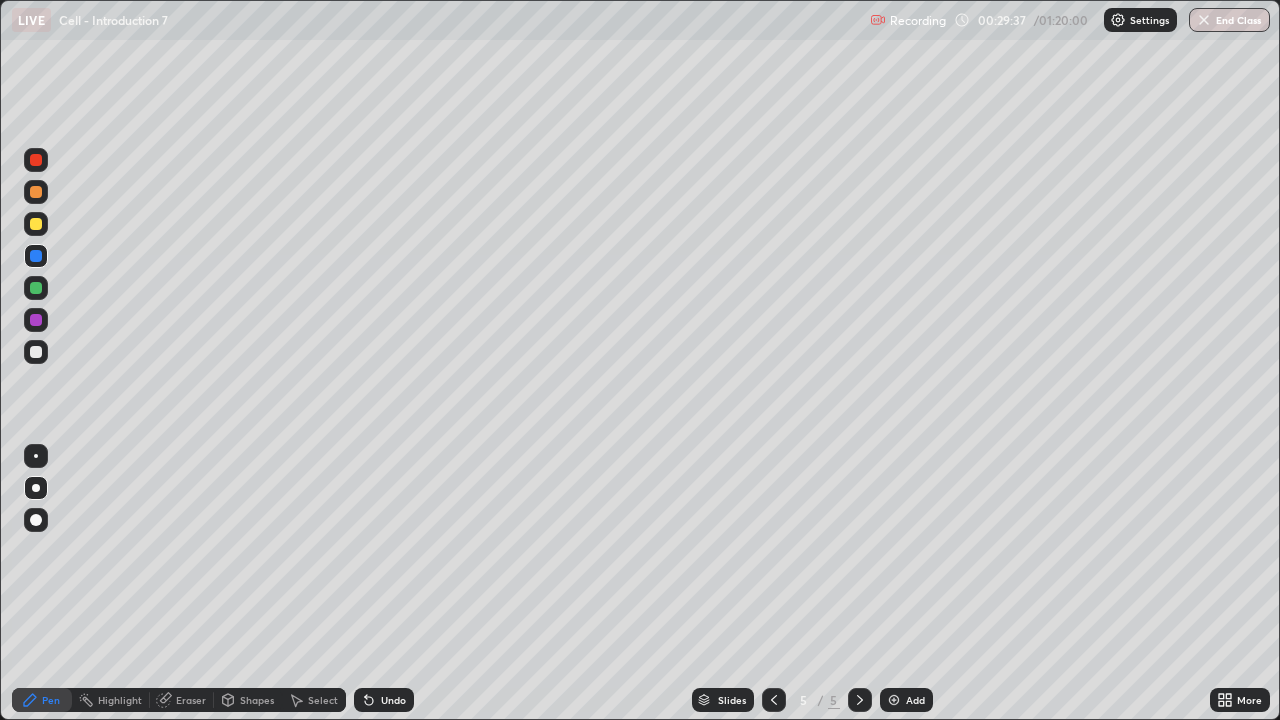click at bounding box center [36, 224] 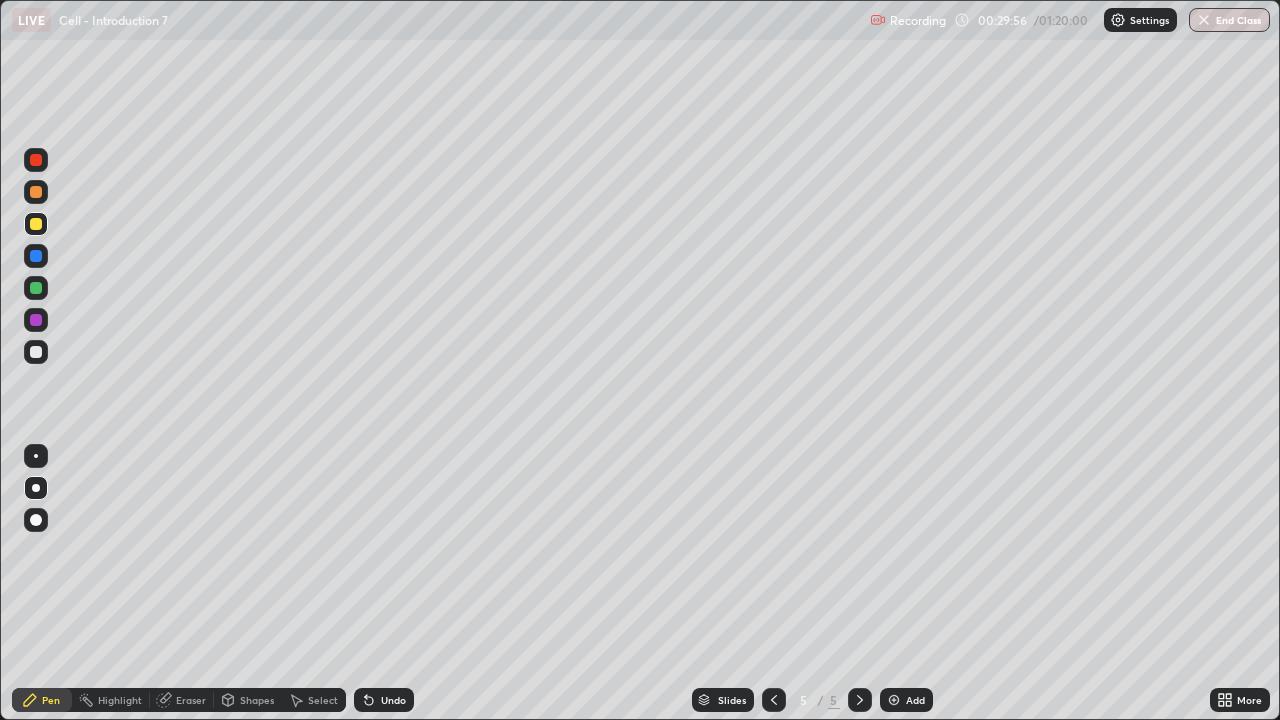 click at bounding box center (36, 256) 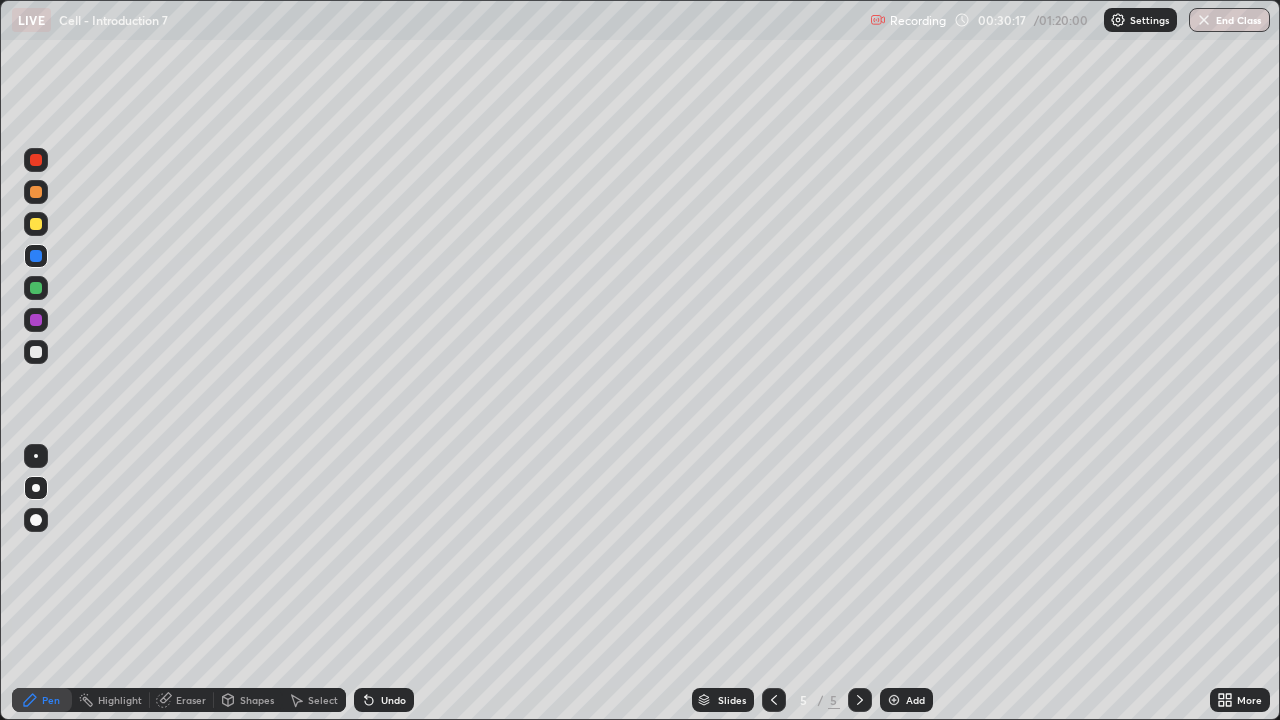 click at bounding box center (36, 320) 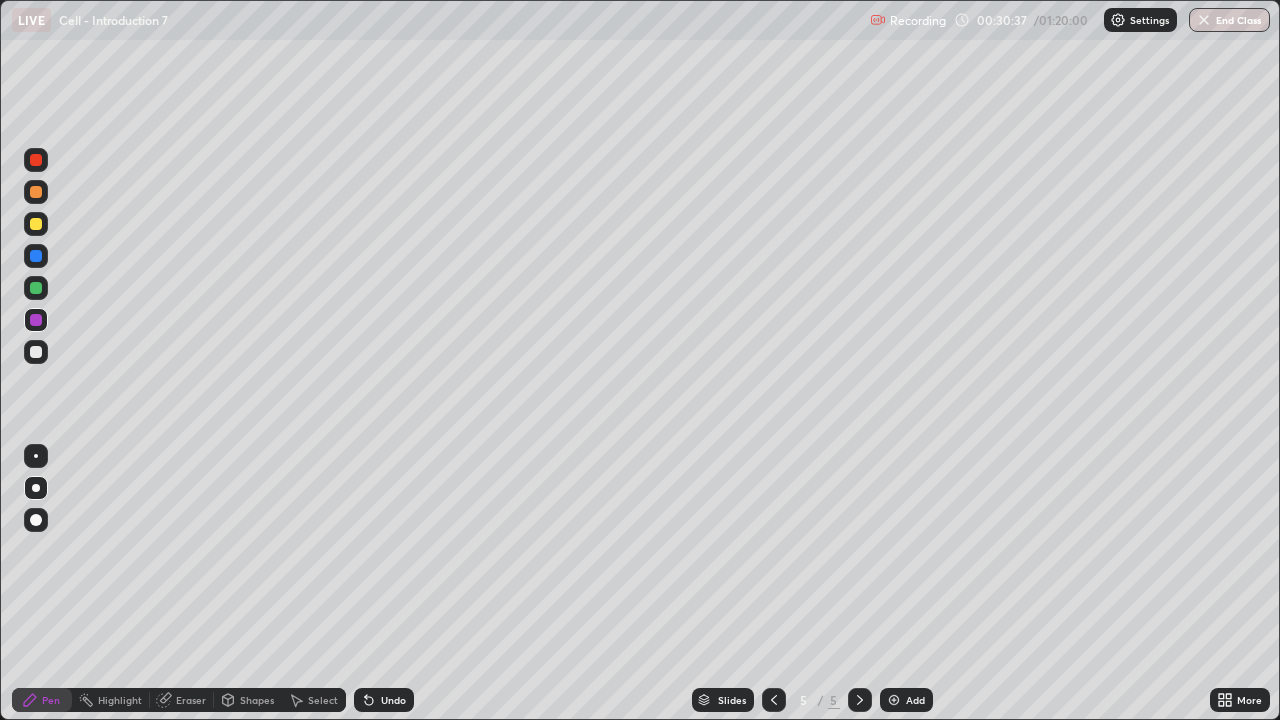 click on "Undo" at bounding box center [380, 700] 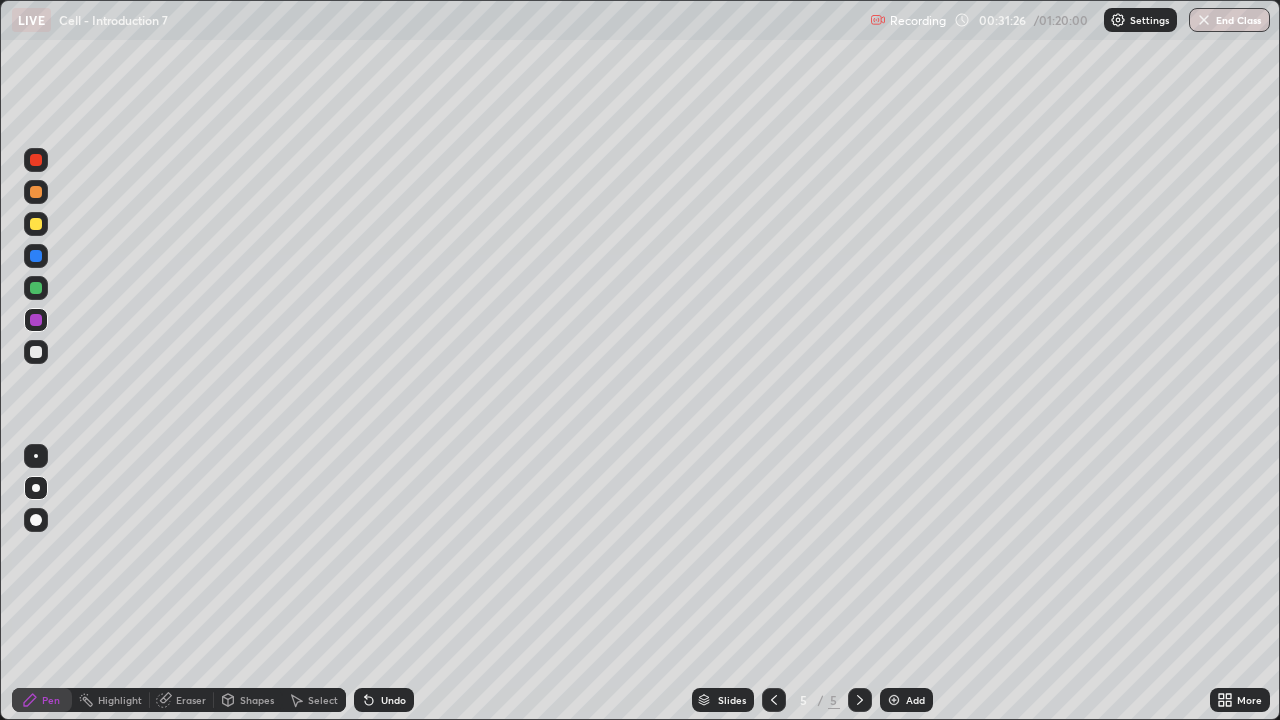 click at bounding box center [36, 224] 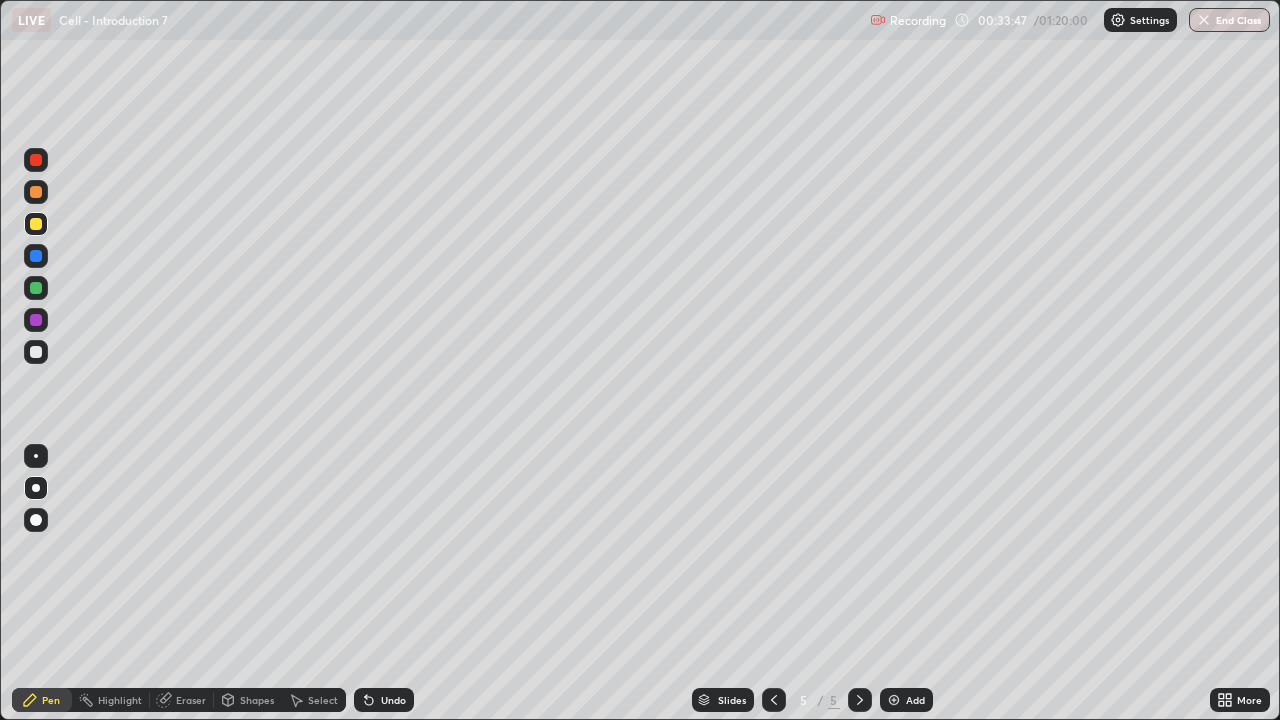 click on "Add" at bounding box center (906, 700) 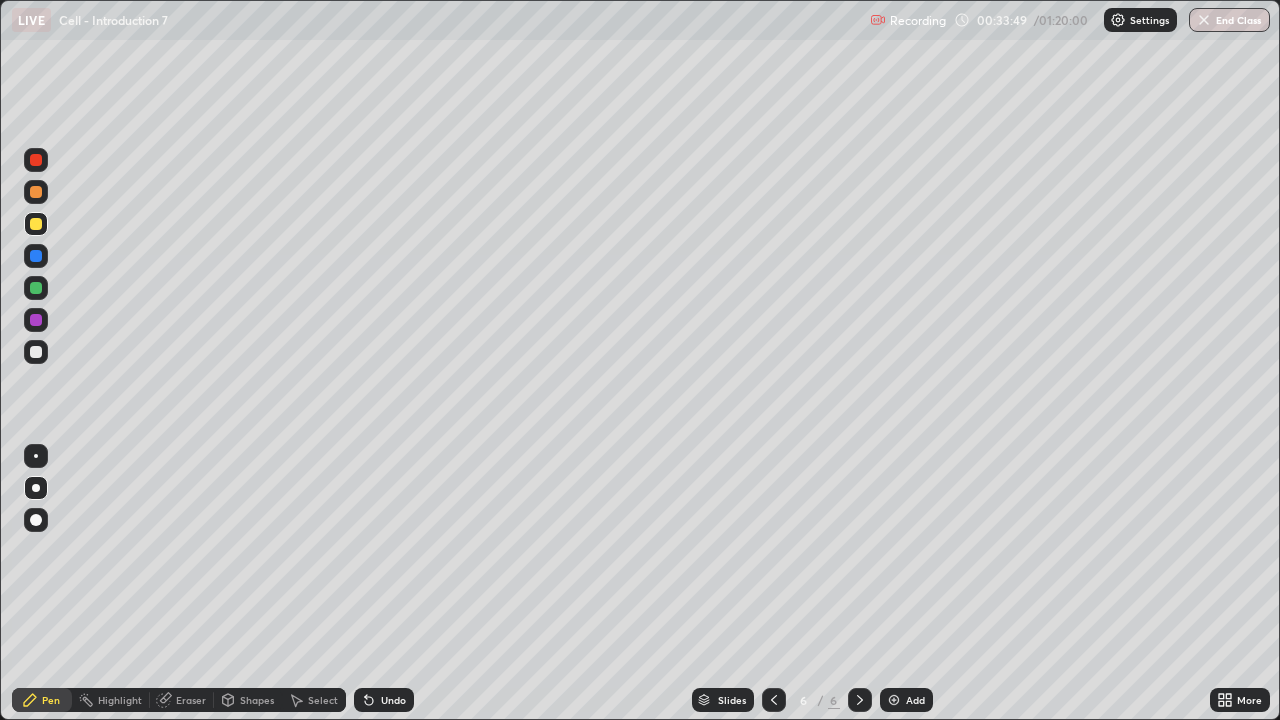 click at bounding box center [36, 288] 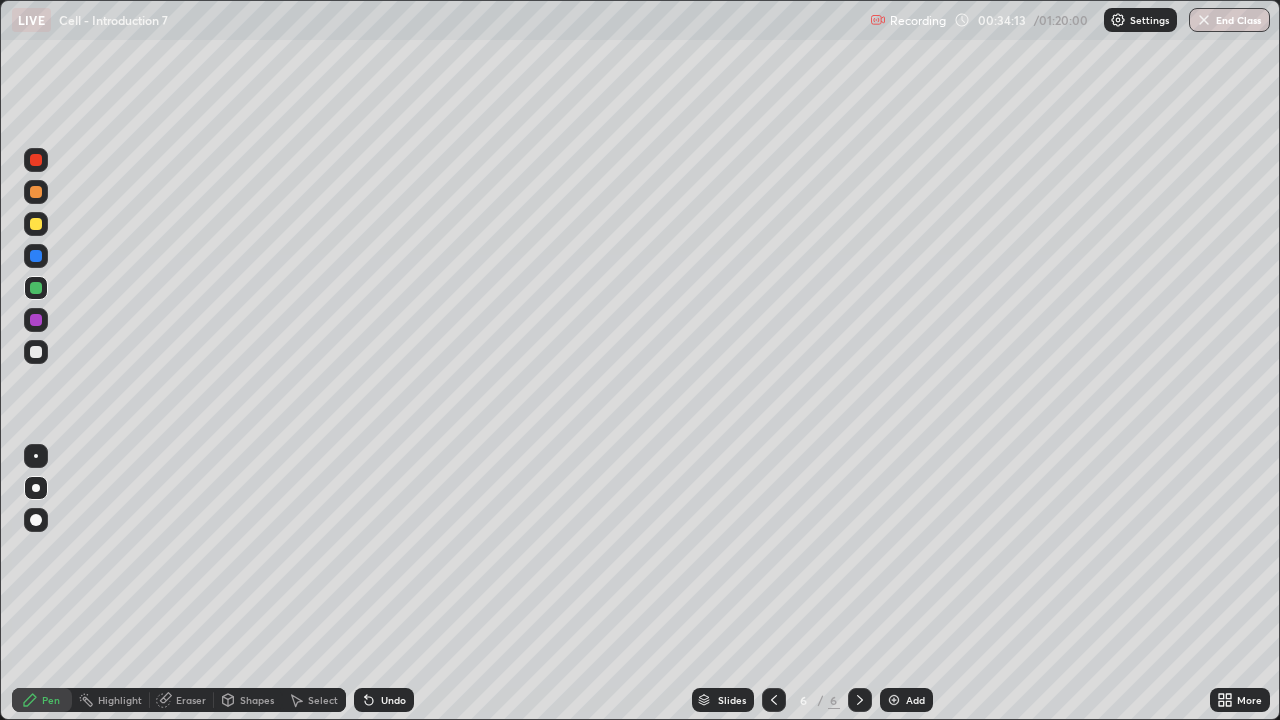 click at bounding box center (36, 256) 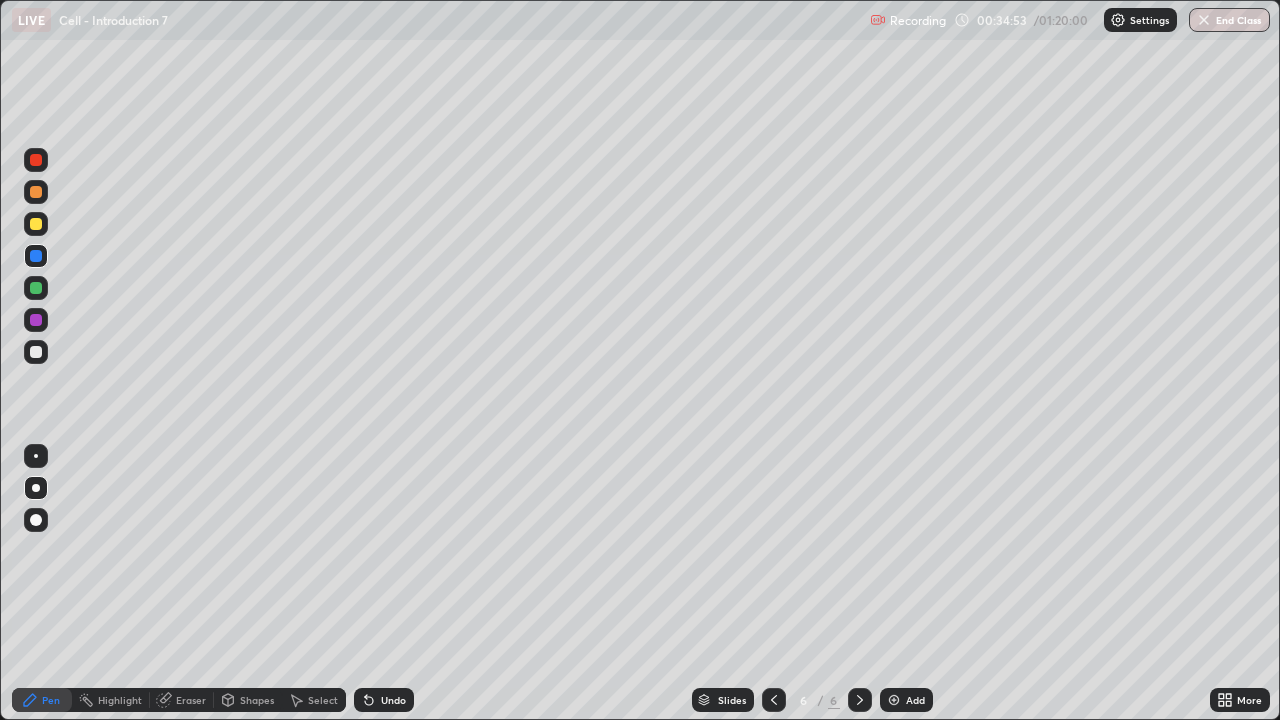 click at bounding box center (36, 288) 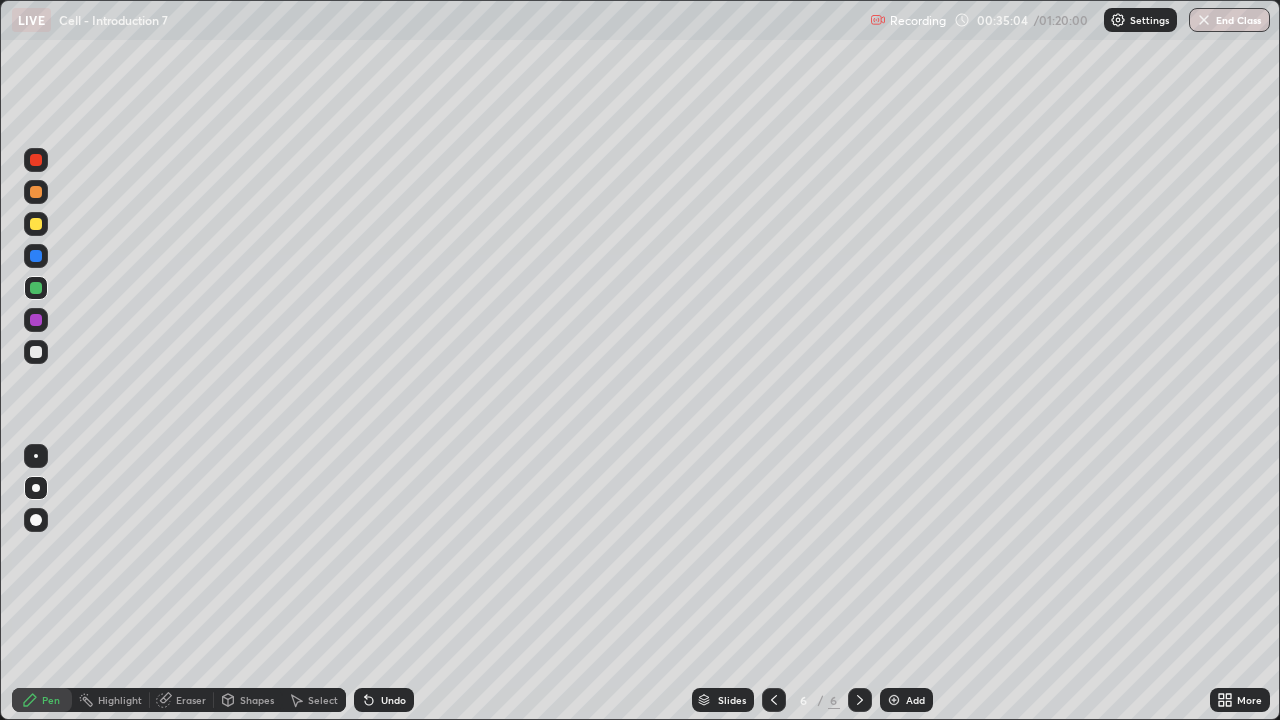 click at bounding box center (36, 256) 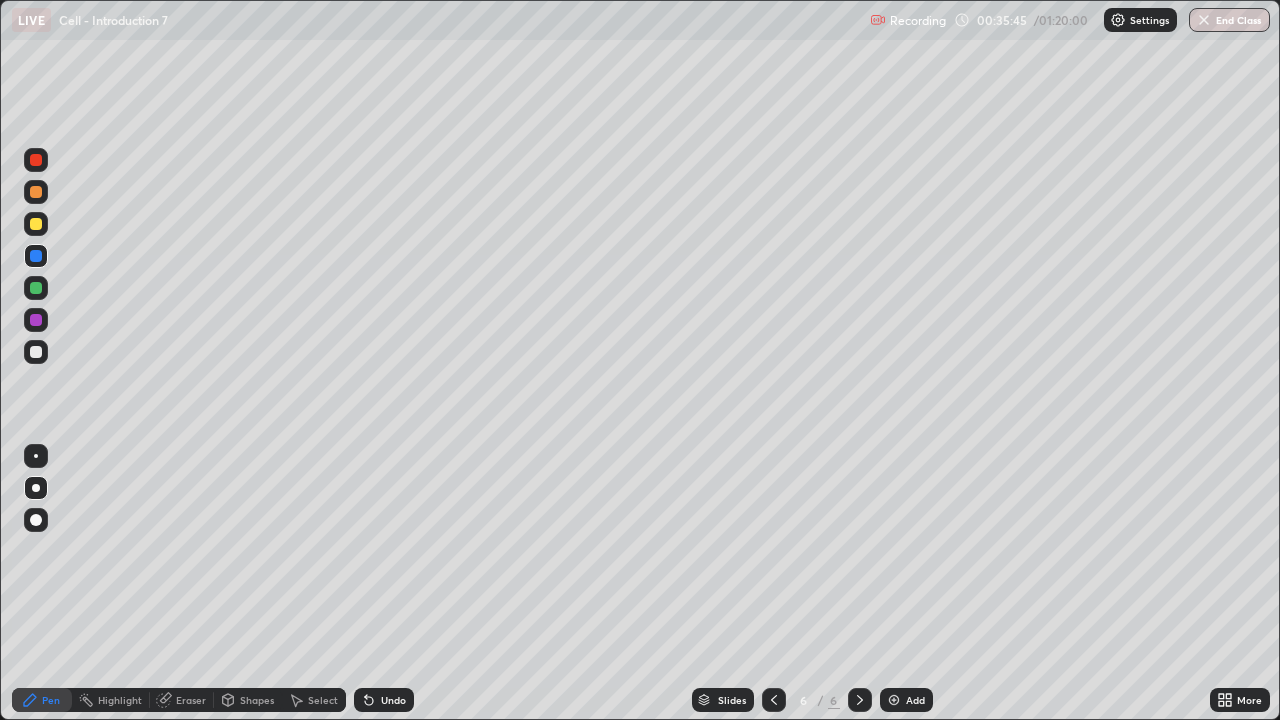 click on "Add" at bounding box center (915, 700) 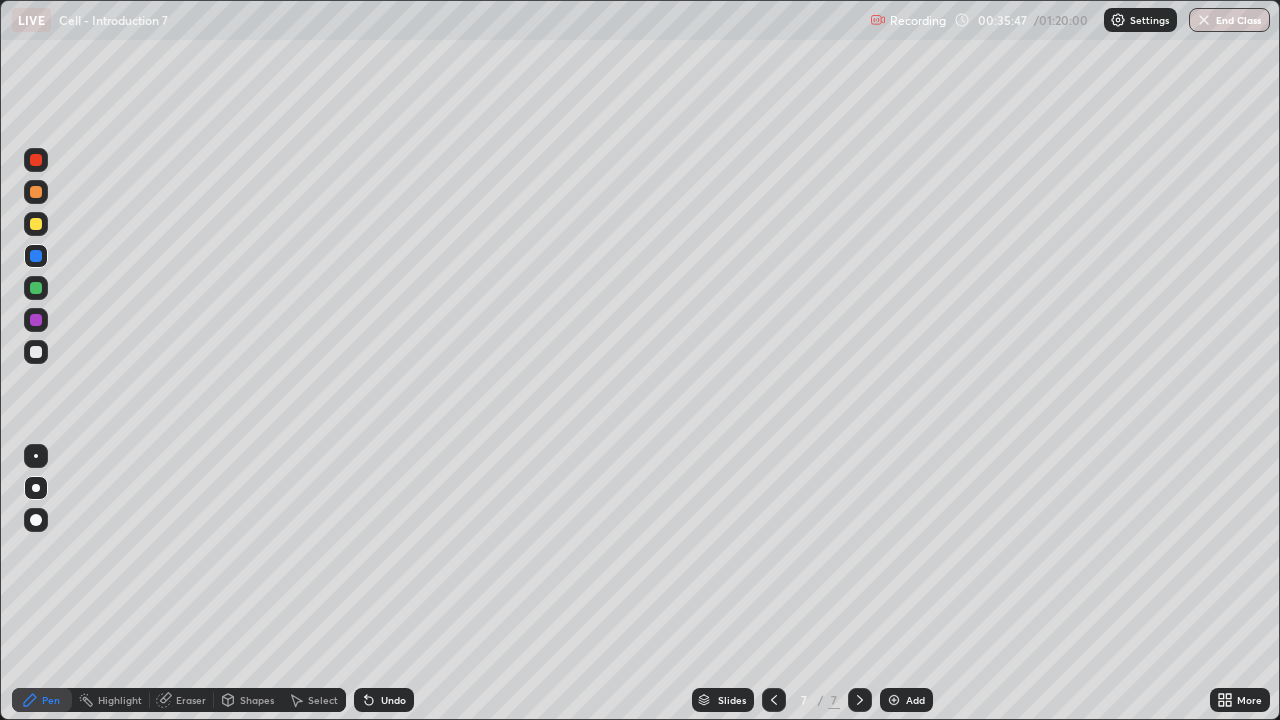 click at bounding box center [36, 352] 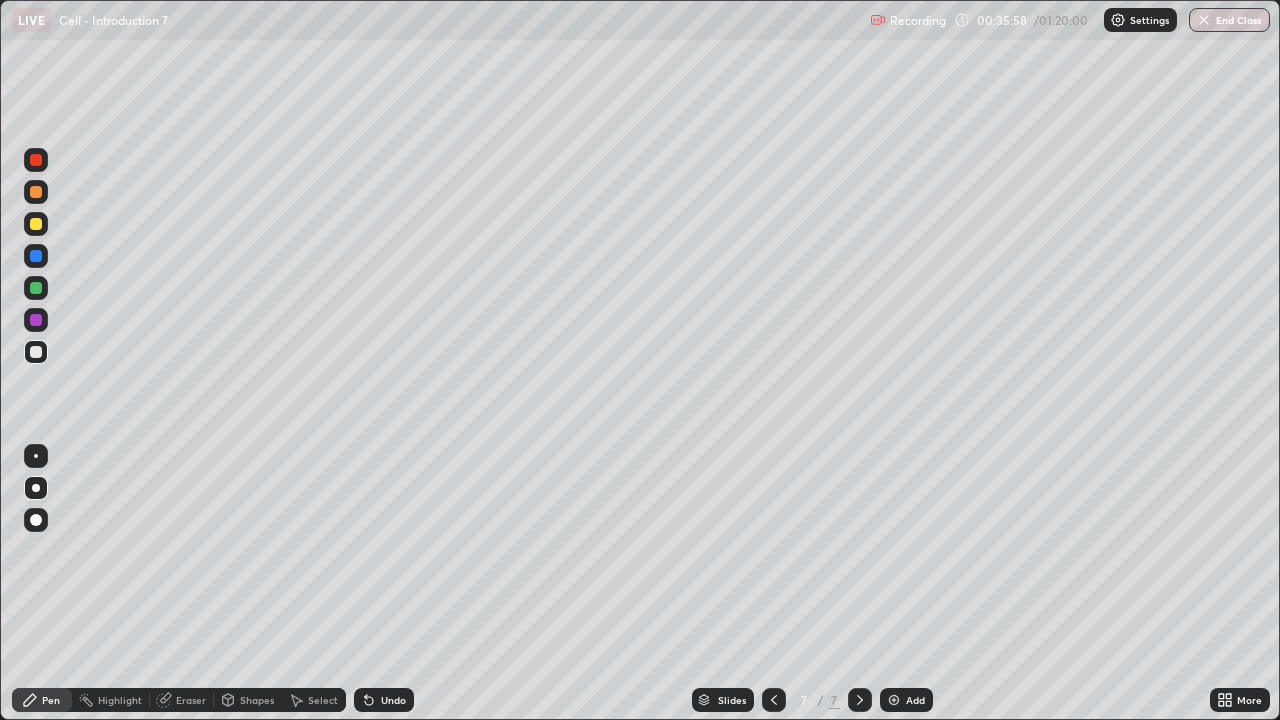 click at bounding box center [36, 192] 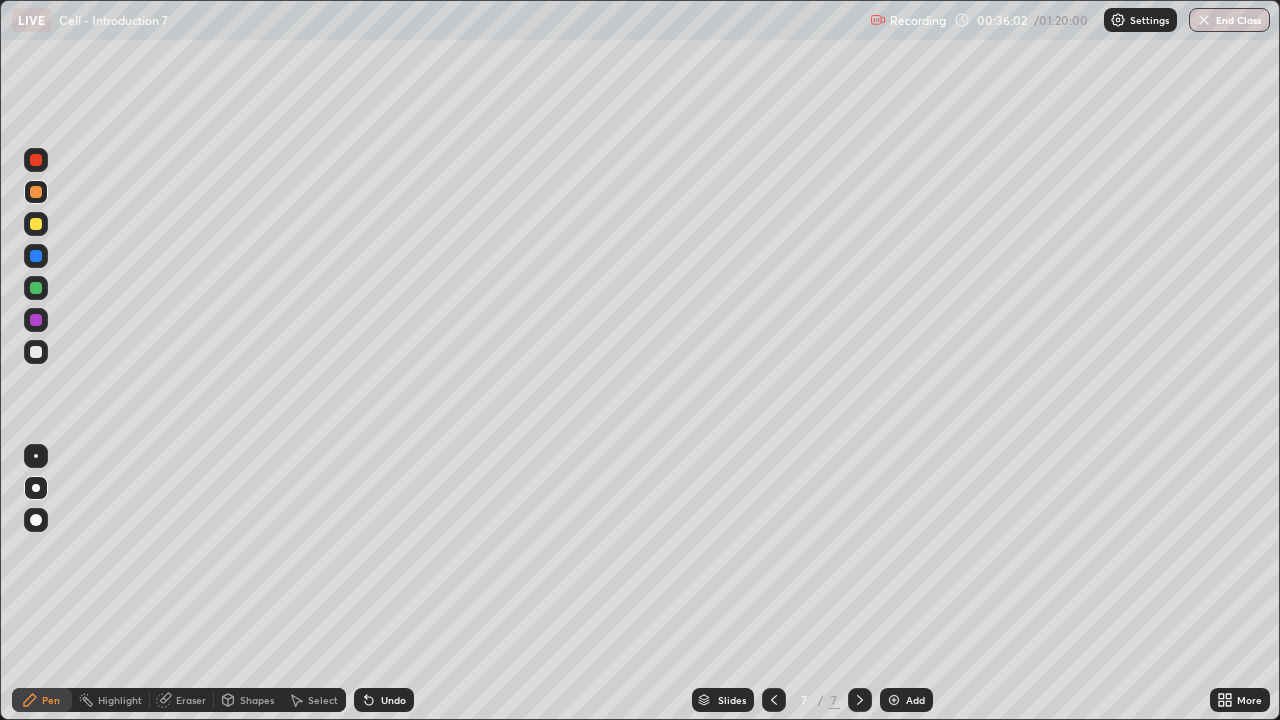 click on "Undo" at bounding box center (384, 700) 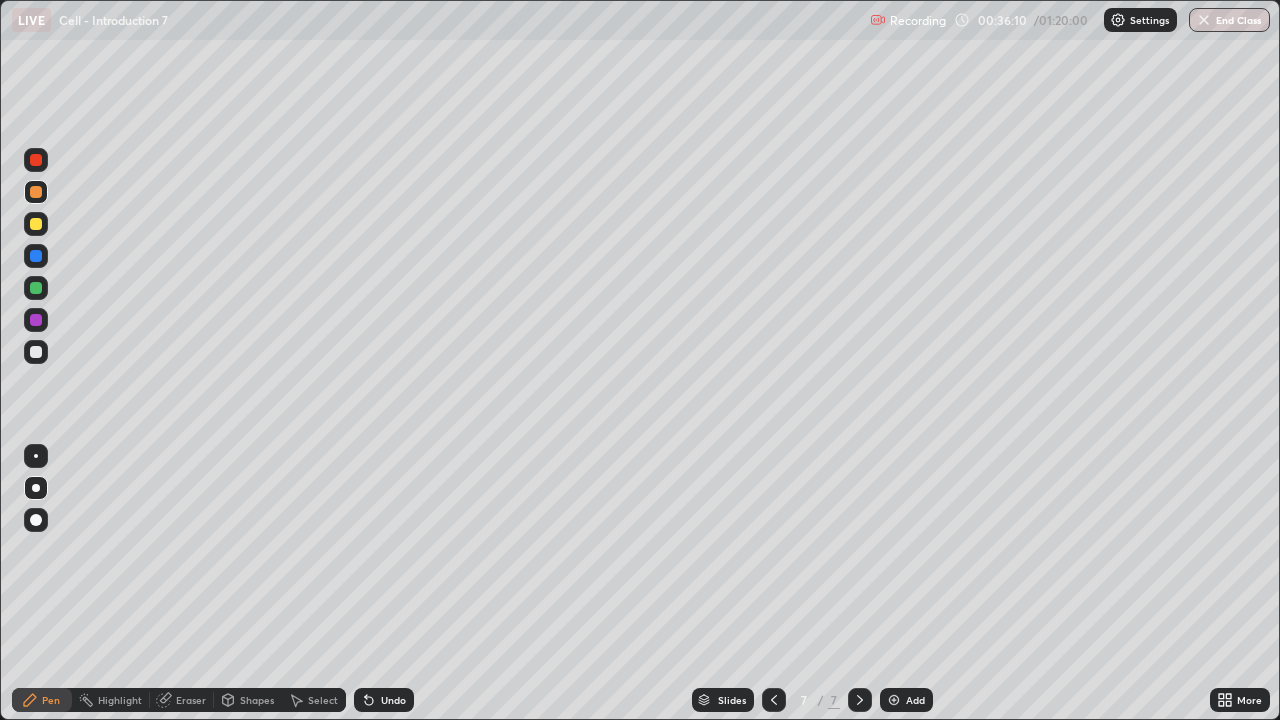 click on "Undo" at bounding box center (384, 700) 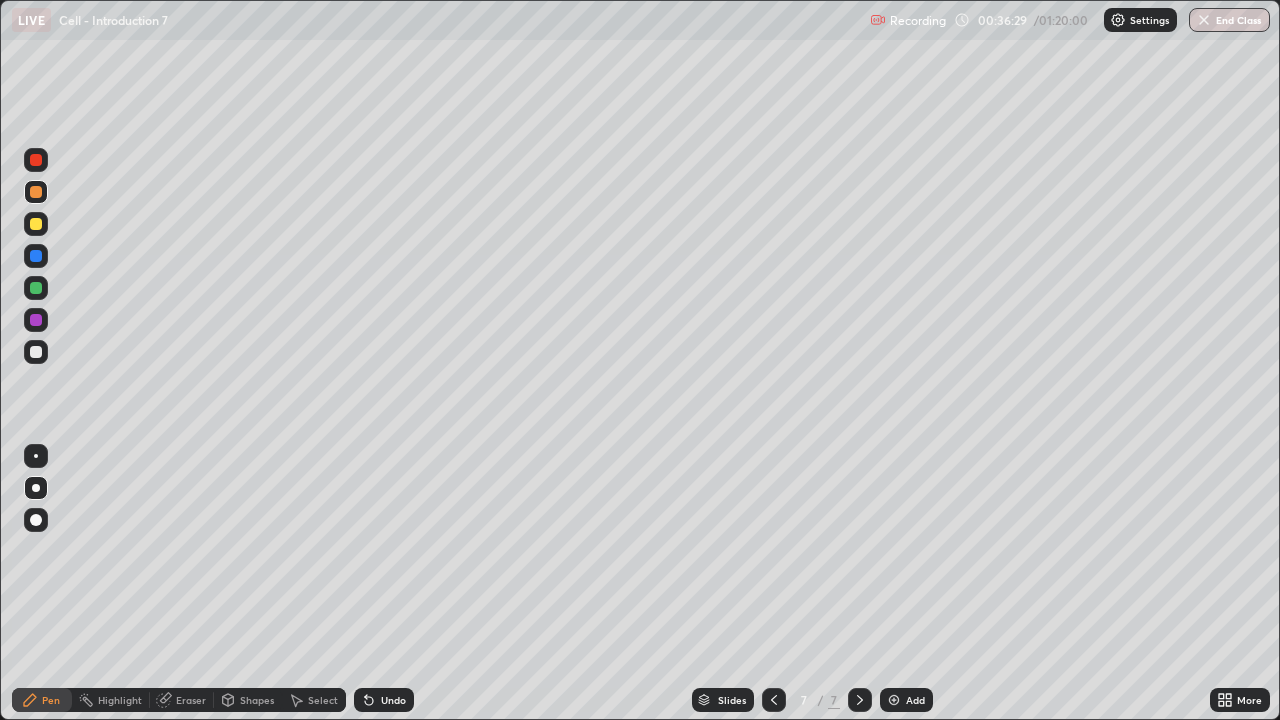click at bounding box center [36, 352] 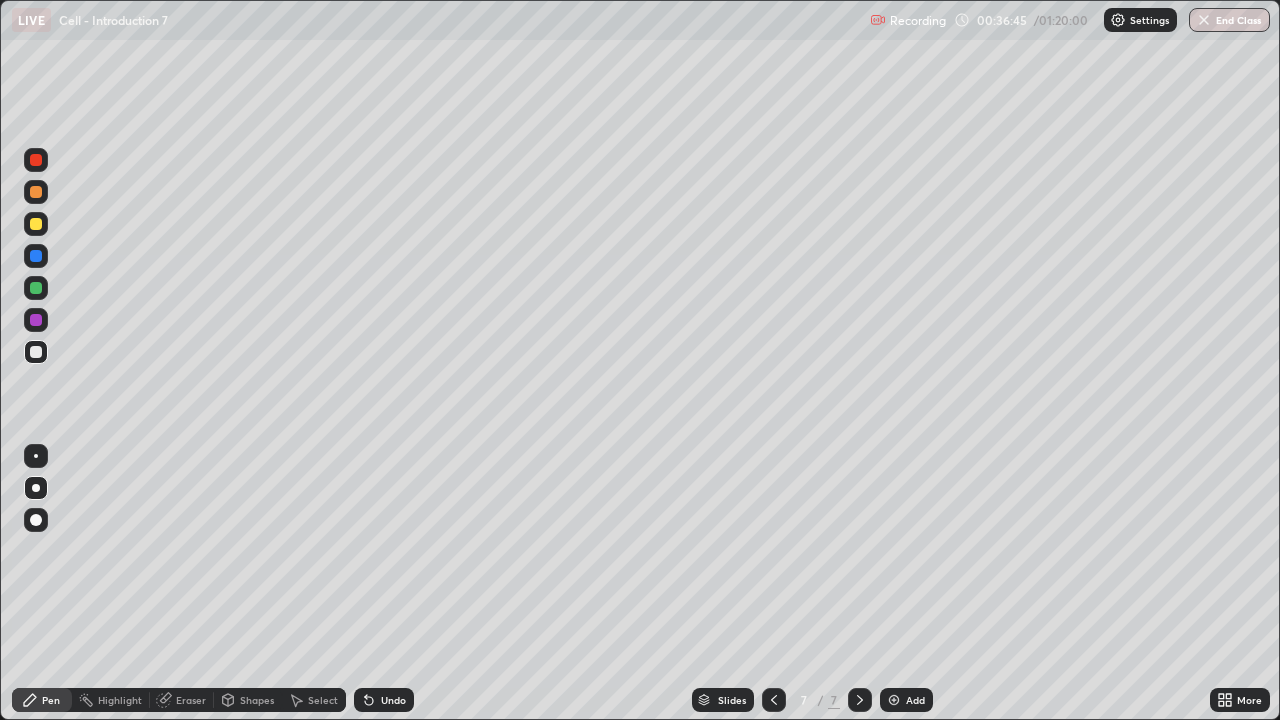 click at bounding box center [36, 192] 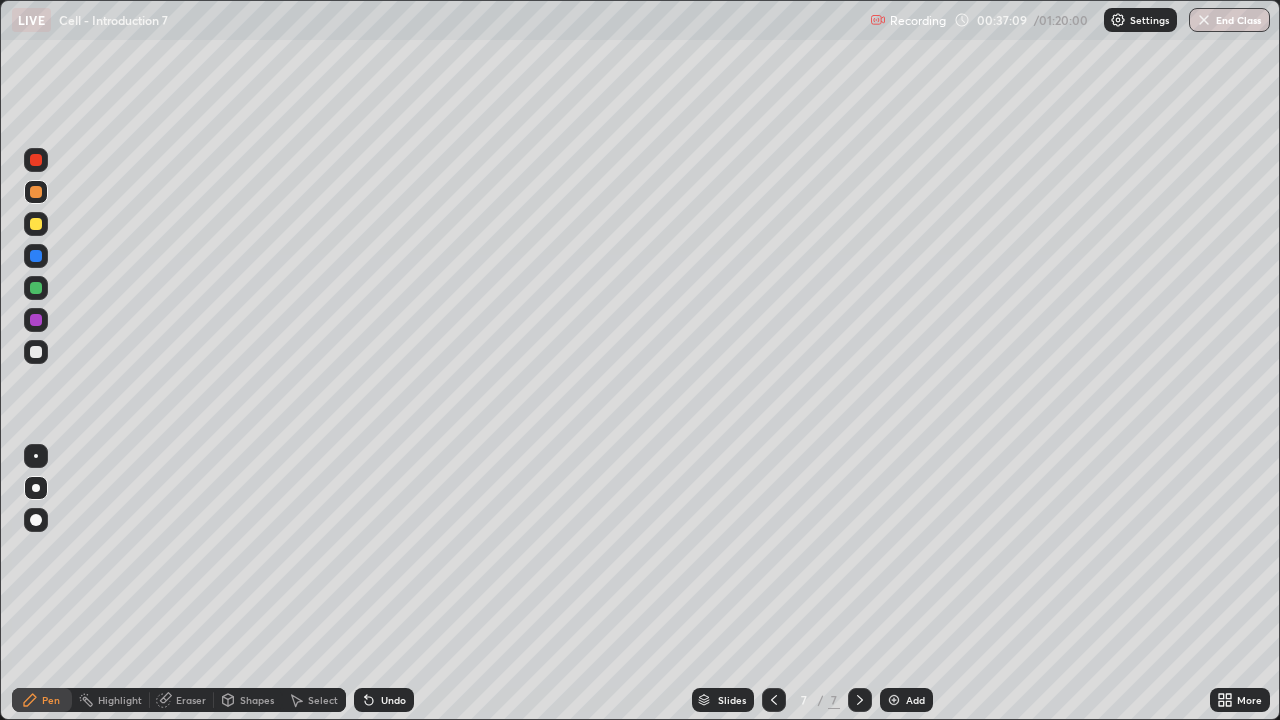 click on "Pen" at bounding box center (51, 700) 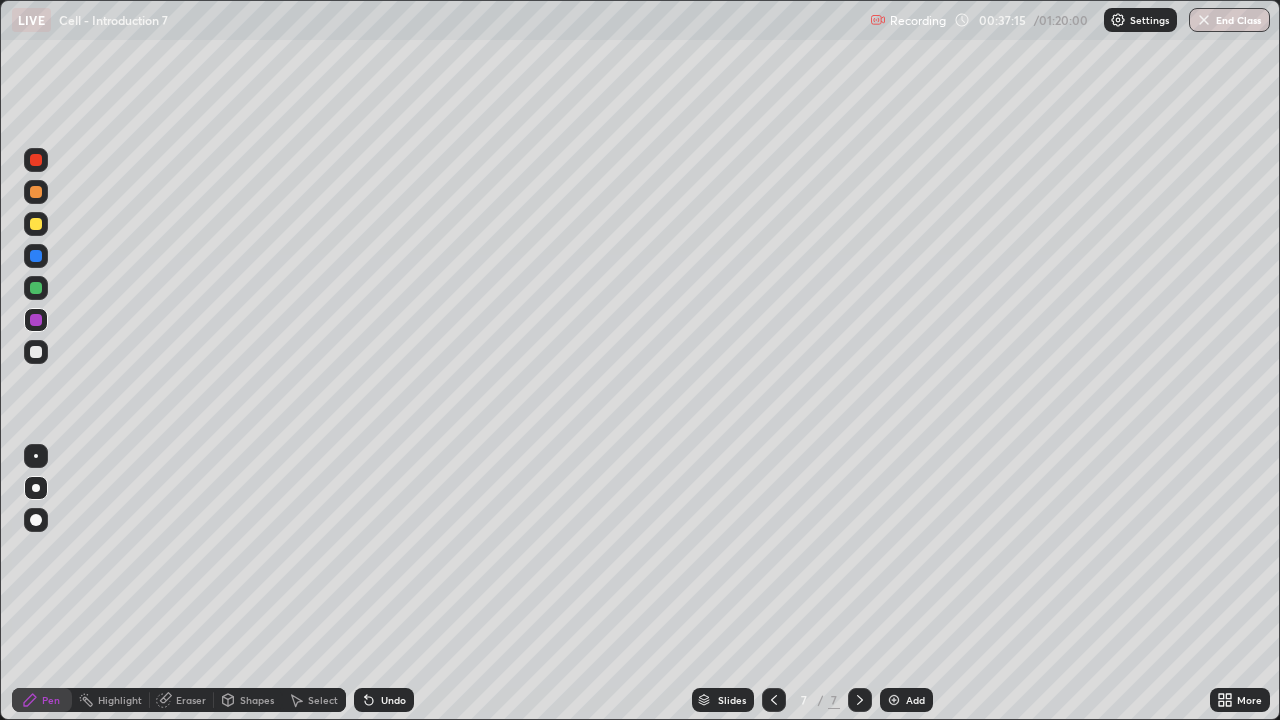 click at bounding box center [36, 288] 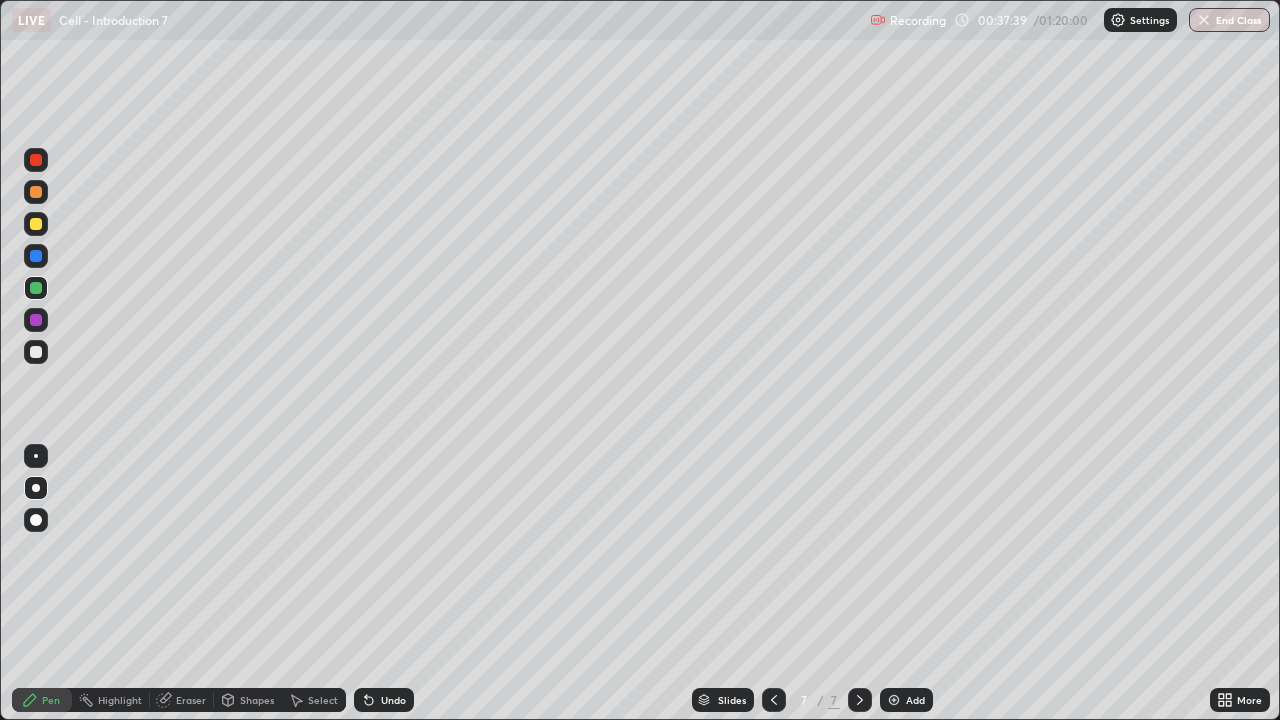 click on "Select" at bounding box center (314, 700) 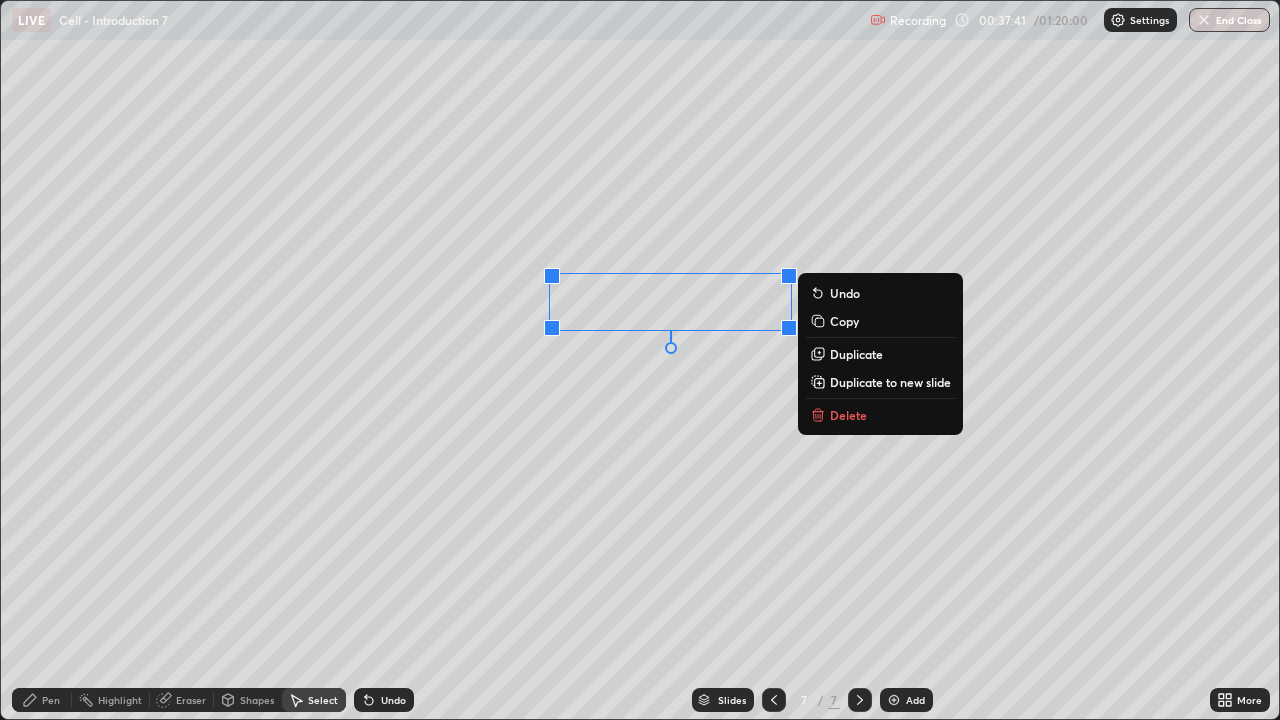 click on "Delete" at bounding box center [880, 415] 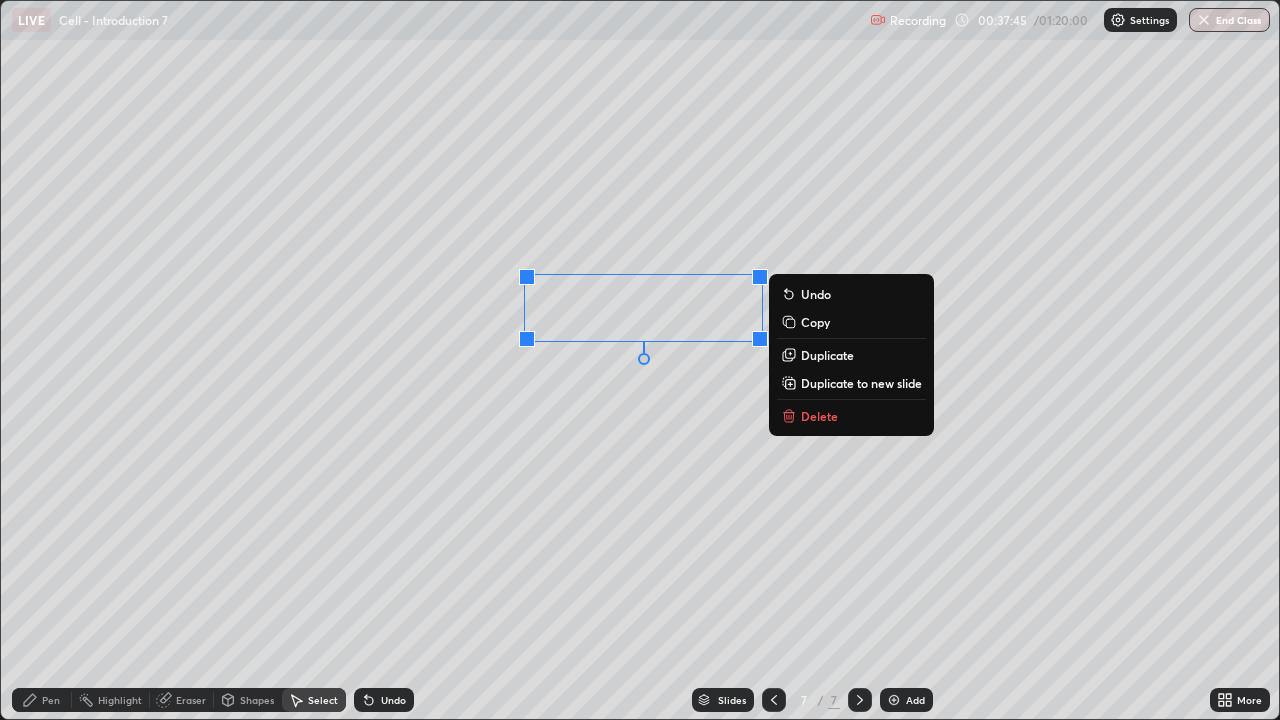 click on "0 ° Undo Copy Duplicate Duplicate to new slide Delete" at bounding box center (640, 360) 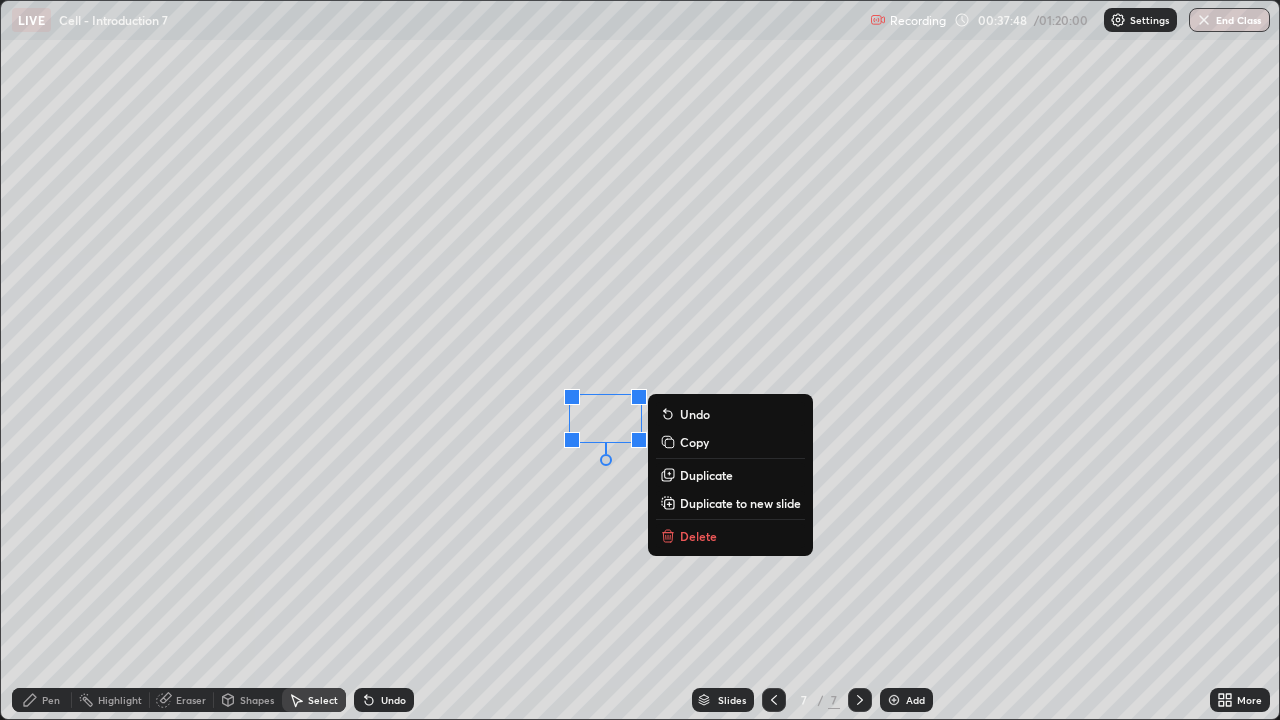 click on "0 ° Undo Copy Duplicate Duplicate to new slide Delete" at bounding box center (640, 360) 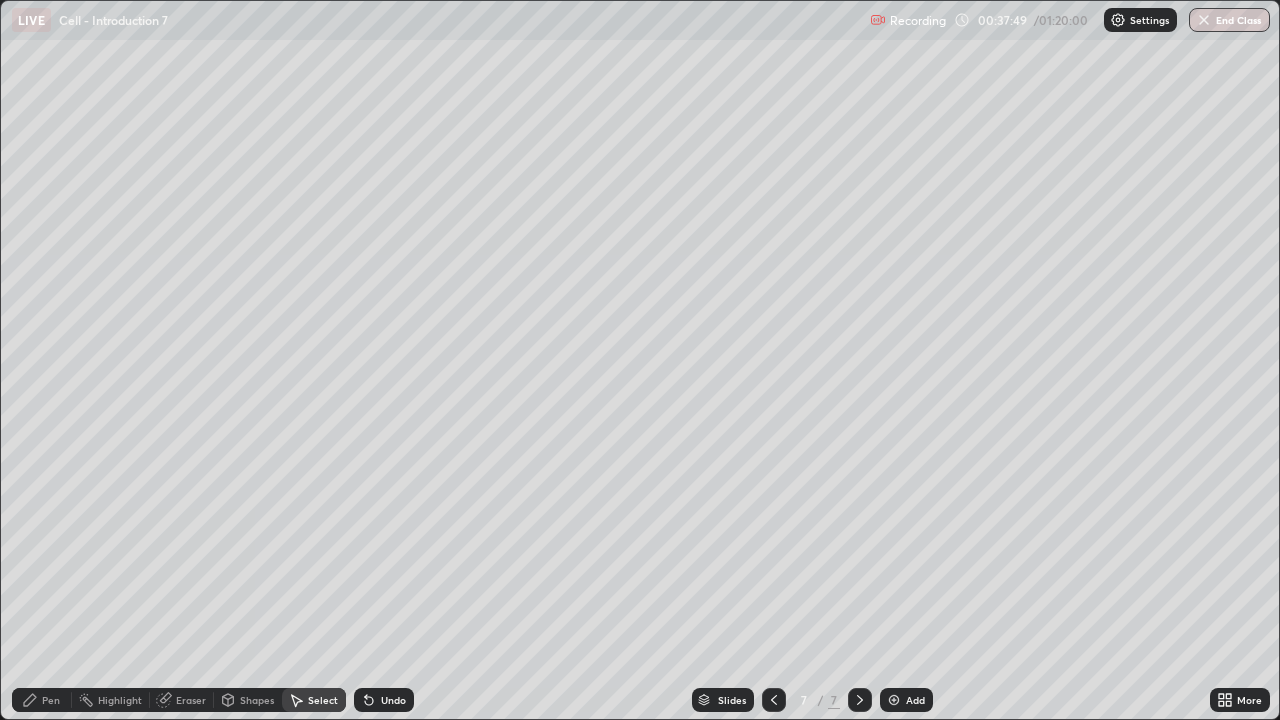 click on "Eraser" at bounding box center (191, 700) 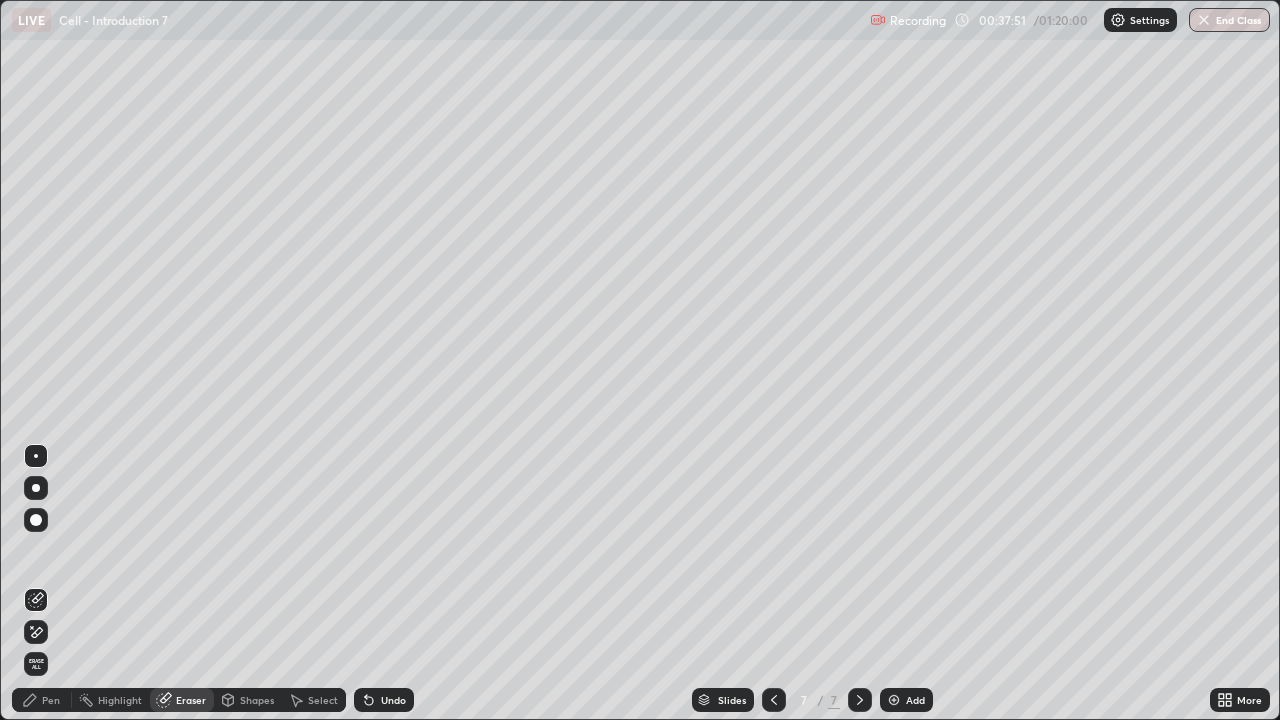 click on "Pen" at bounding box center (51, 700) 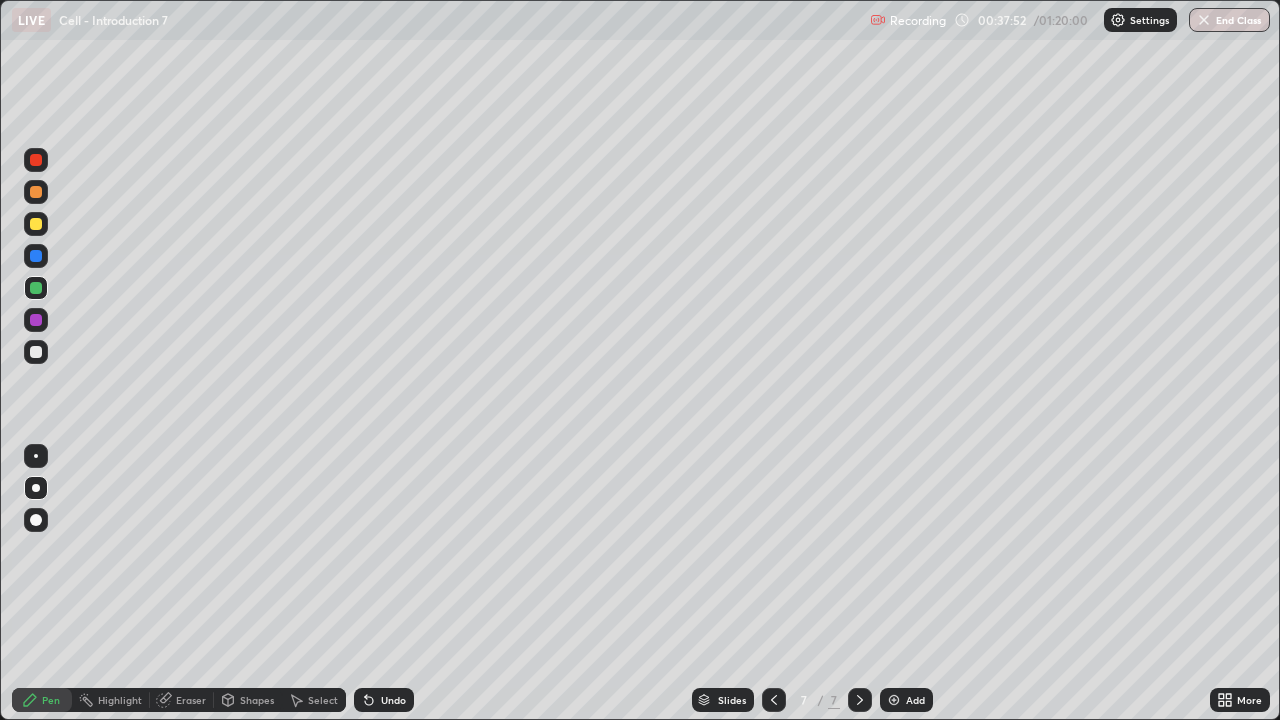 click at bounding box center [36, 320] 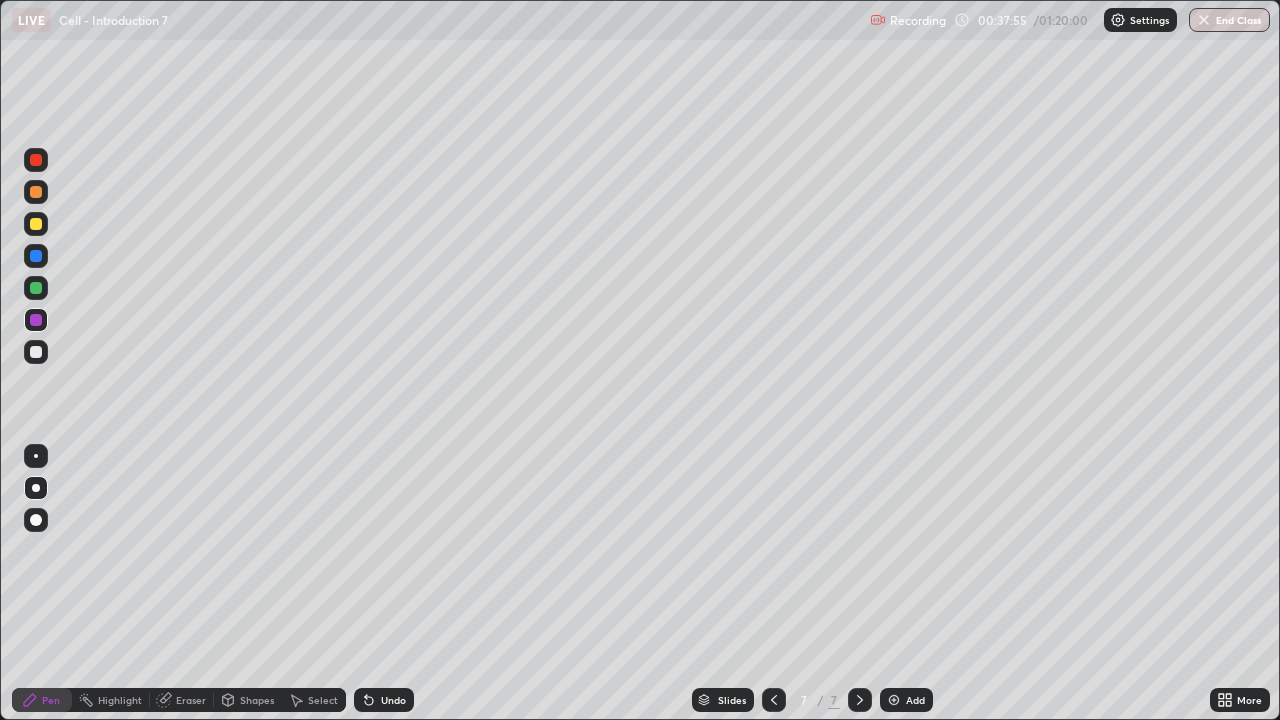 click on "Eraser" at bounding box center [191, 700] 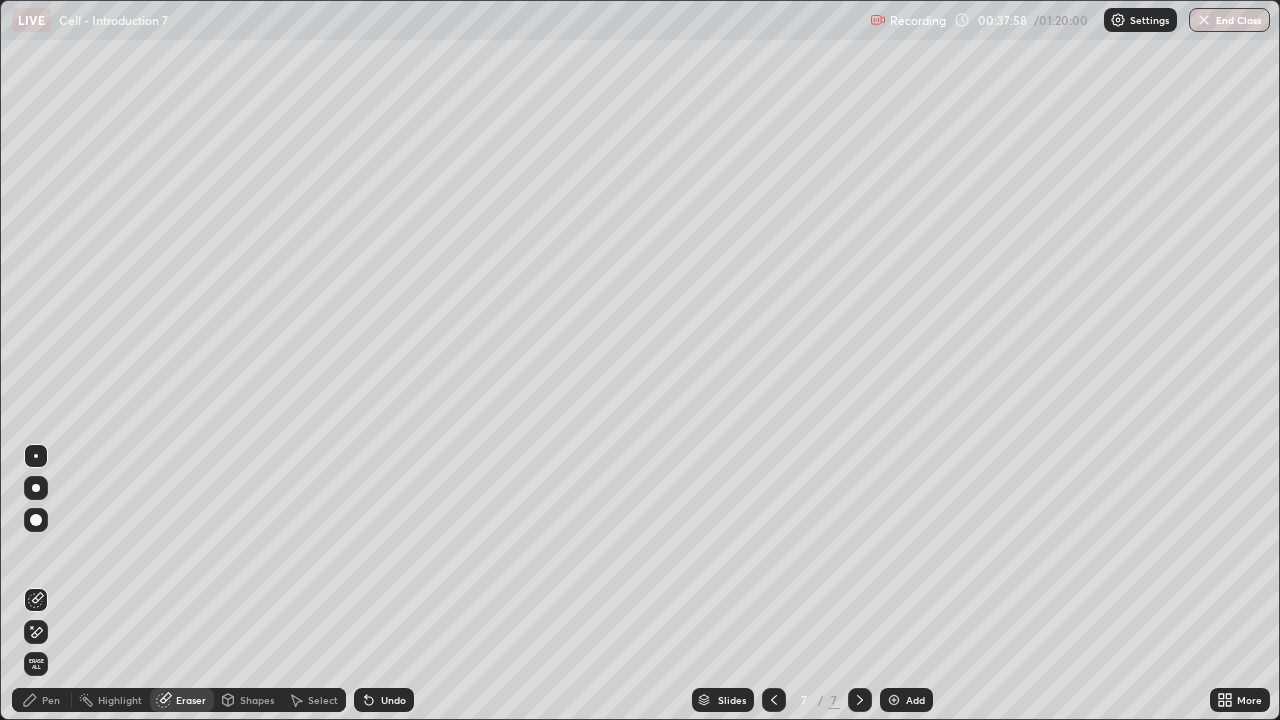 click on "Select" at bounding box center (323, 700) 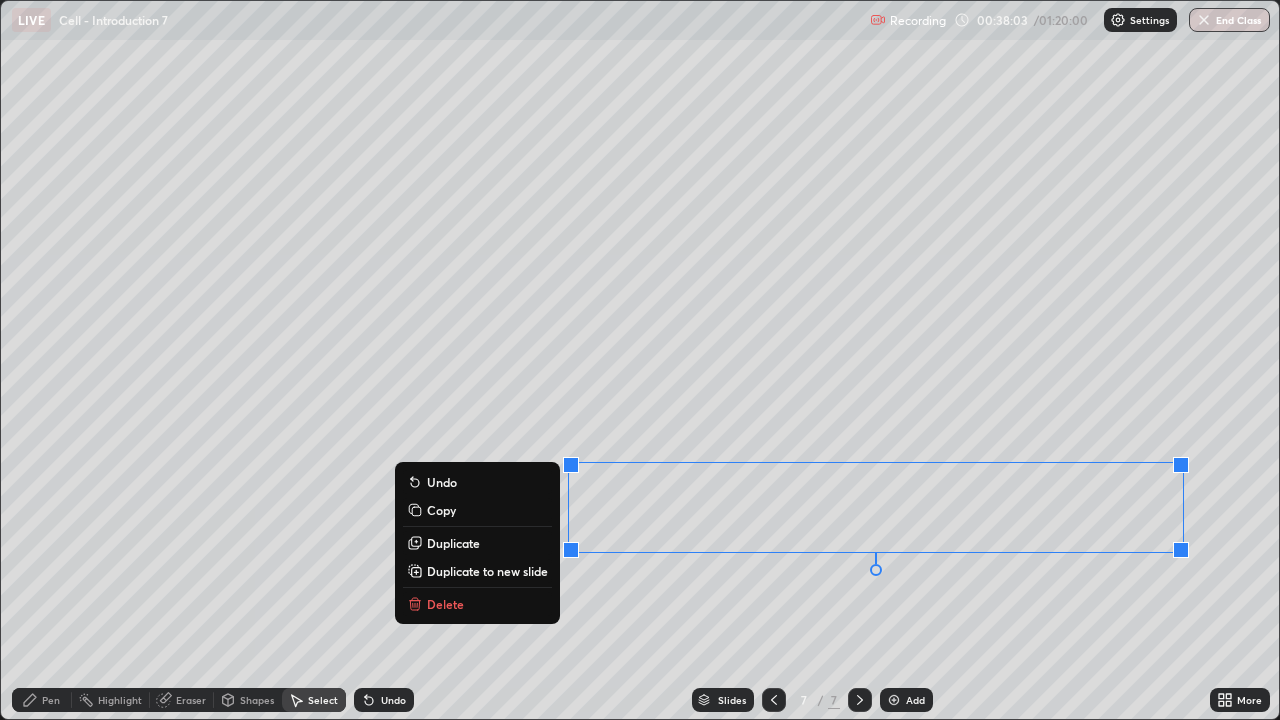 click on "0 ° Undo Copy Duplicate Duplicate to new slide Delete" at bounding box center (640, 360) 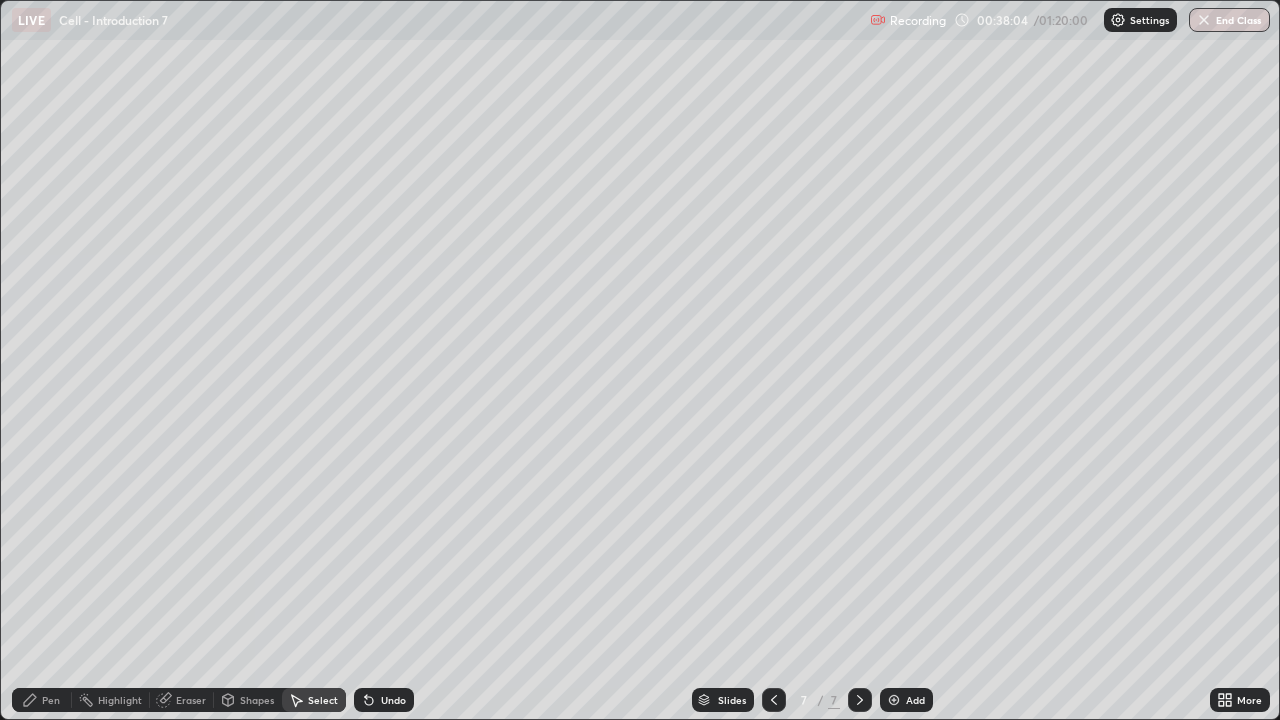 click on "Pen" at bounding box center [42, 700] 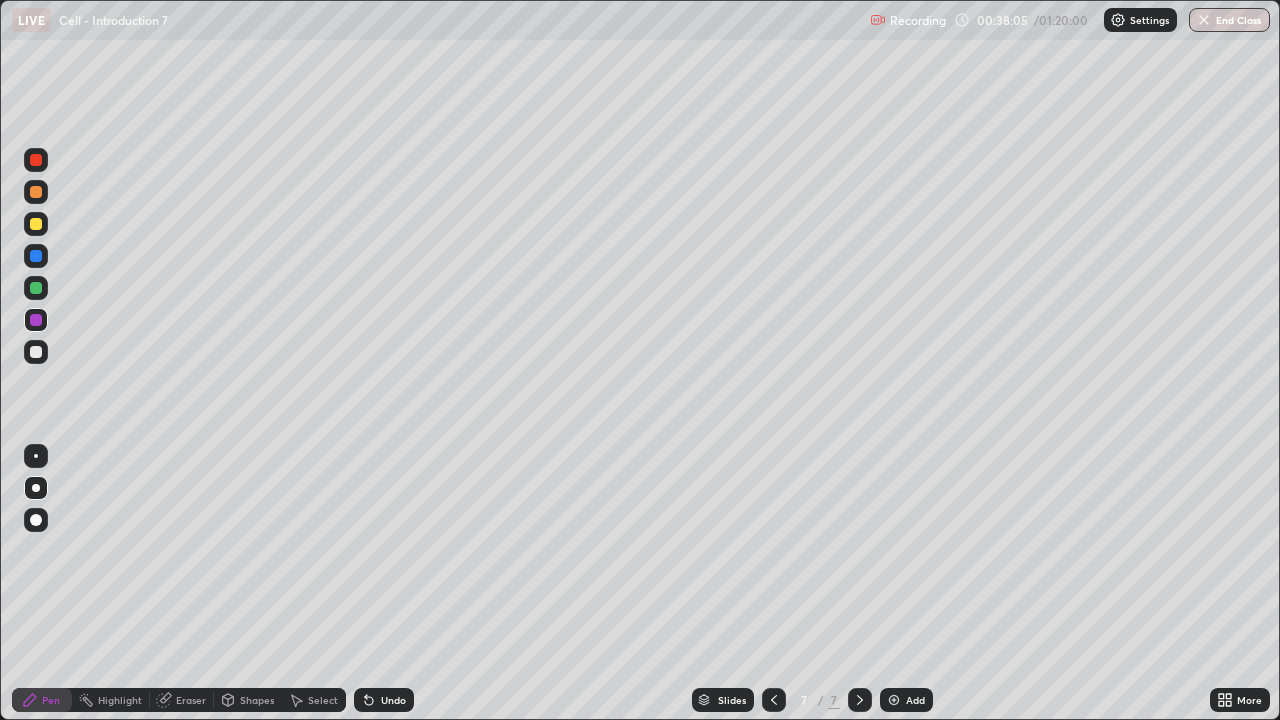 click at bounding box center (36, 160) 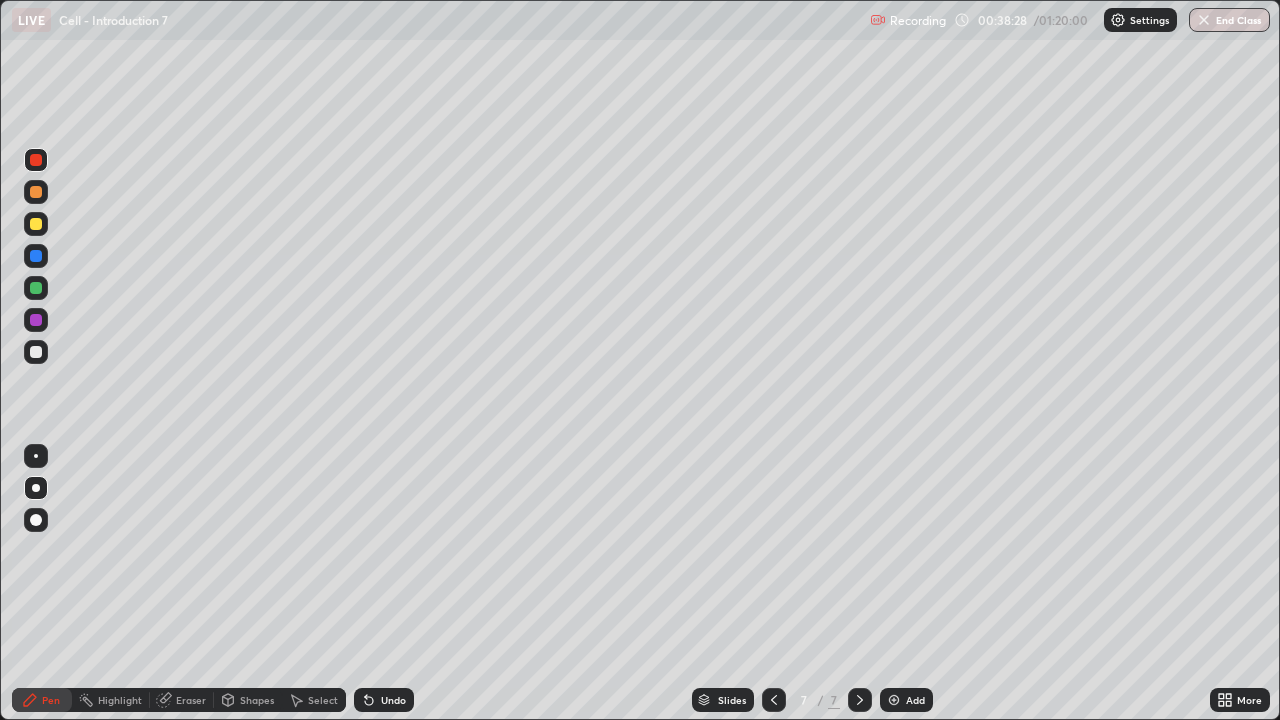 click at bounding box center (36, 288) 